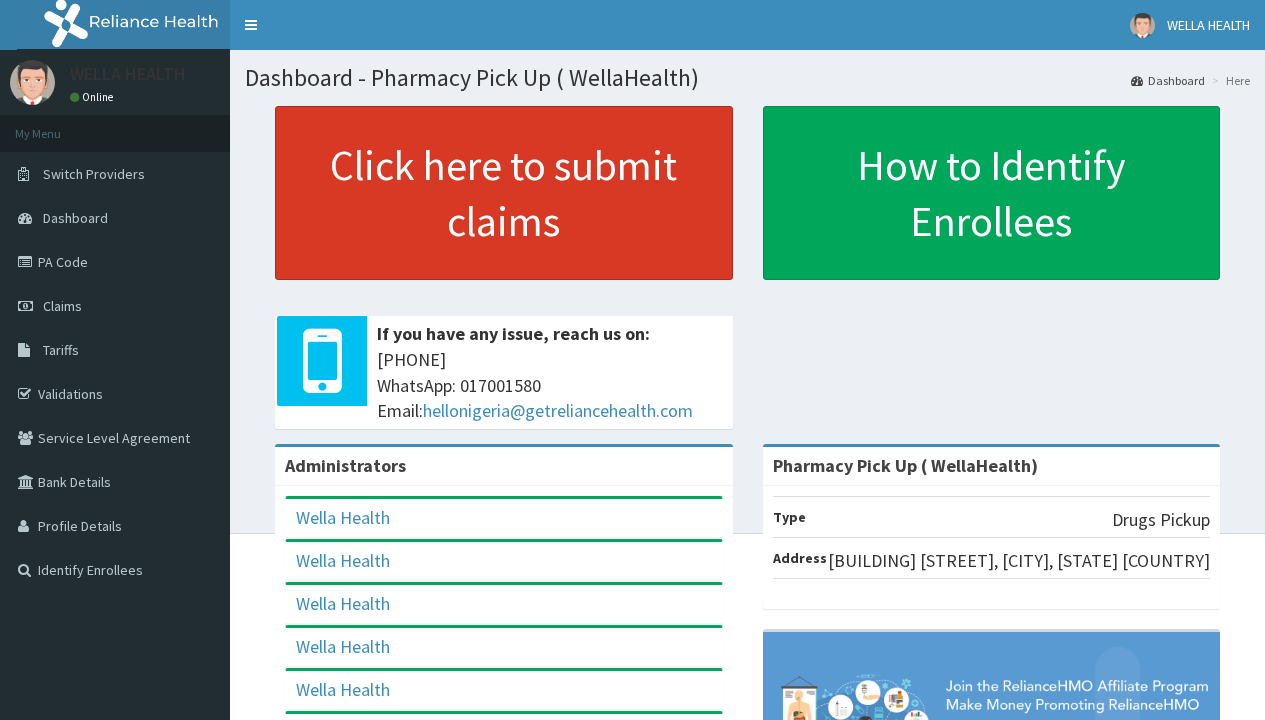 click on "Click here to submit claims" at bounding box center [504, 193] 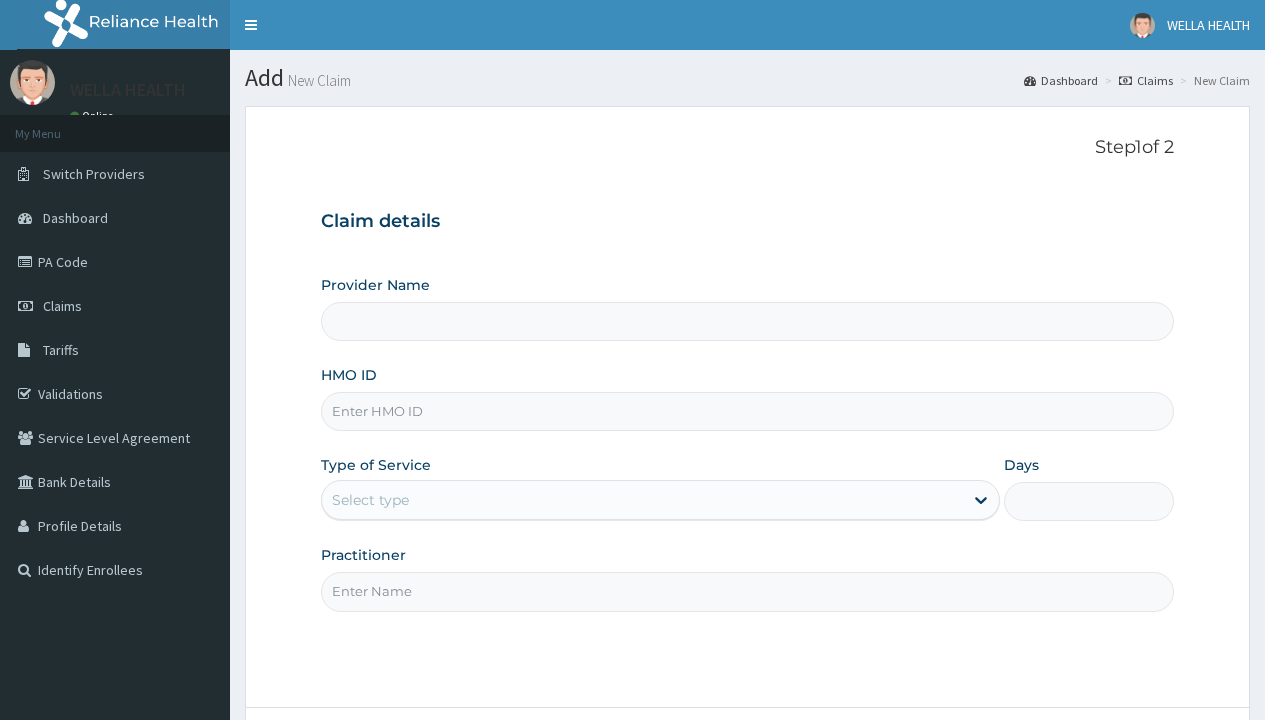 scroll, scrollTop: 0, scrollLeft: 0, axis: both 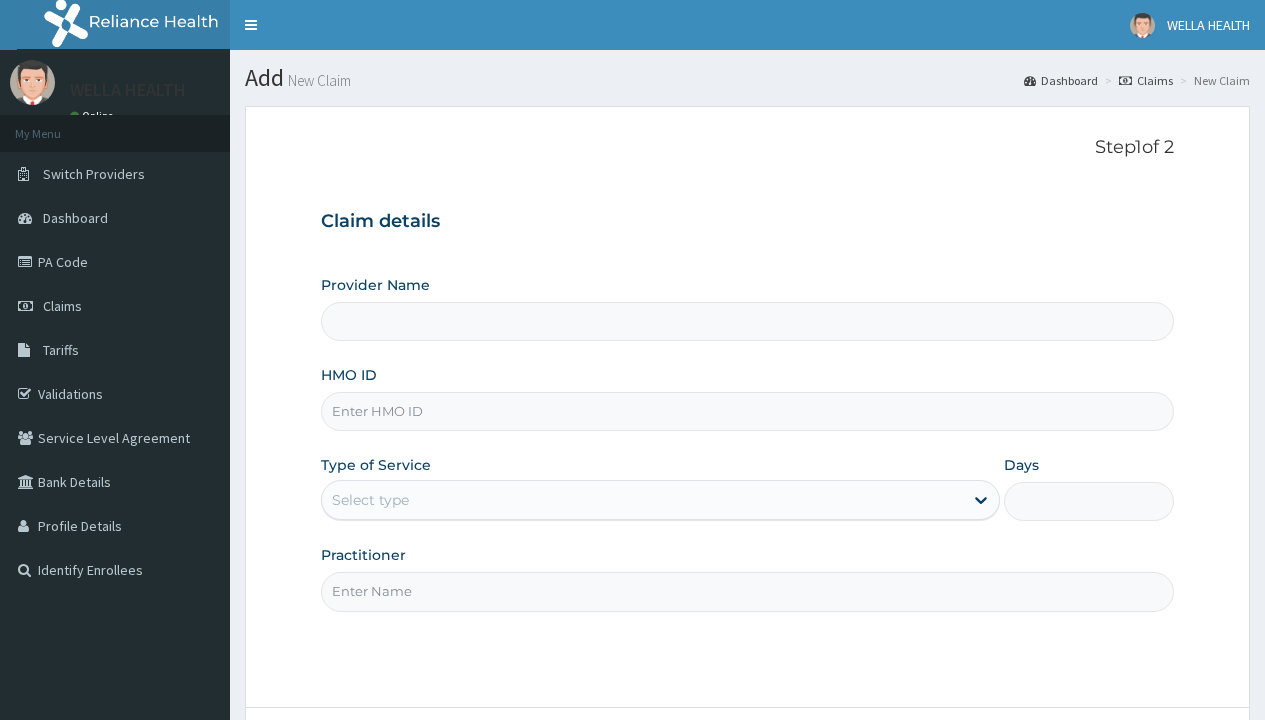 type on "Pharmacy Pick Up ( WellaHealth)" 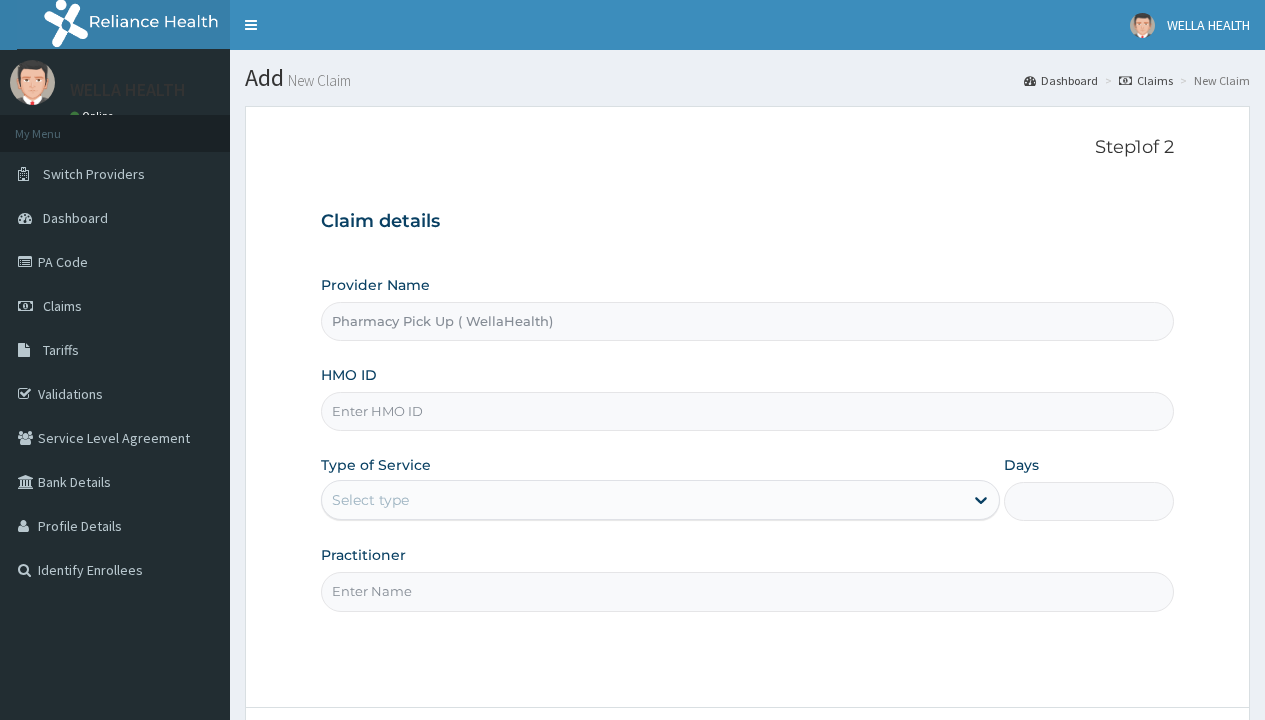 scroll, scrollTop: 0, scrollLeft: 0, axis: both 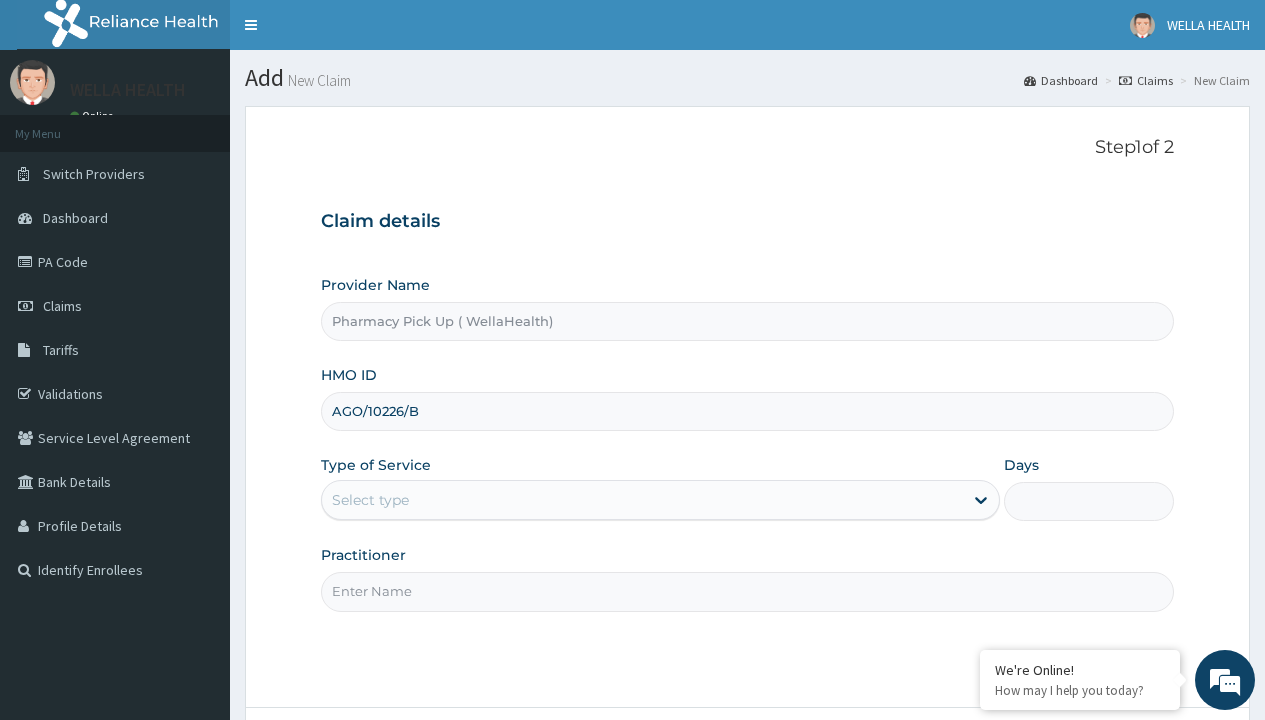 type on "AGO/10226/B" 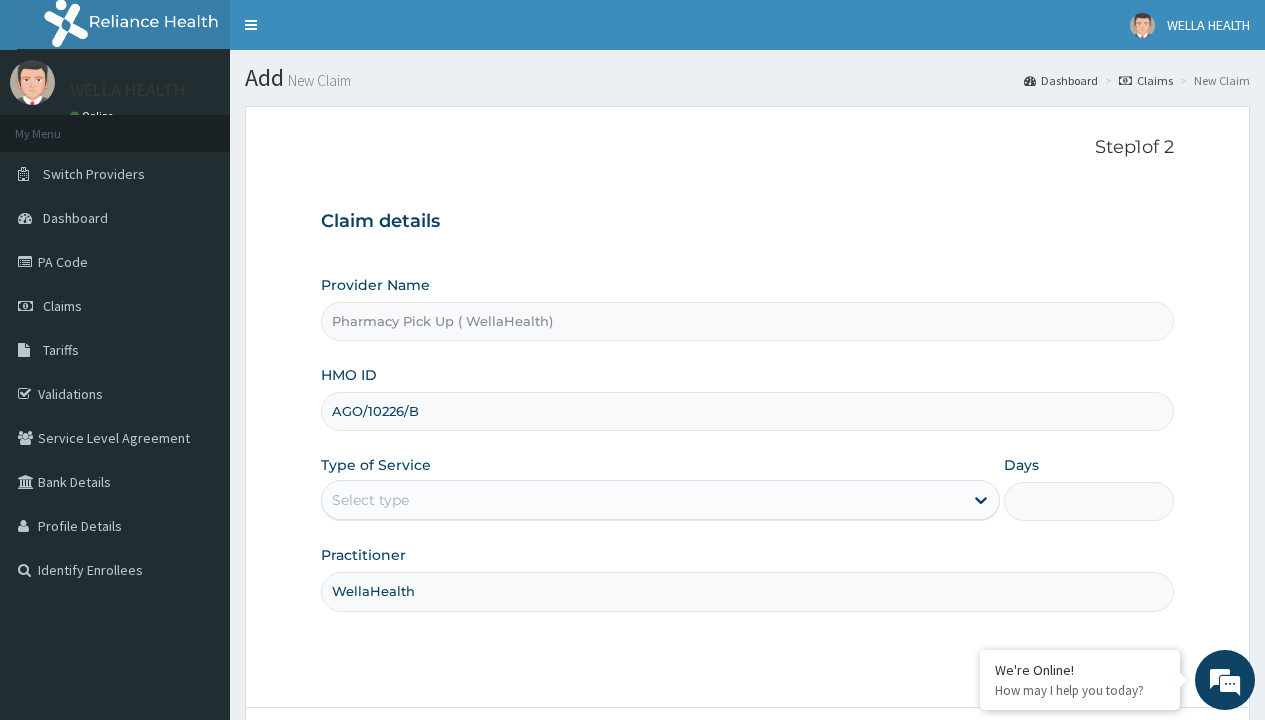type on "WellaHealth" 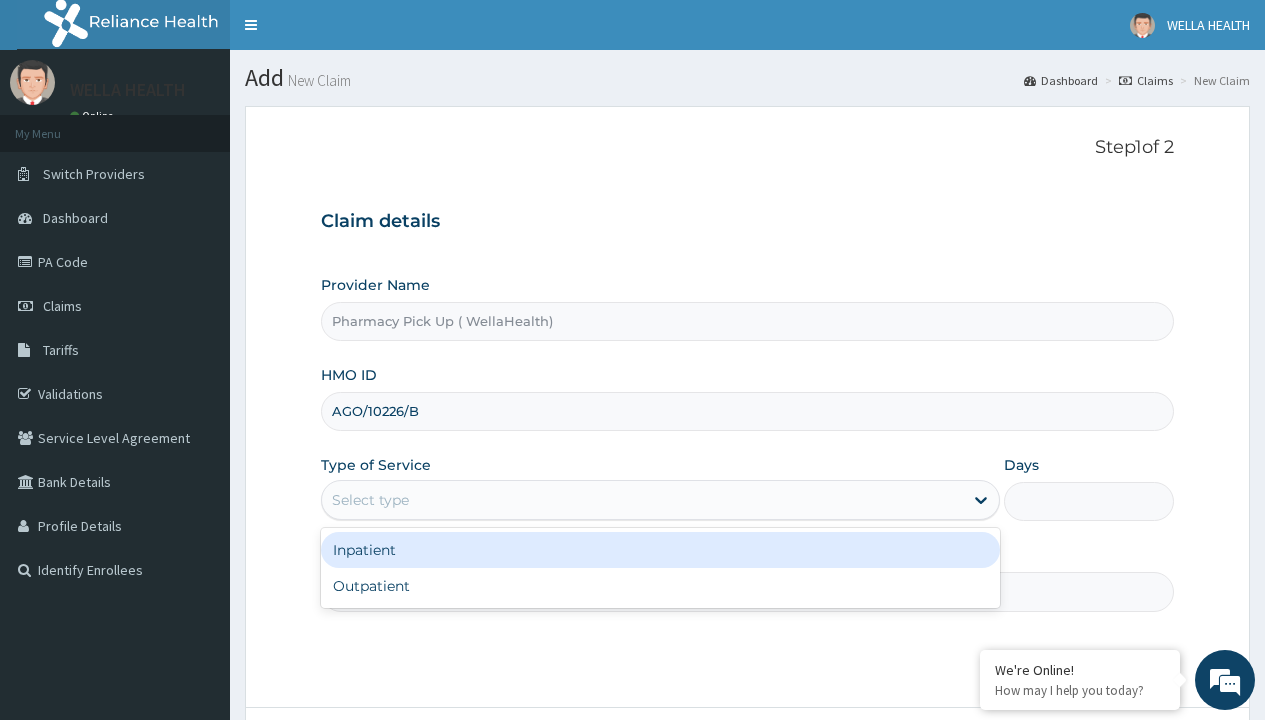 click on "Outpatient" at bounding box center [660, 586] 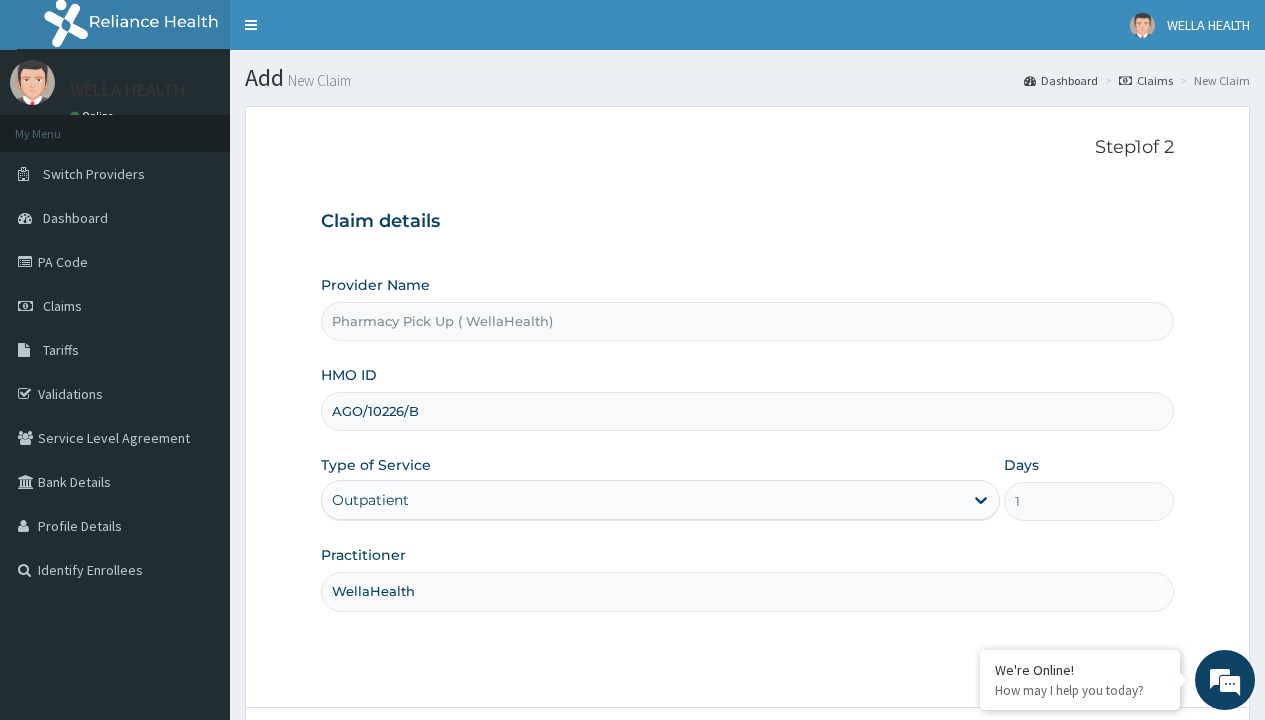click on "Next" at bounding box center (1123, 764) 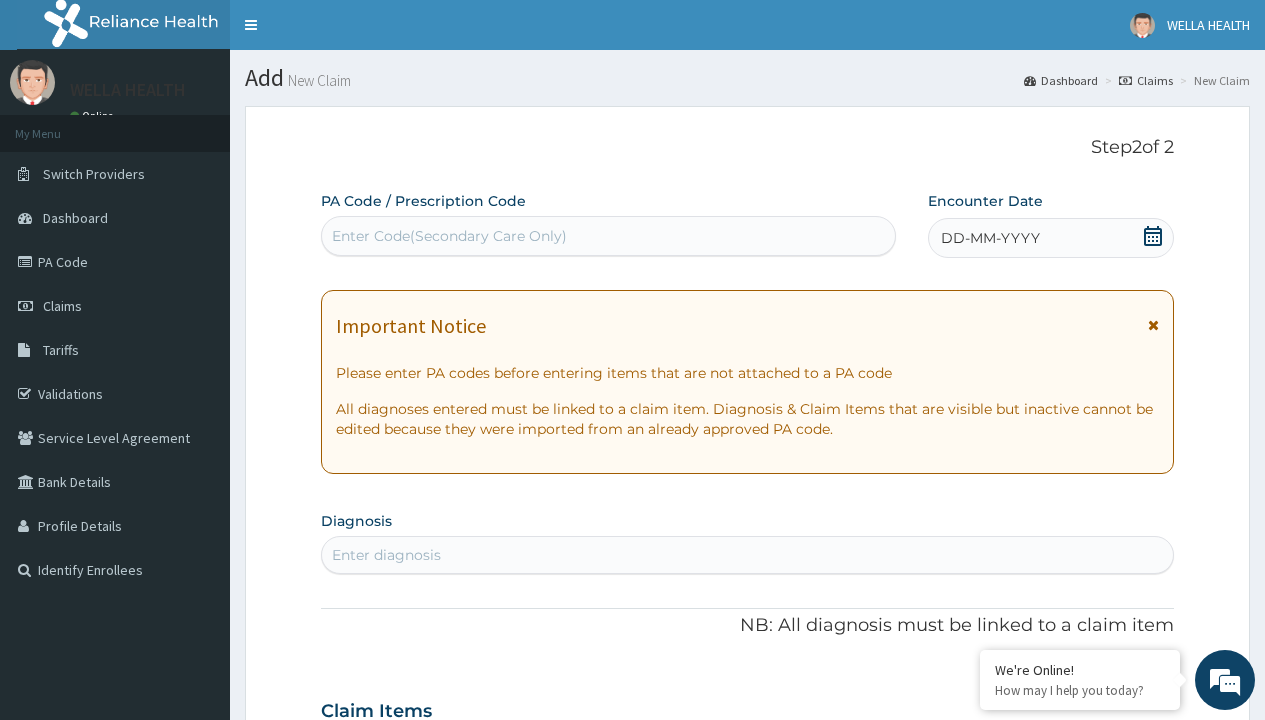 scroll, scrollTop: 167, scrollLeft: 0, axis: vertical 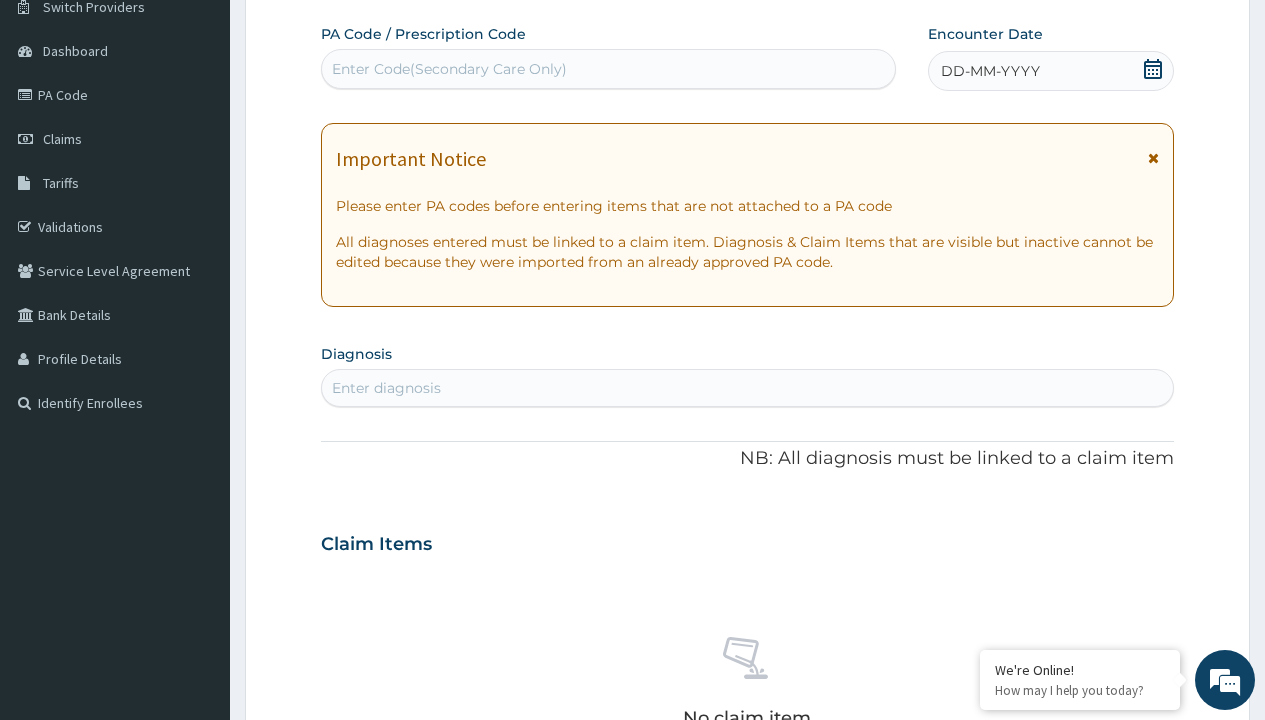 click on "DD-MM-YYYY" at bounding box center (990, 71) 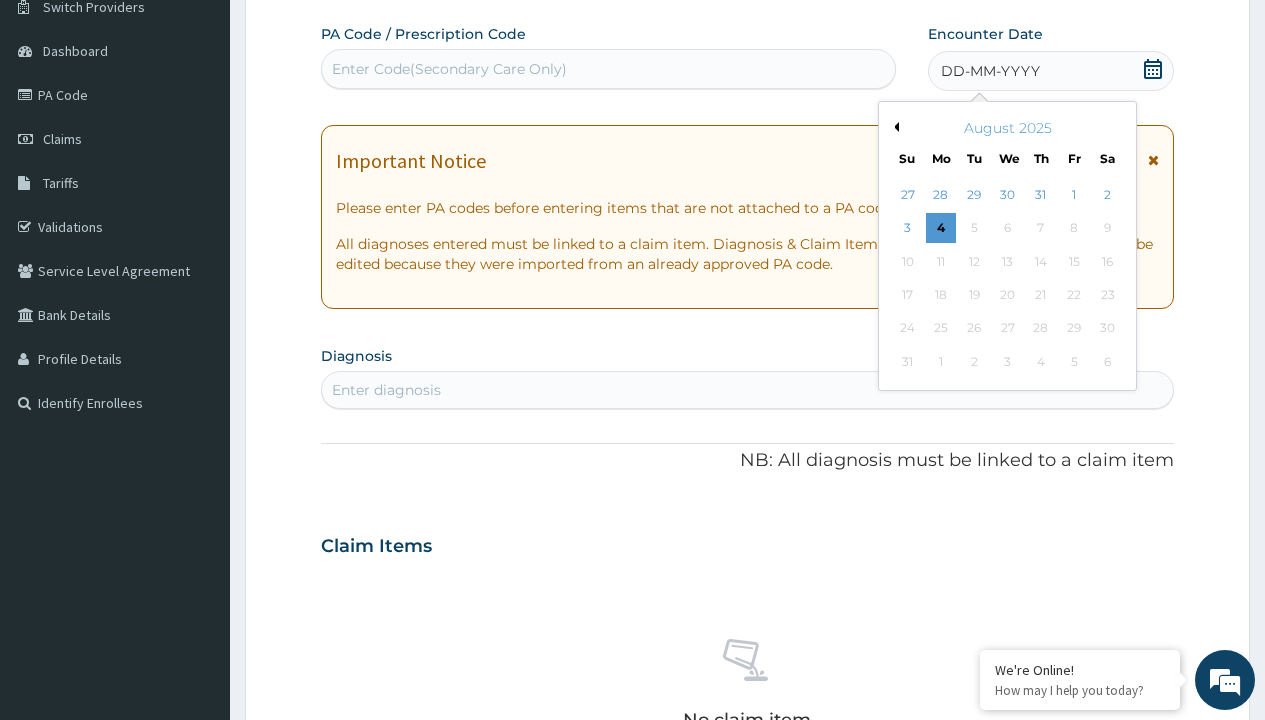click on "Previous Month" at bounding box center [894, 127] 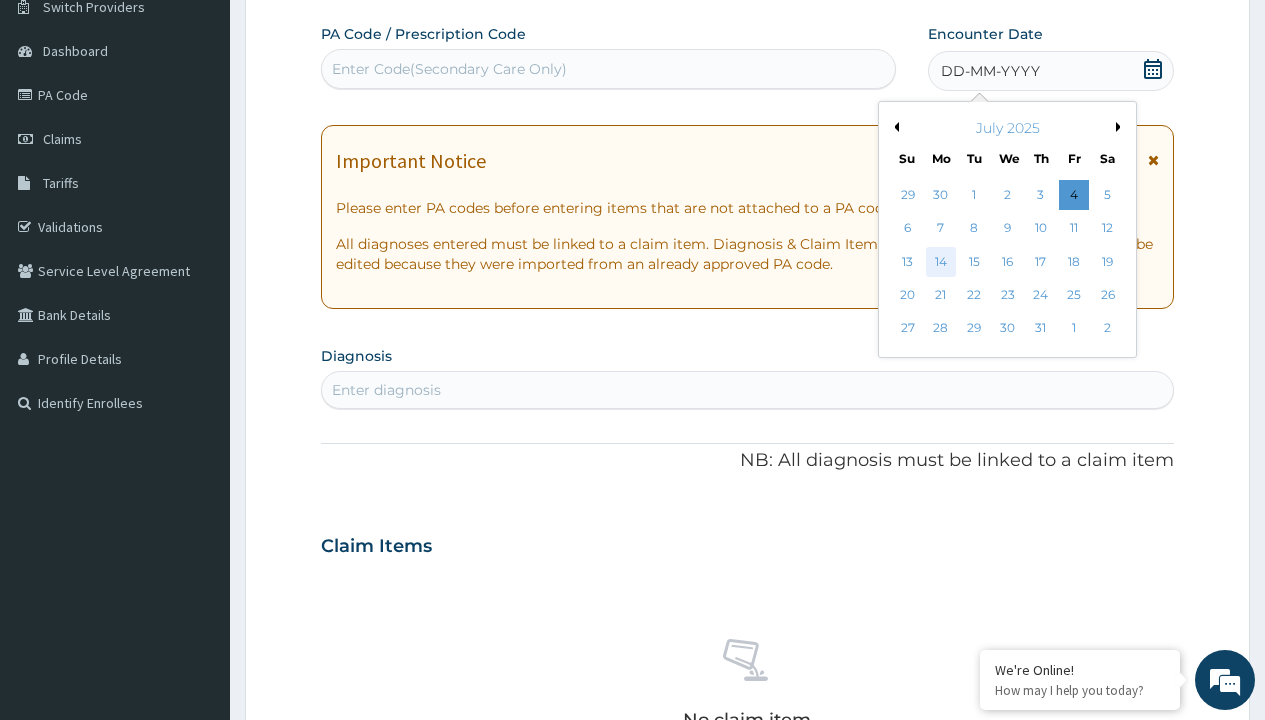 click on "14" at bounding box center [941, 262] 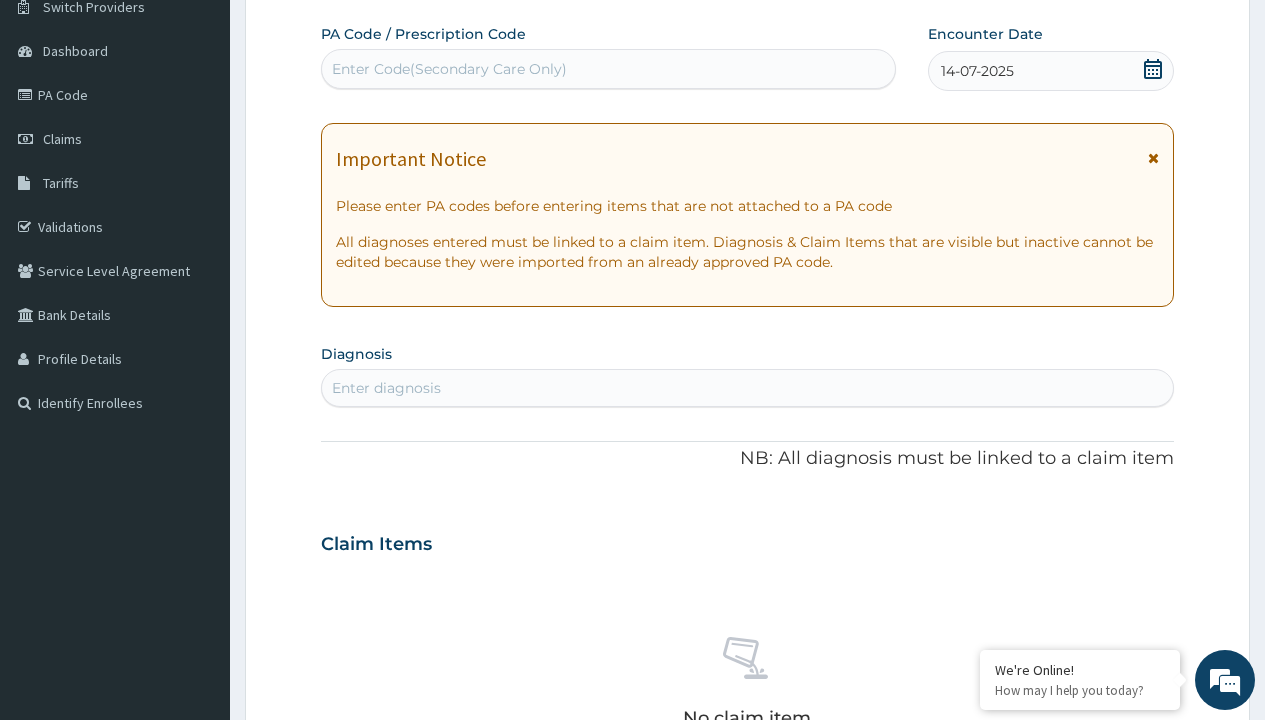 click on "Enter diagnosis" at bounding box center (386, 388) 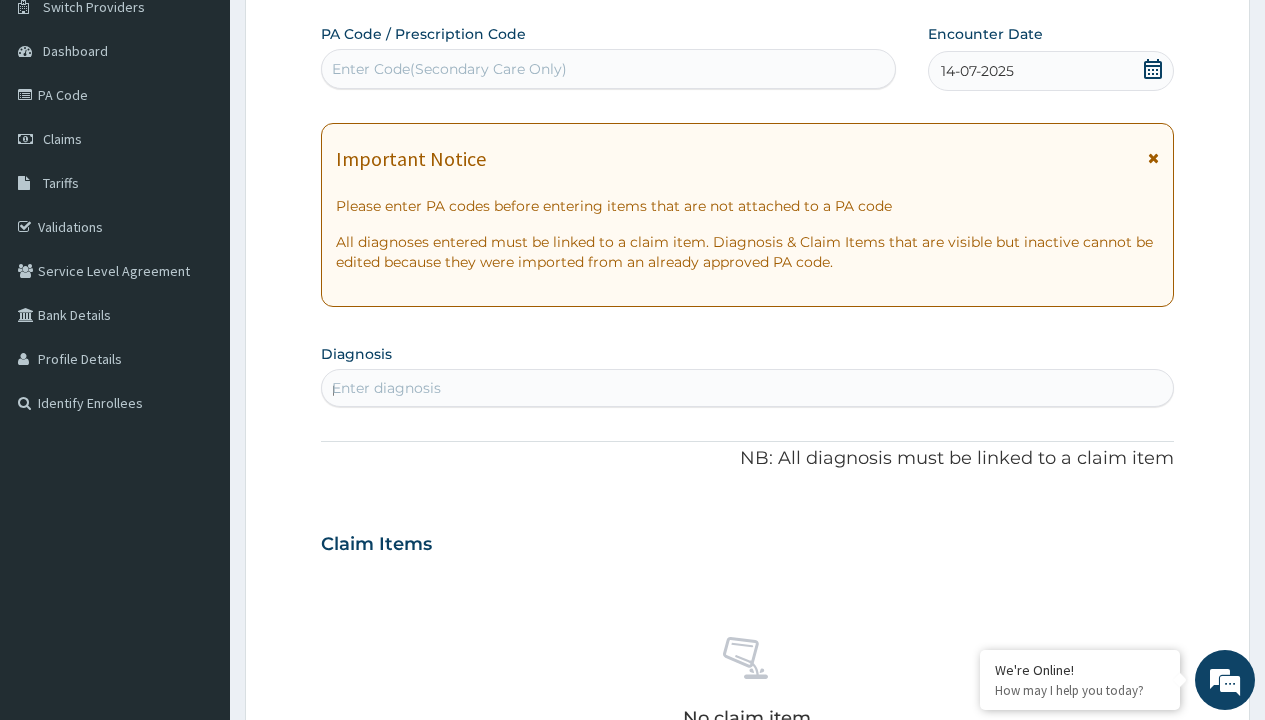 scroll, scrollTop: 0, scrollLeft: 0, axis: both 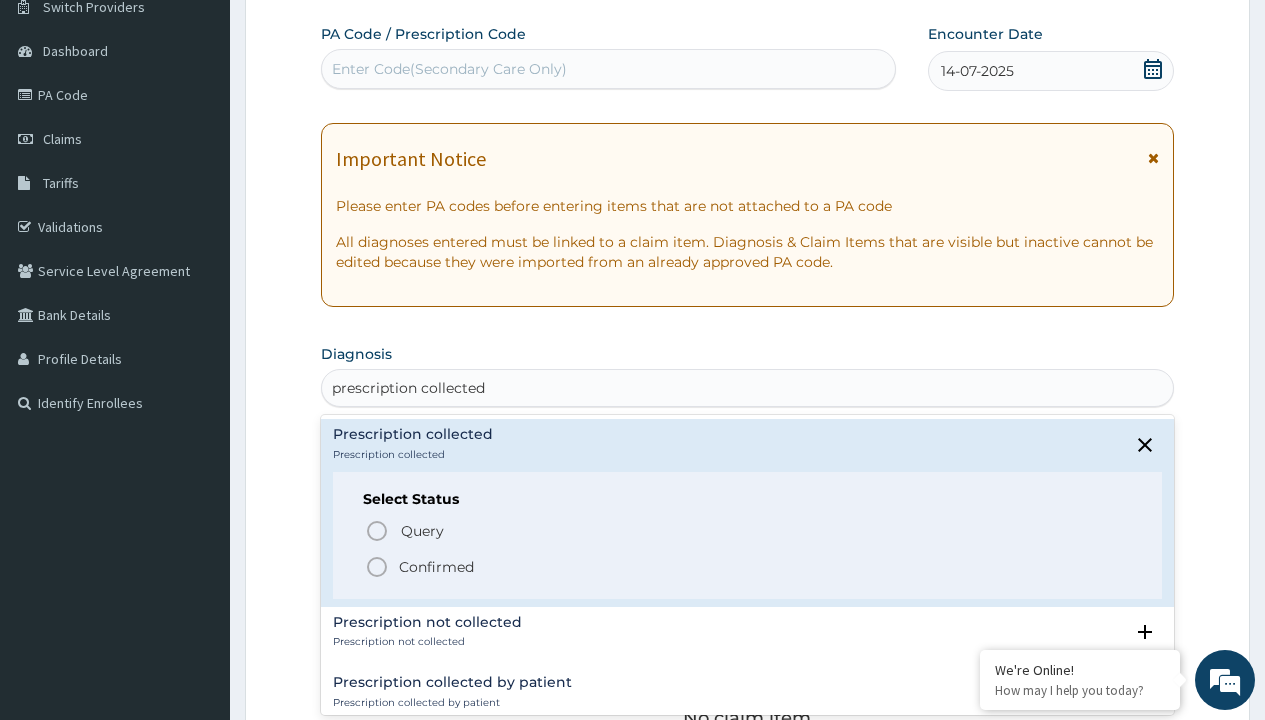 click on "Confirmed" at bounding box center [436, 567] 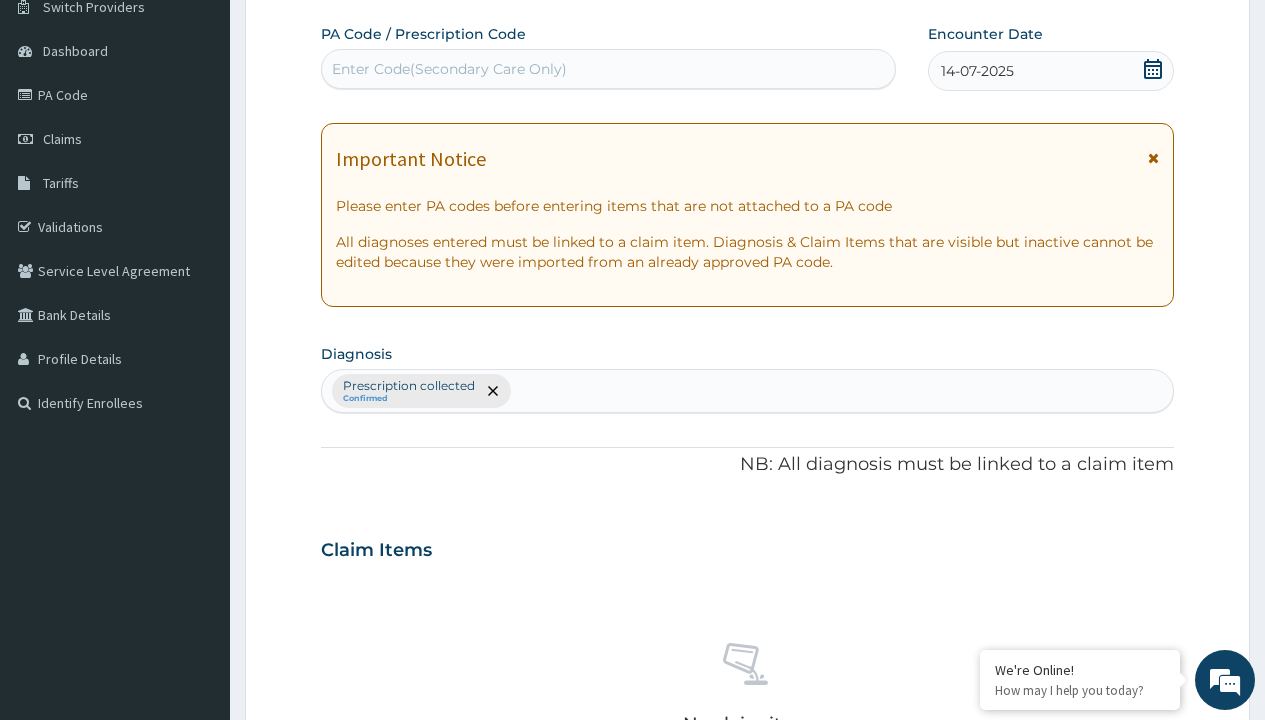 click on "Select Type" at bounding box center [372, 893] 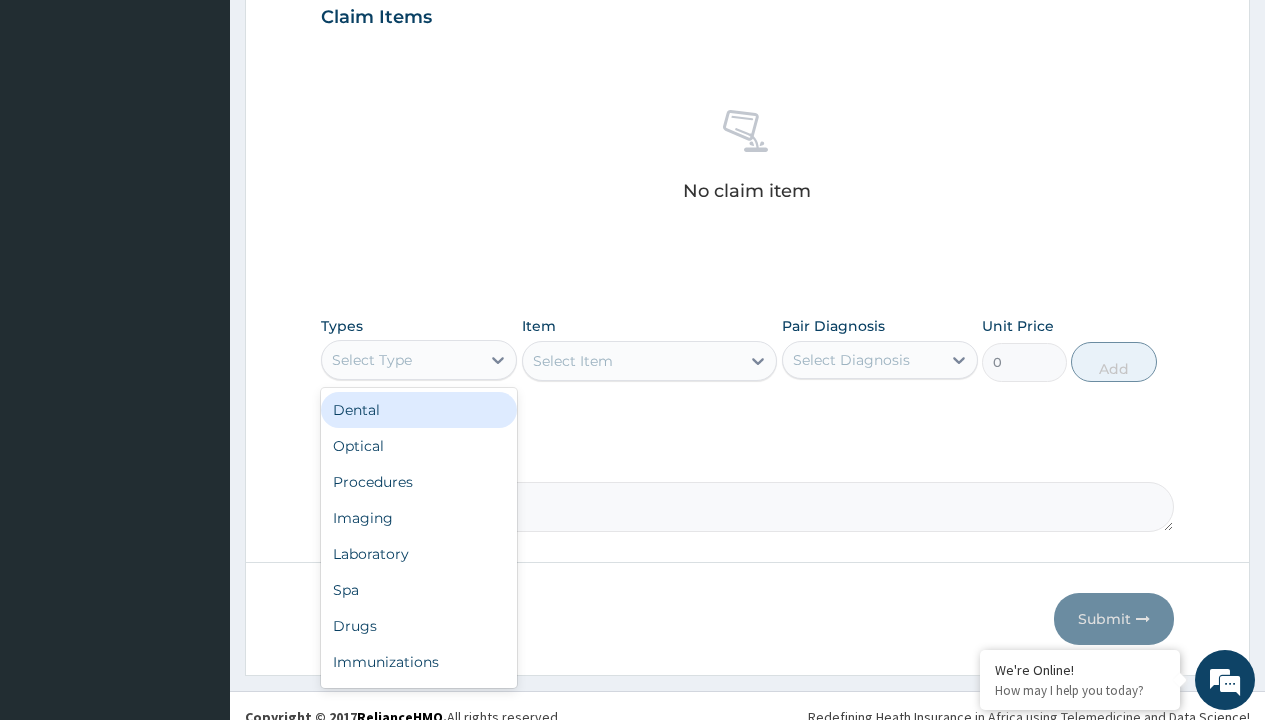 type on "procedures" 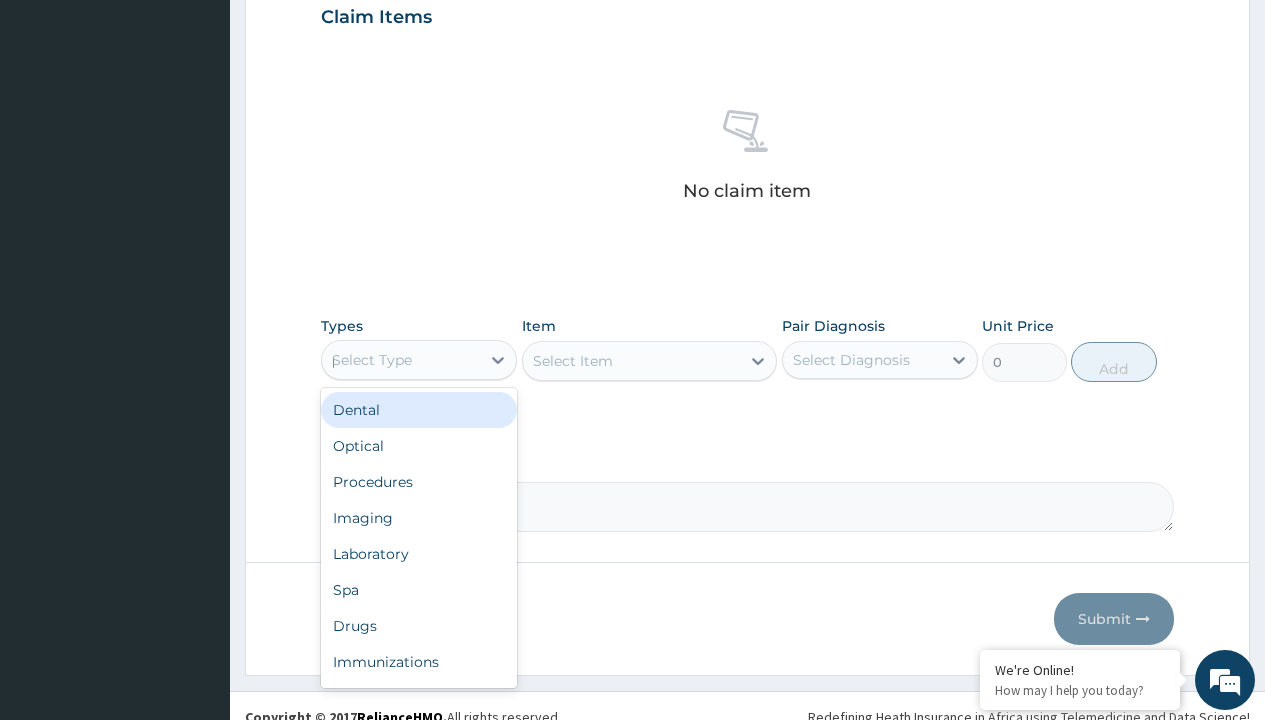 scroll, scrollTop: 0, scrollLeft: 0, axis: both 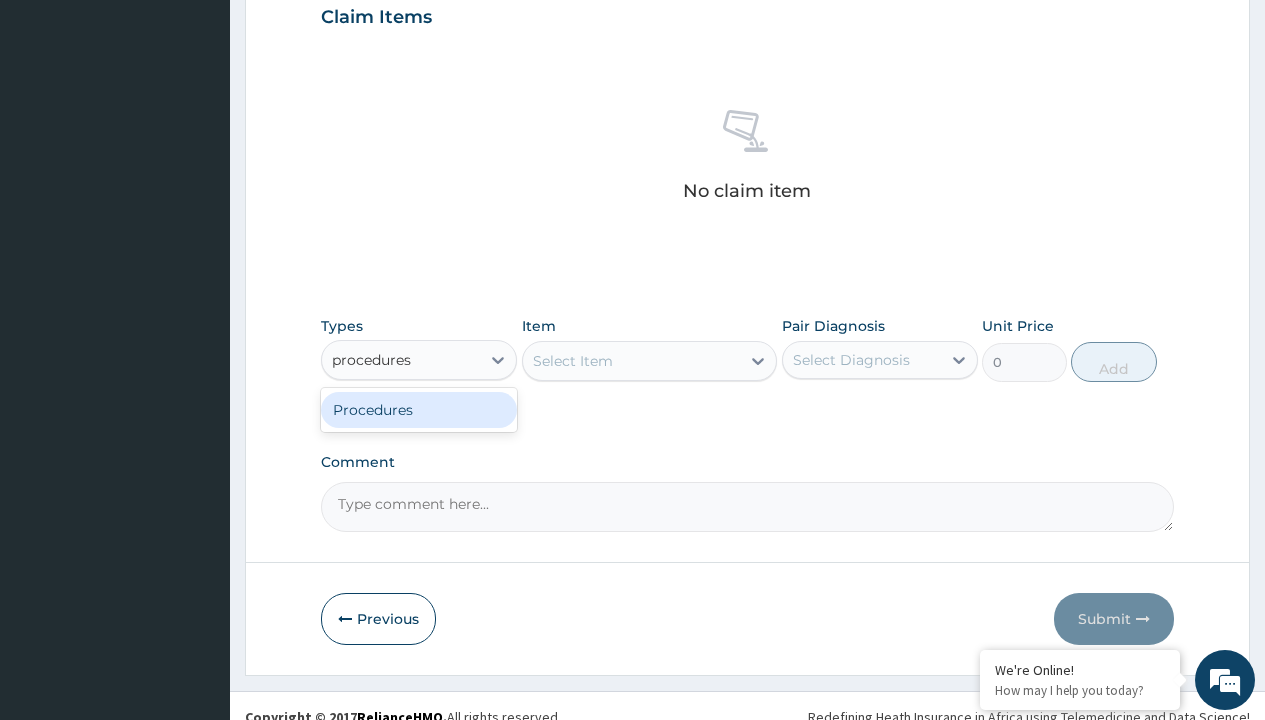 click on "Procedures" at bounding box center (419, 410) 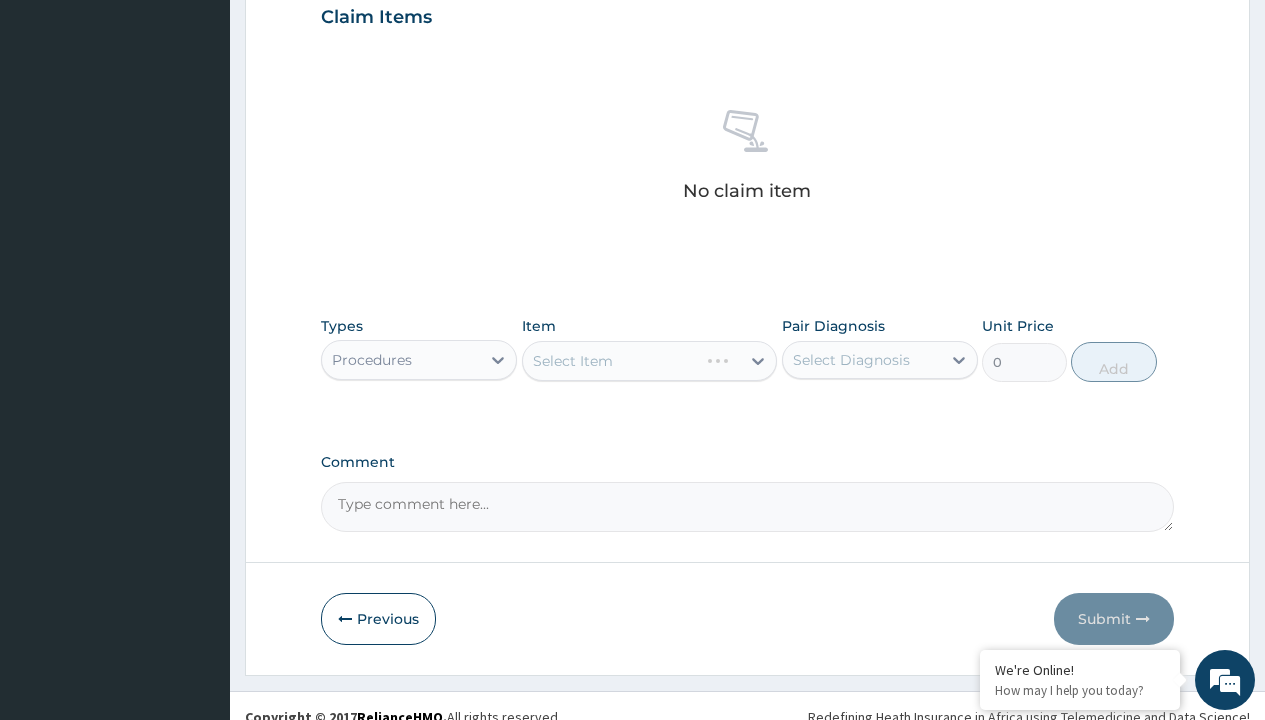scroll, scrollTop: 0, scrollLeft: 0, axis: both 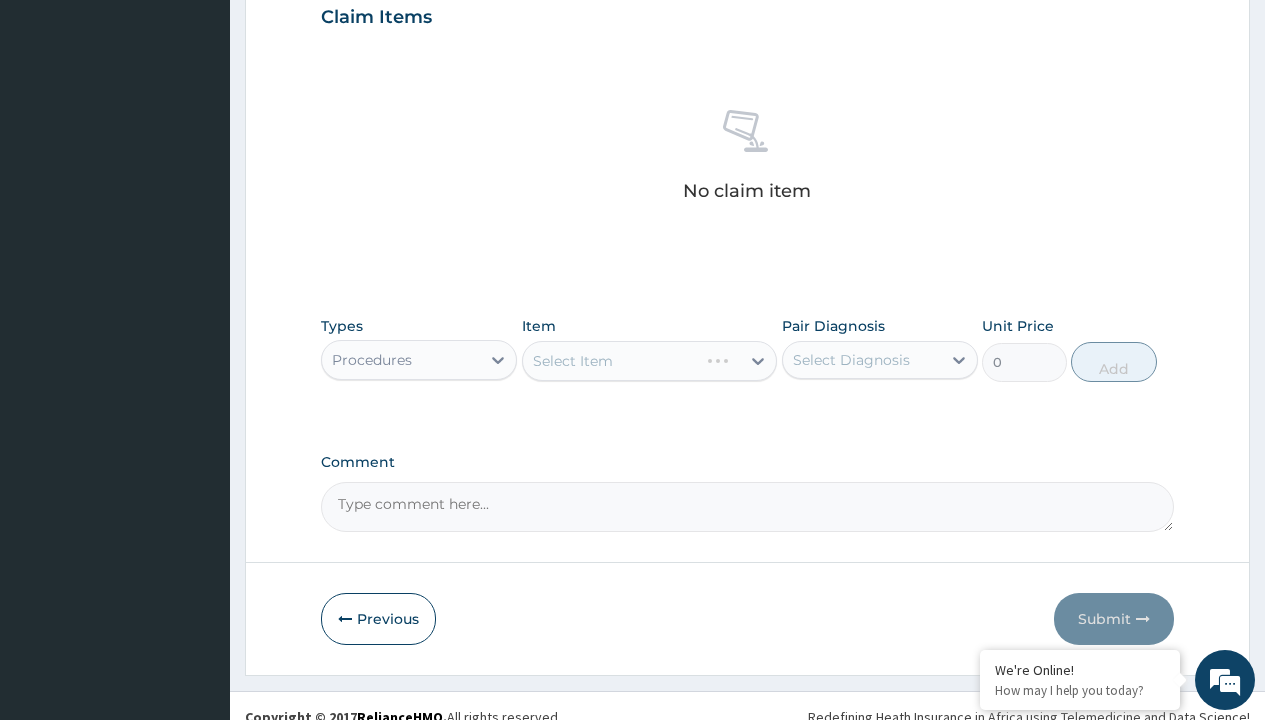 click on "Select Item" at bounding box center (573, 361) 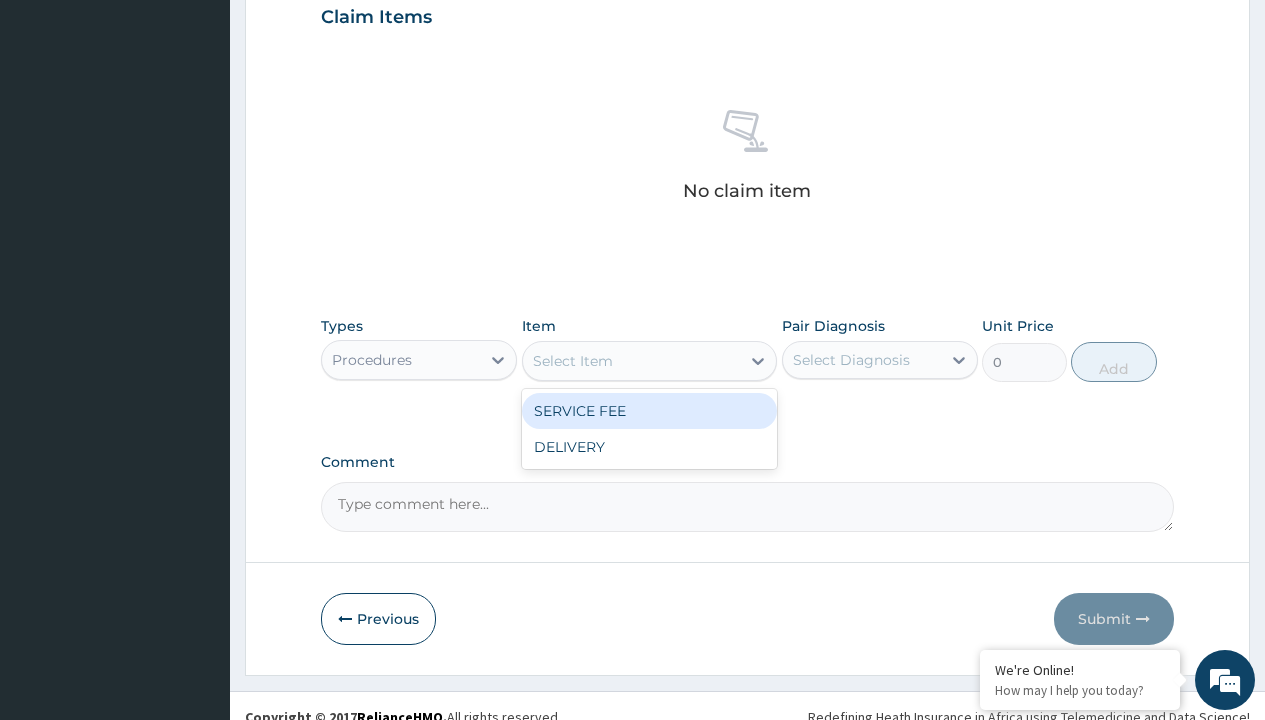type on "service fee" 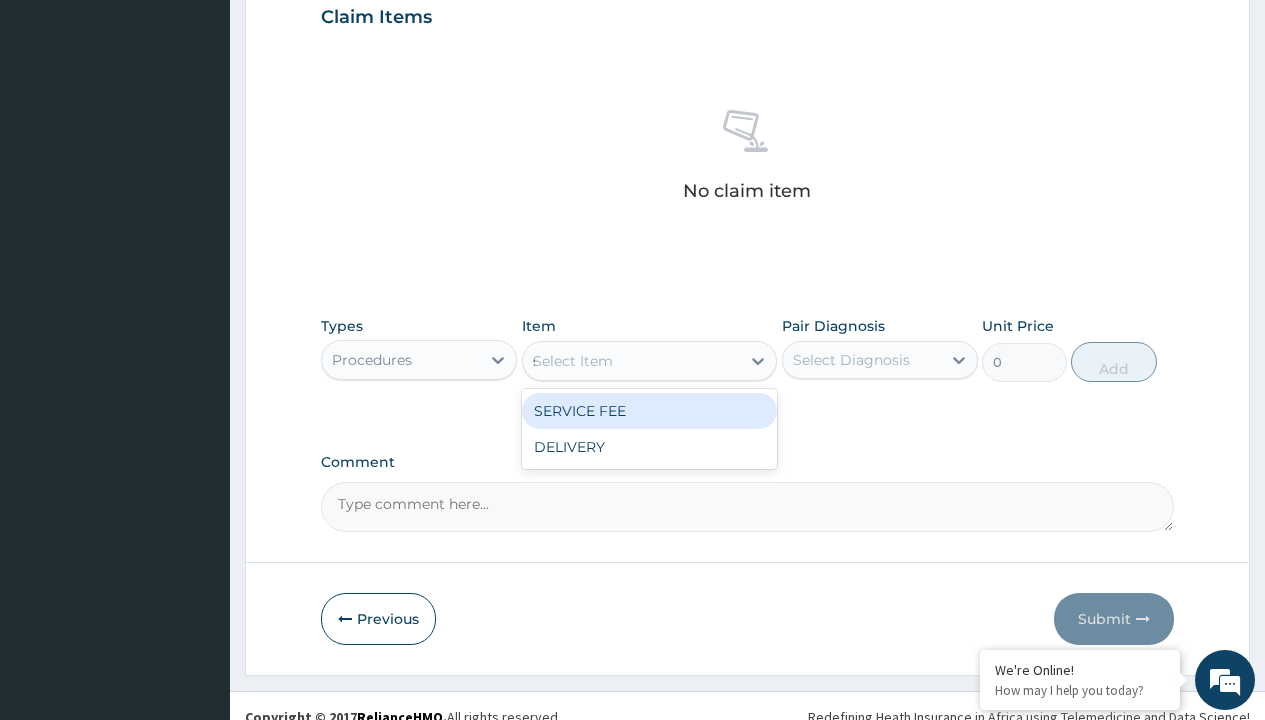 scroll, scrollTop: 0, scrollLeft: 0, axis: both 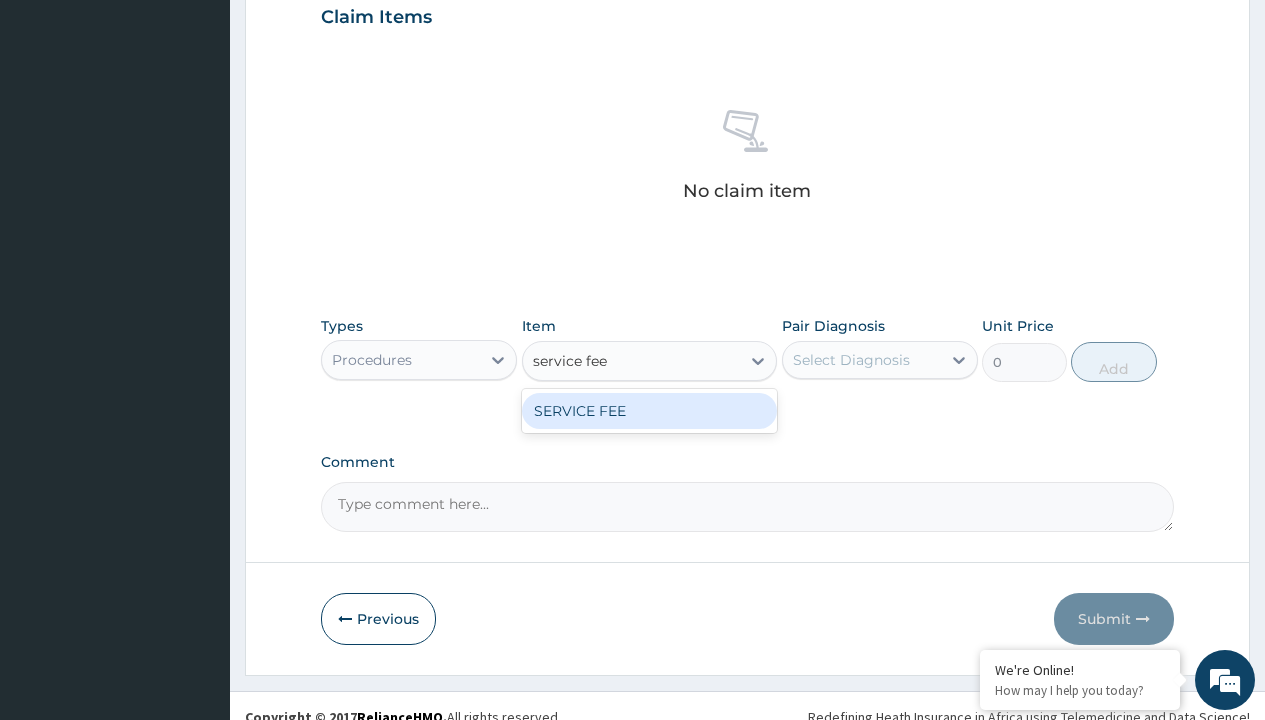 click on "SERVICE FEE" at bounding box center (650, 411) 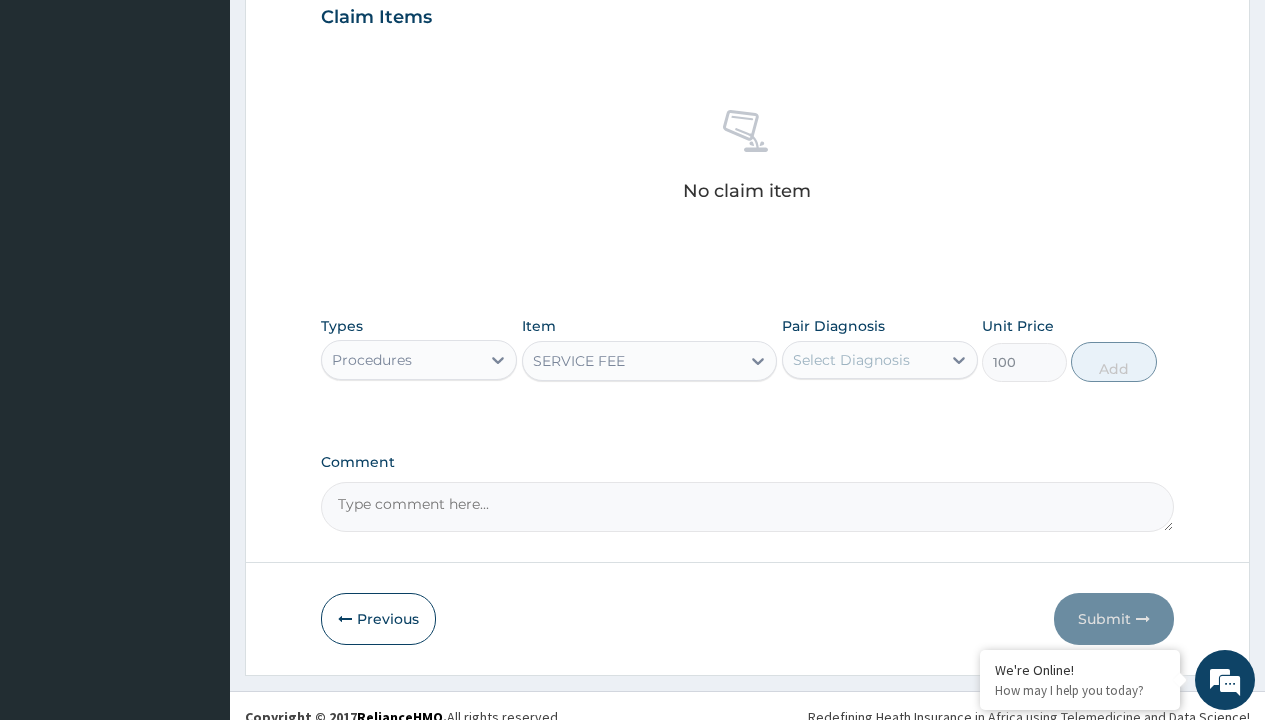 click on "Prescription collected" at bounding box center (409, -147) 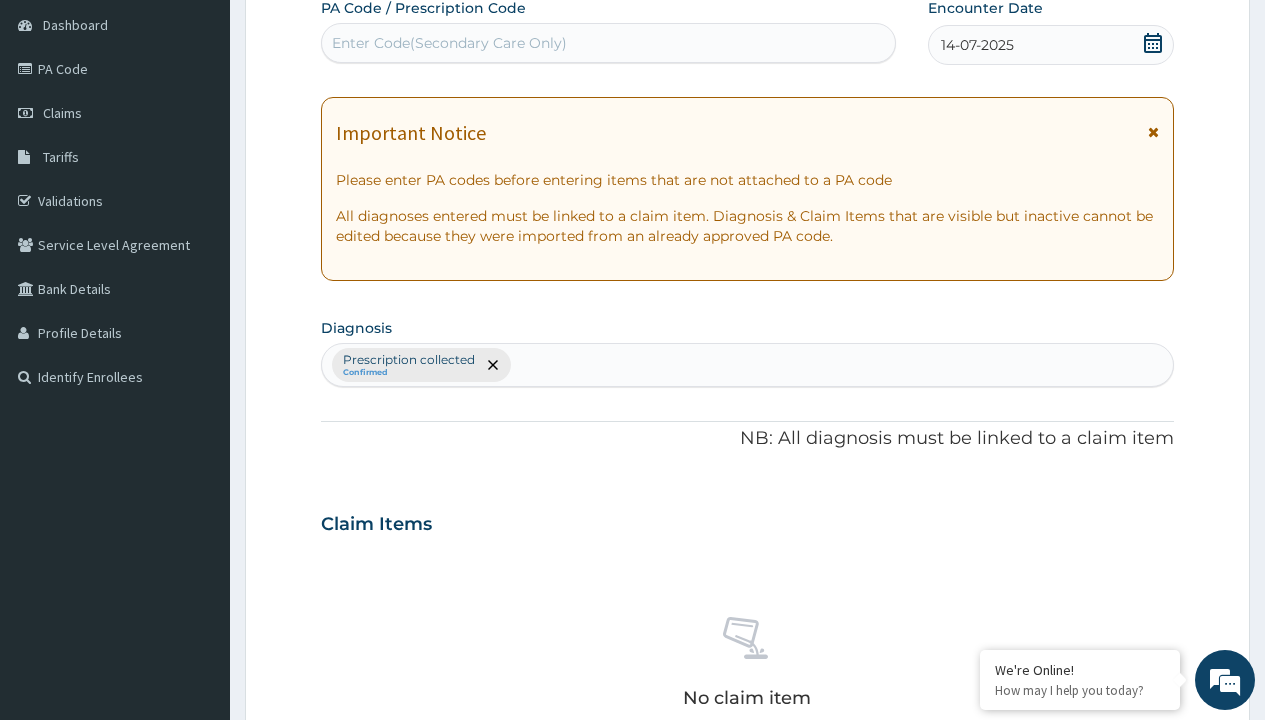 type on "prescription collected" 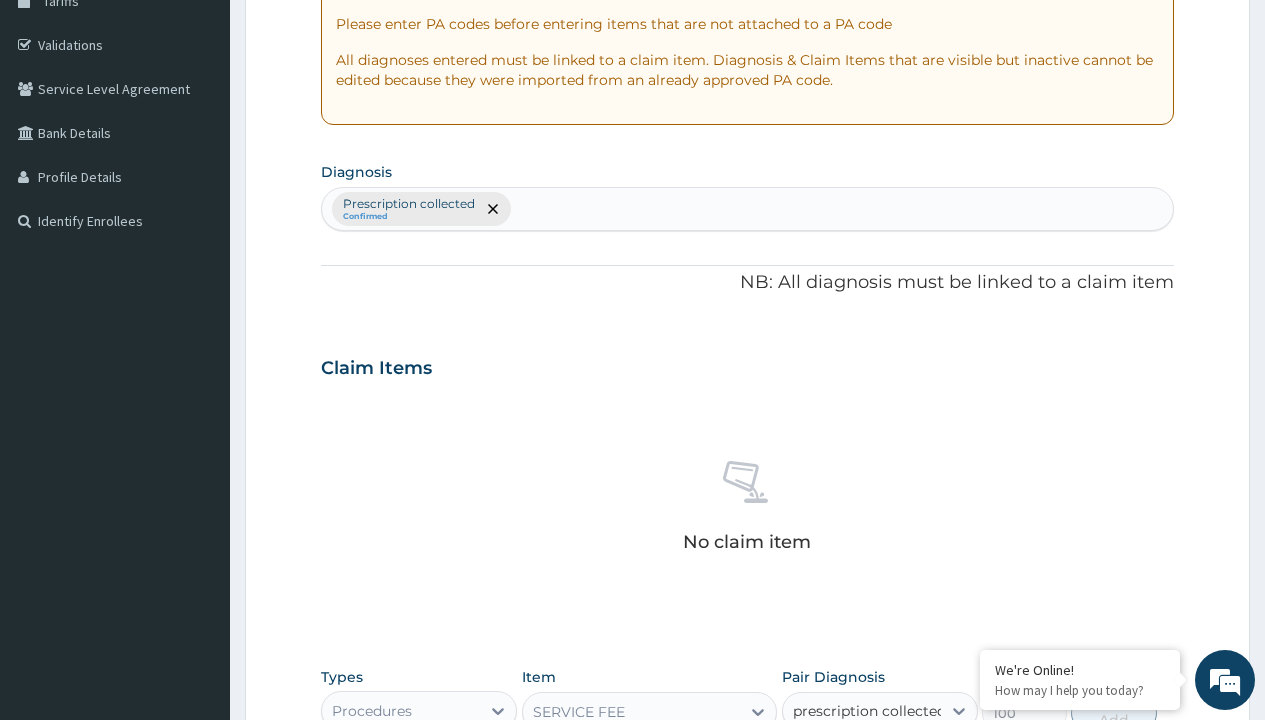 click on "Prescription collected" at bounding box center (890, 770) 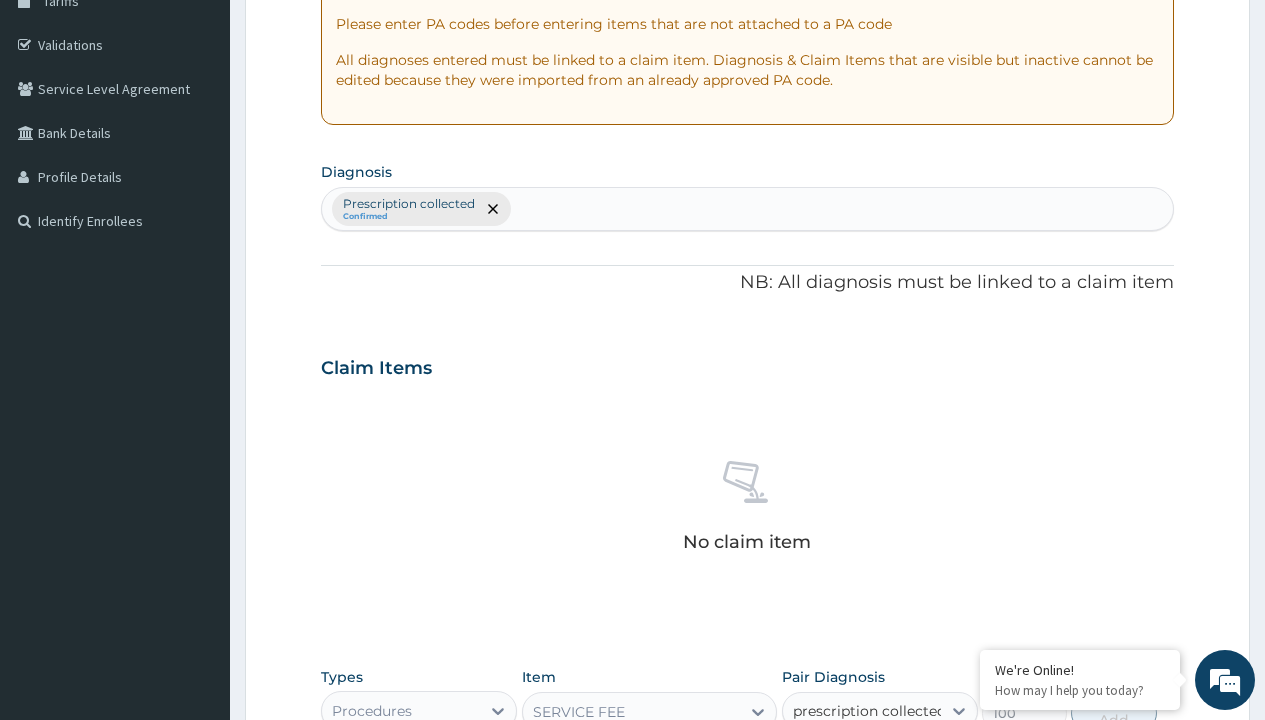 type 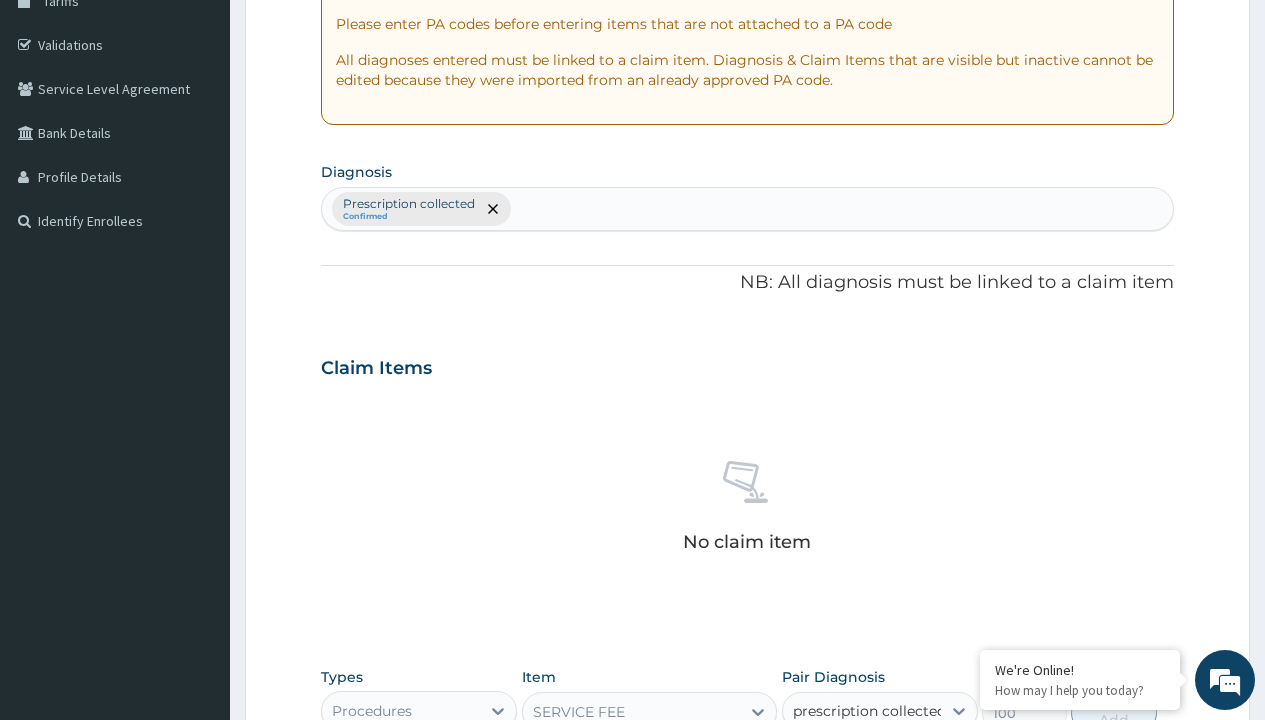 checkbox on "true" 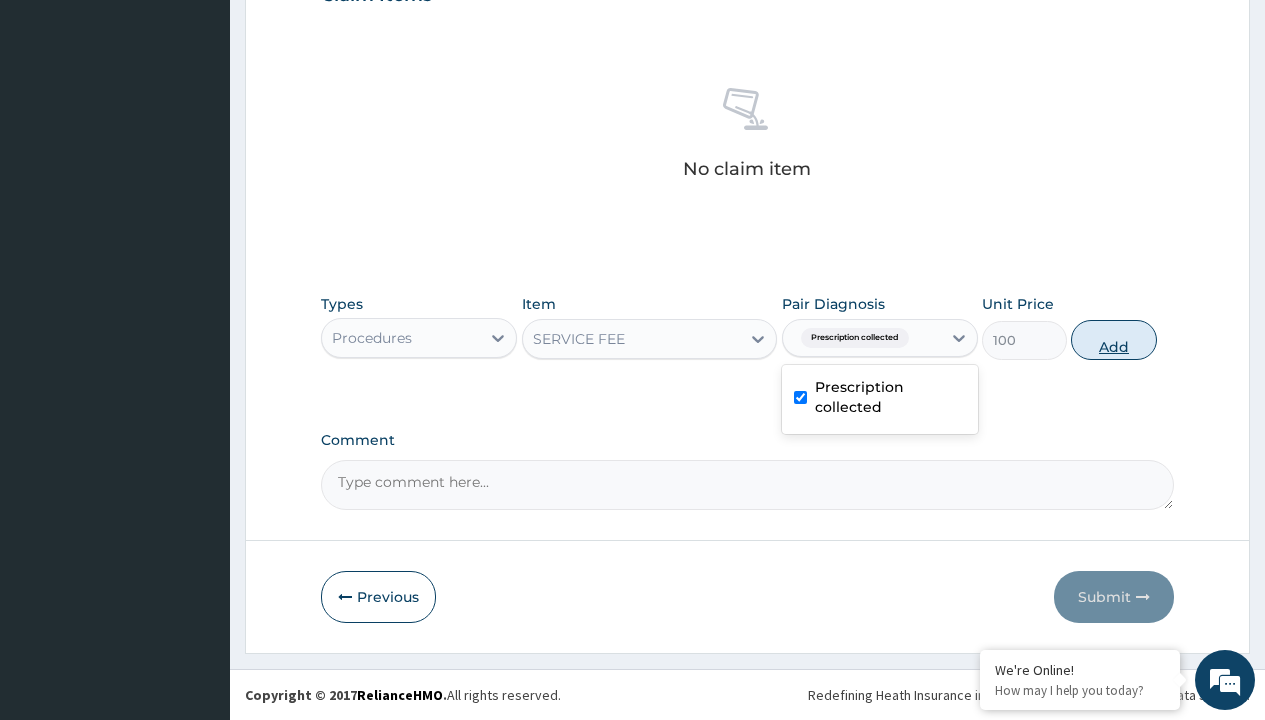 click on "Add" at bounding box center [1113, 340] 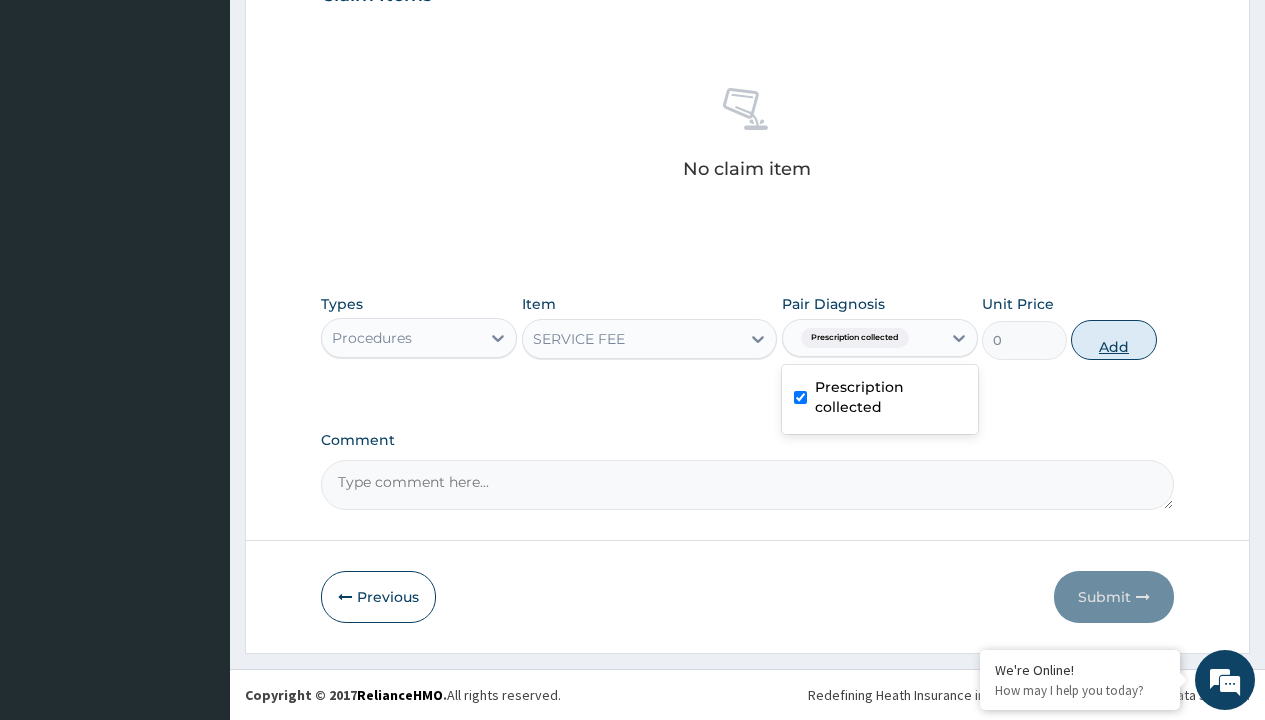 scroll, scrollTop: 642, scrollLeft: 0, axis: vertical 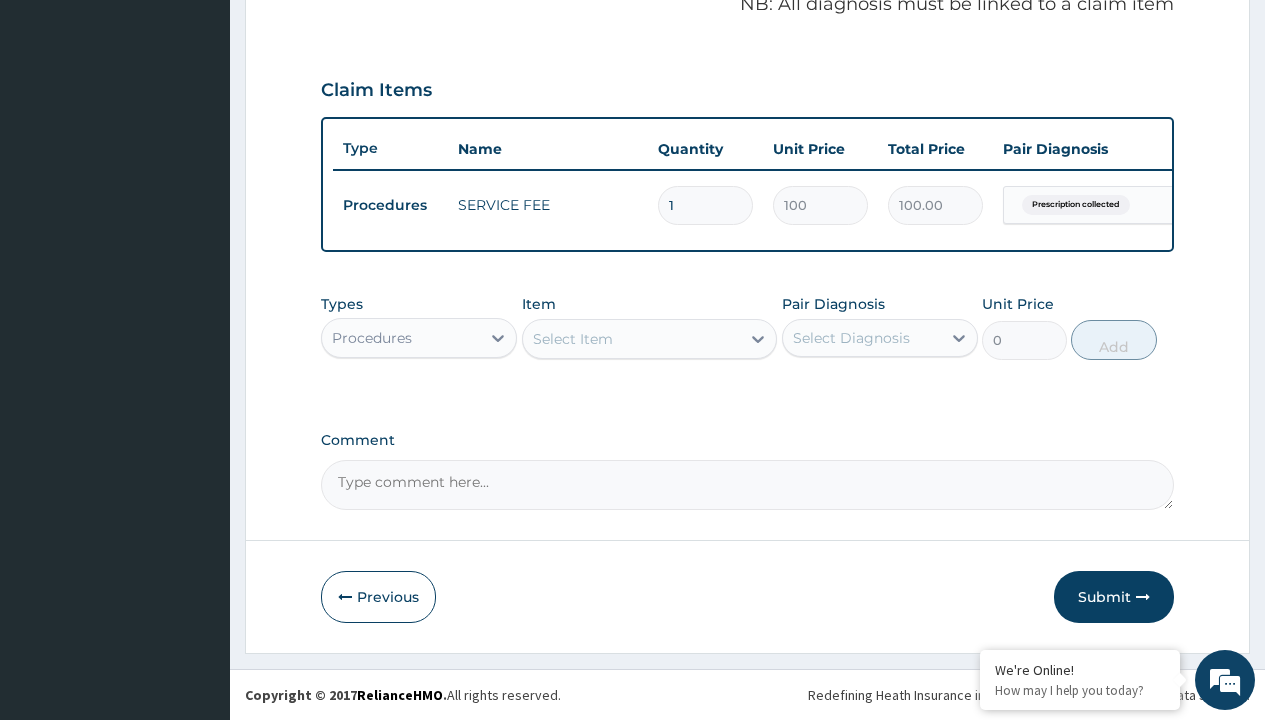 click on "Procedures" at bounding box center (372, 338) 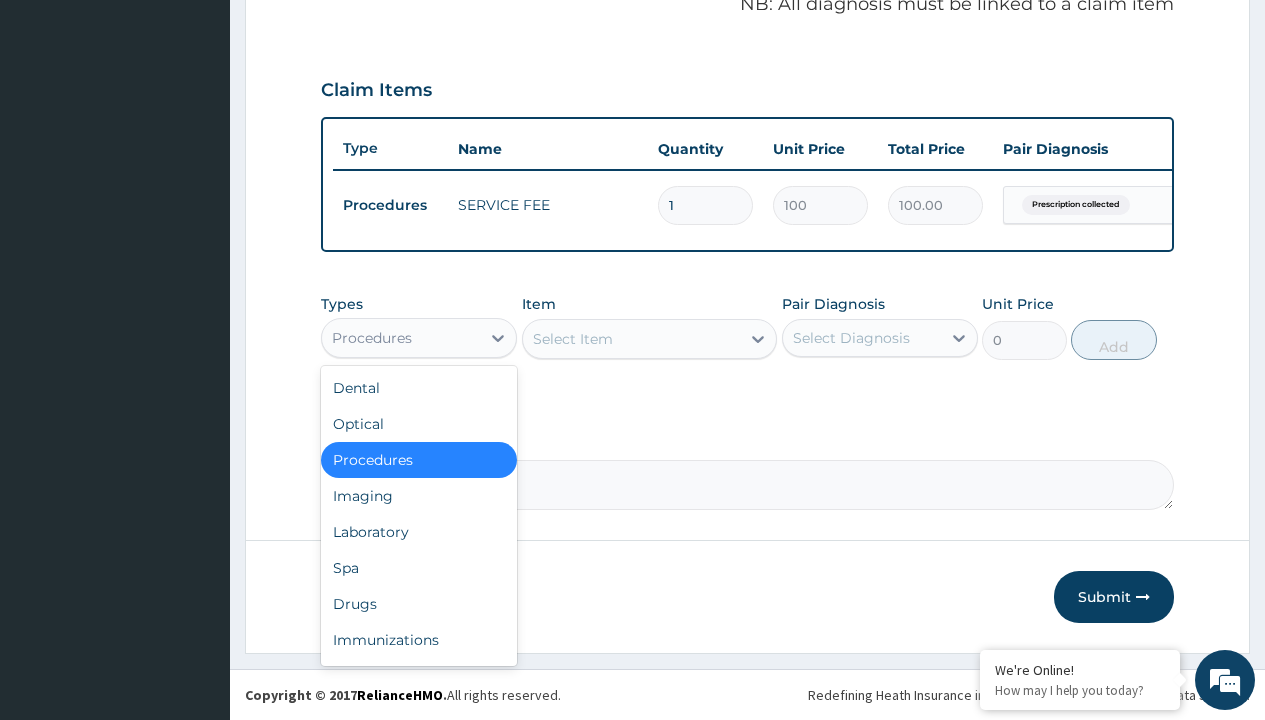 type on "drugs" 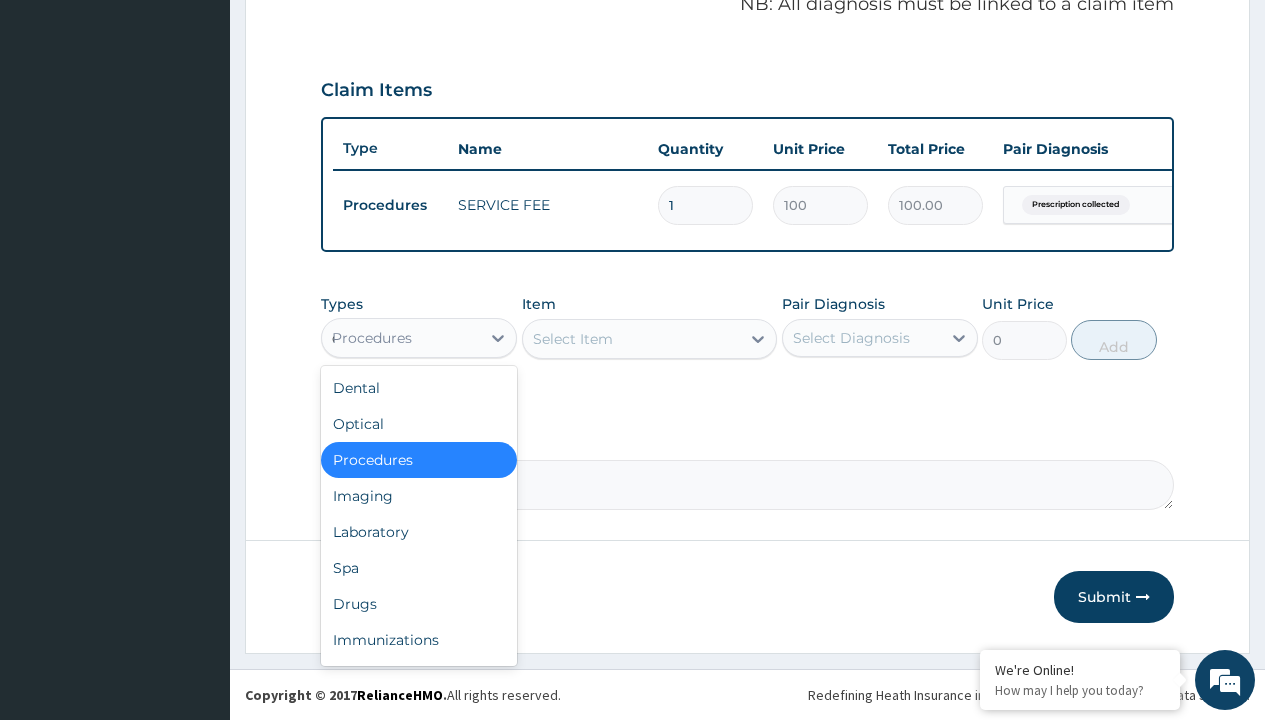 scroll, scrollTop: 0, scrollLeft: 0, axis: both 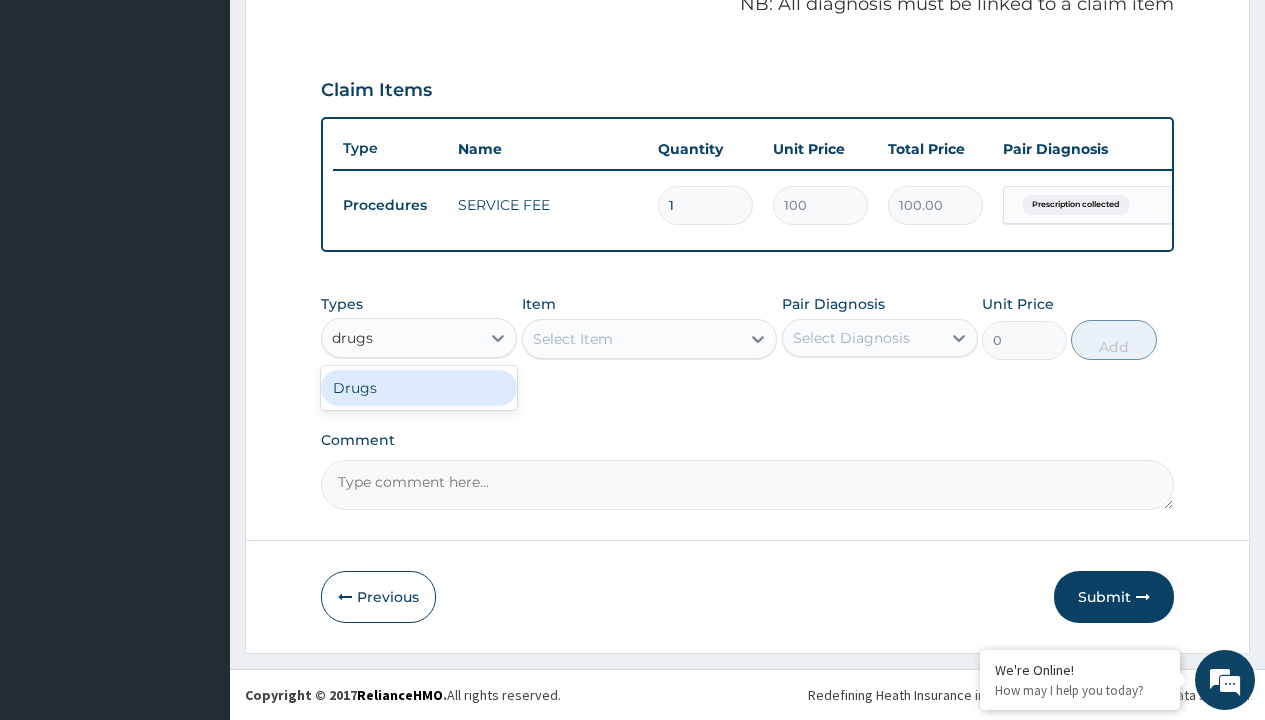 click on "Drugs" at bounding box center [419, 388] 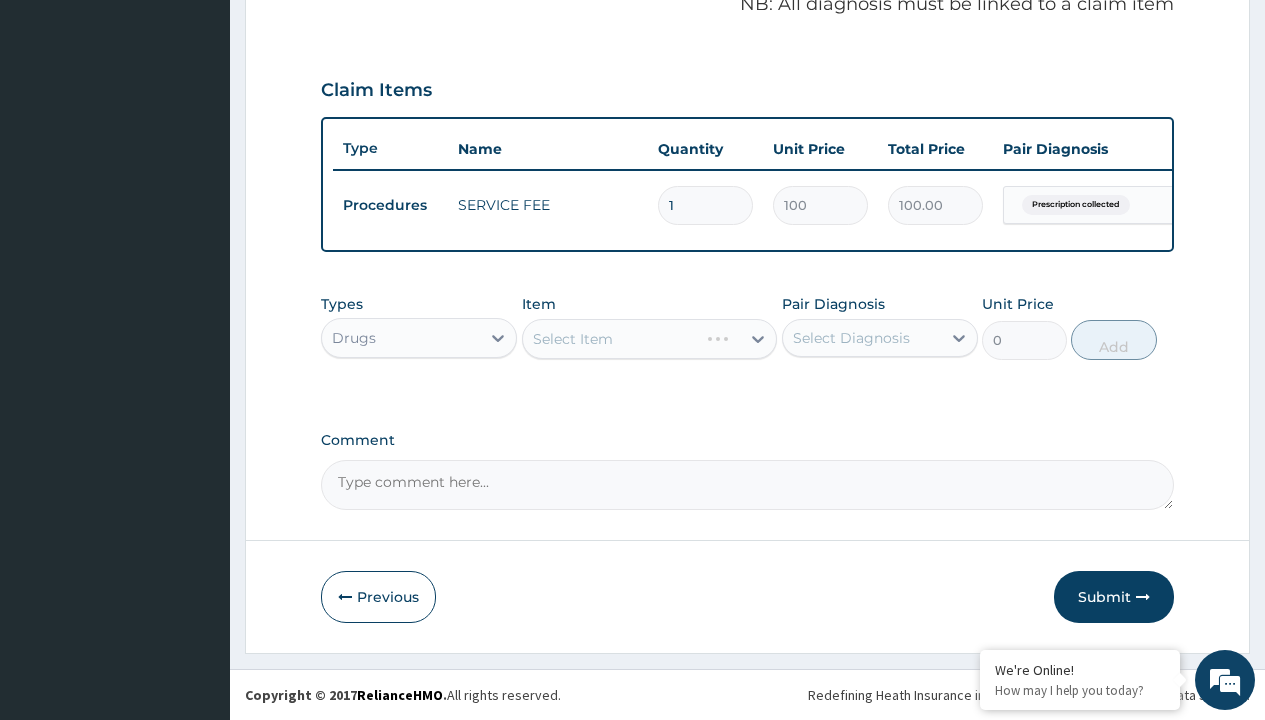 click on "Select Item" at bounding box center (650, 339) 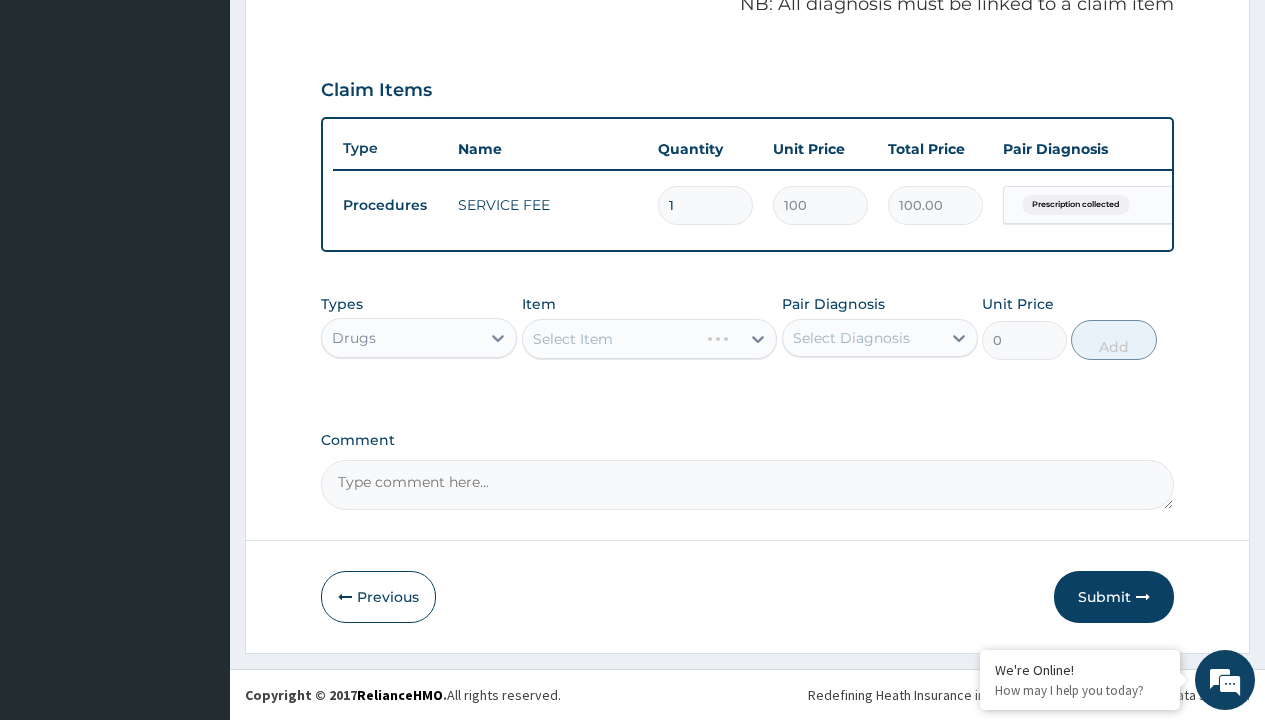 type on "cyclogest vaginal pessary 400mg x 15" 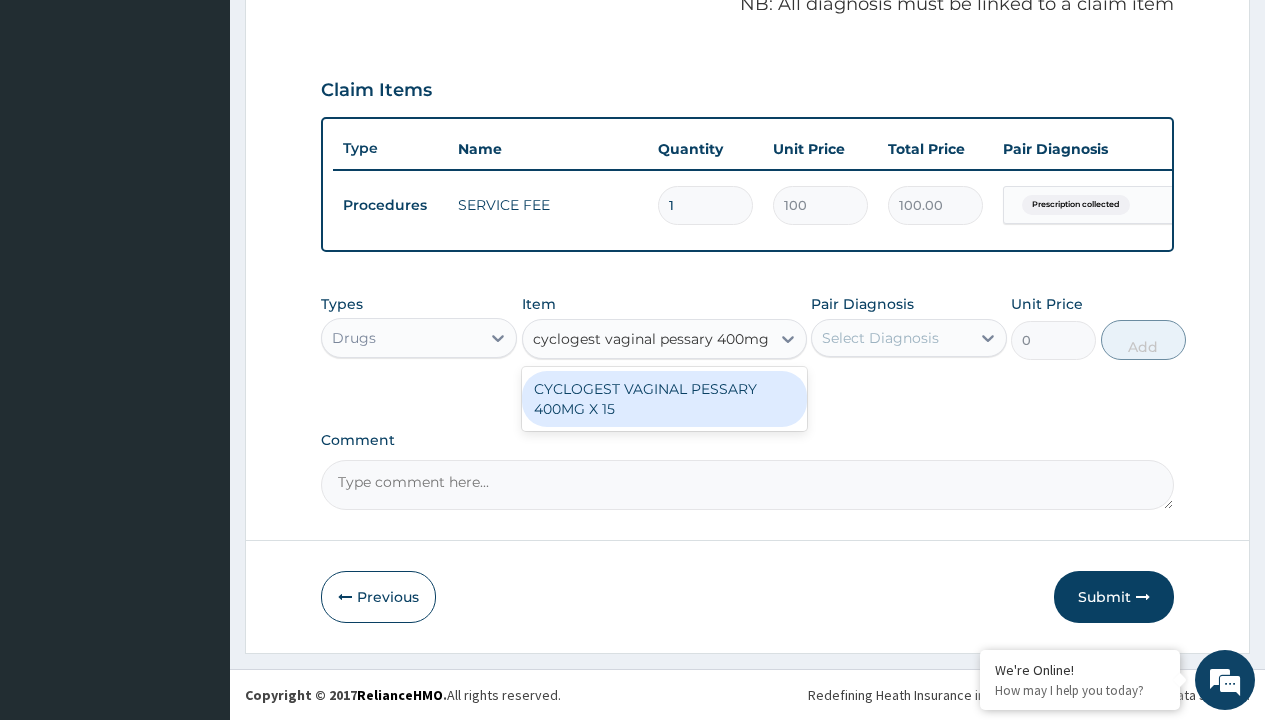 scroll, scrollTop: 0, scrollLeft: 0, axis: both 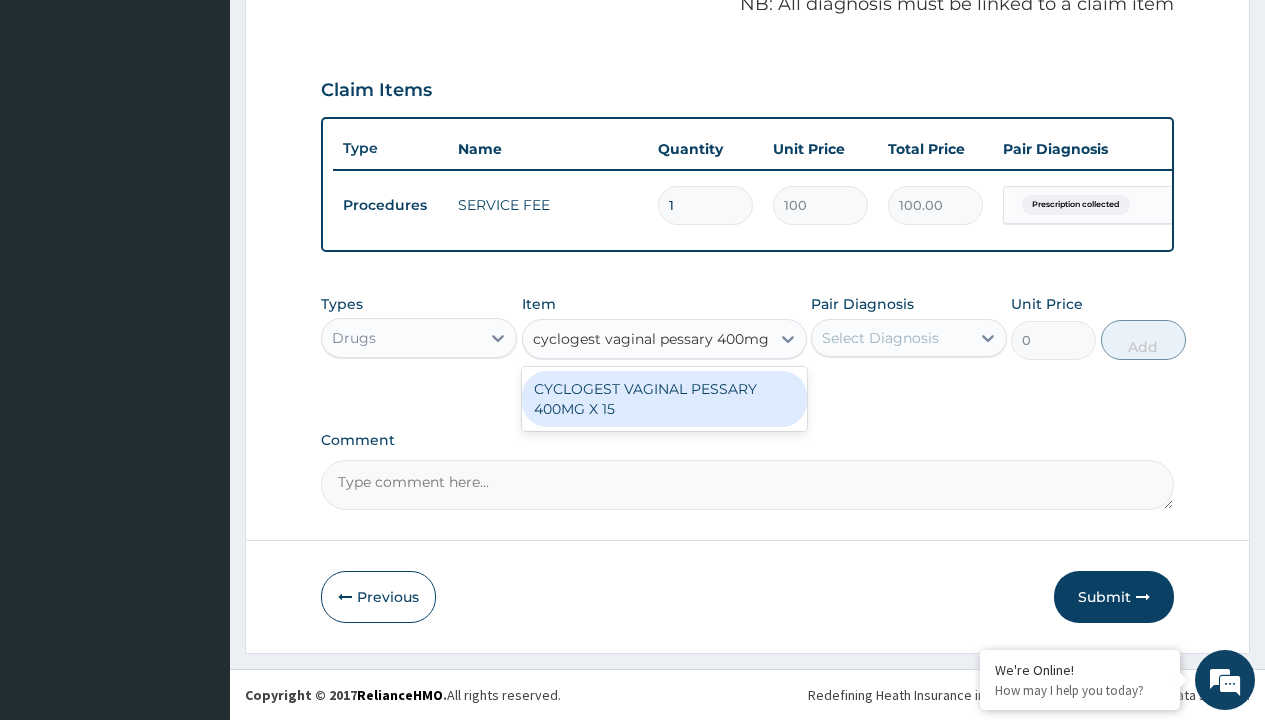 click on "CYCLOGEST VAGINAL PESSARY 400MG X 15" at bounding box center (664, 399) 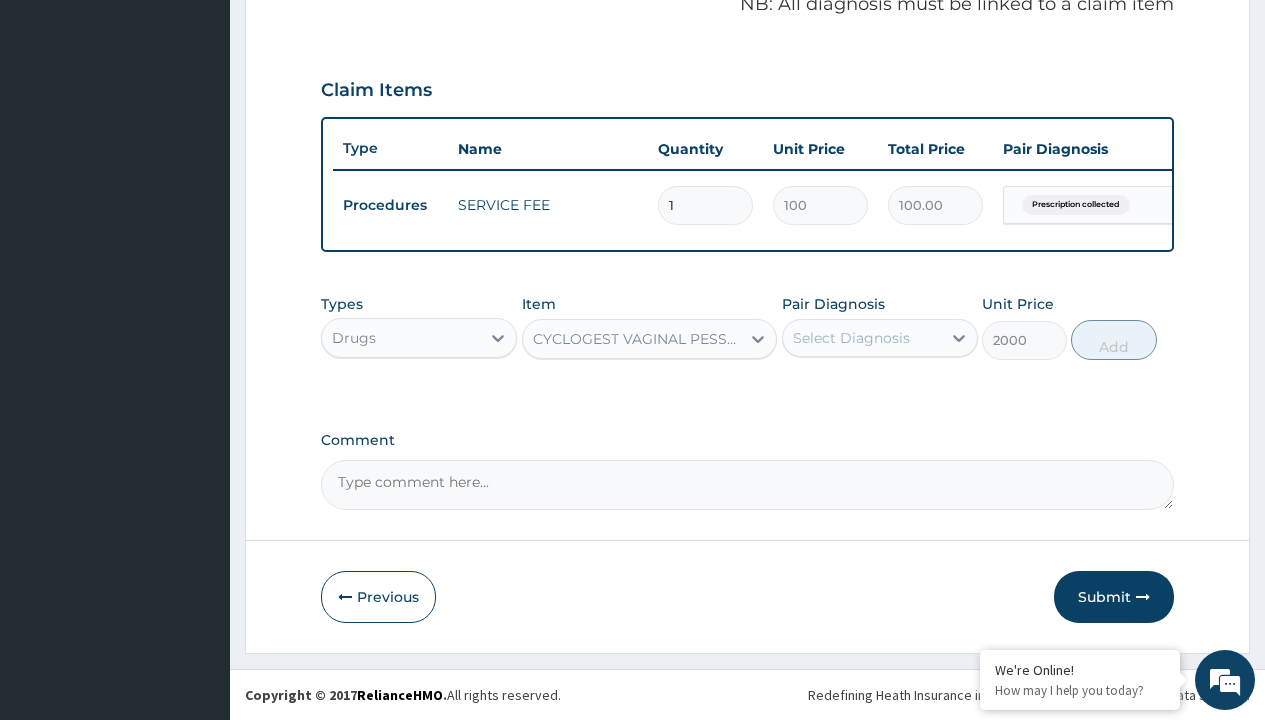 click on "Prescription collected" at bounding box center (409, -74) 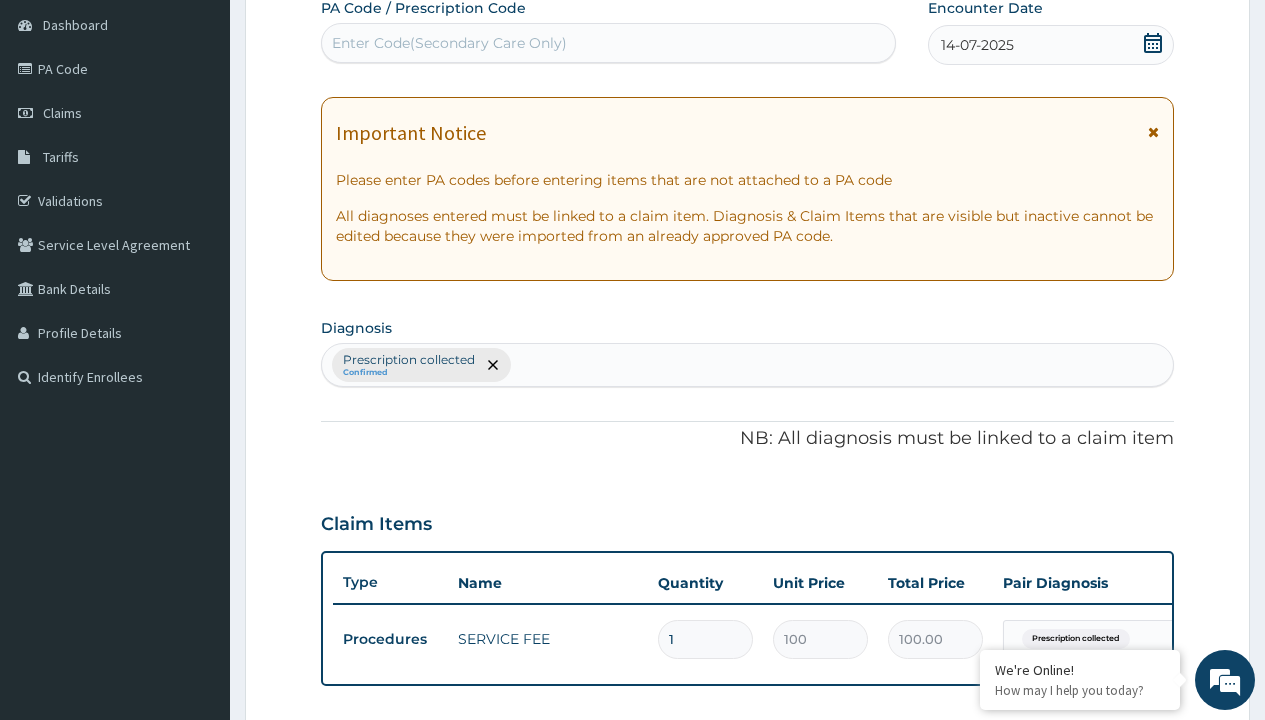 type on "prescription collected" 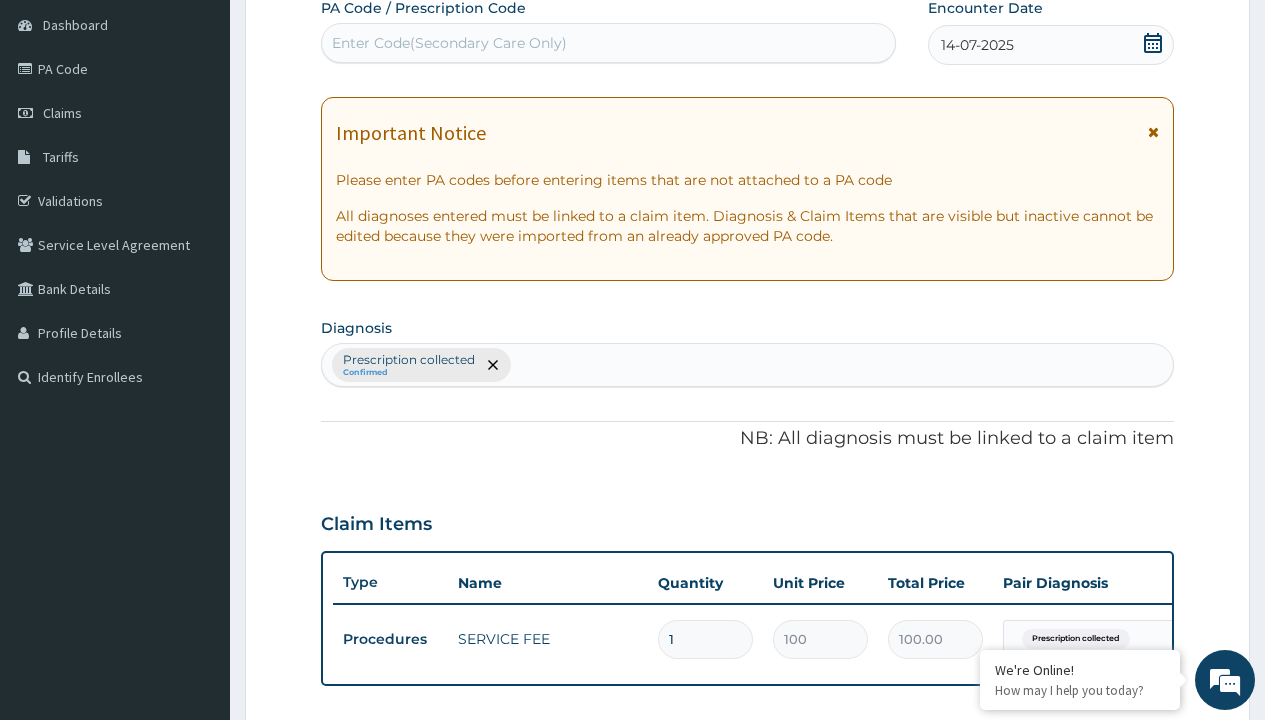 scroll, scrollTop: 0, scrollLeft: 0, axis: both 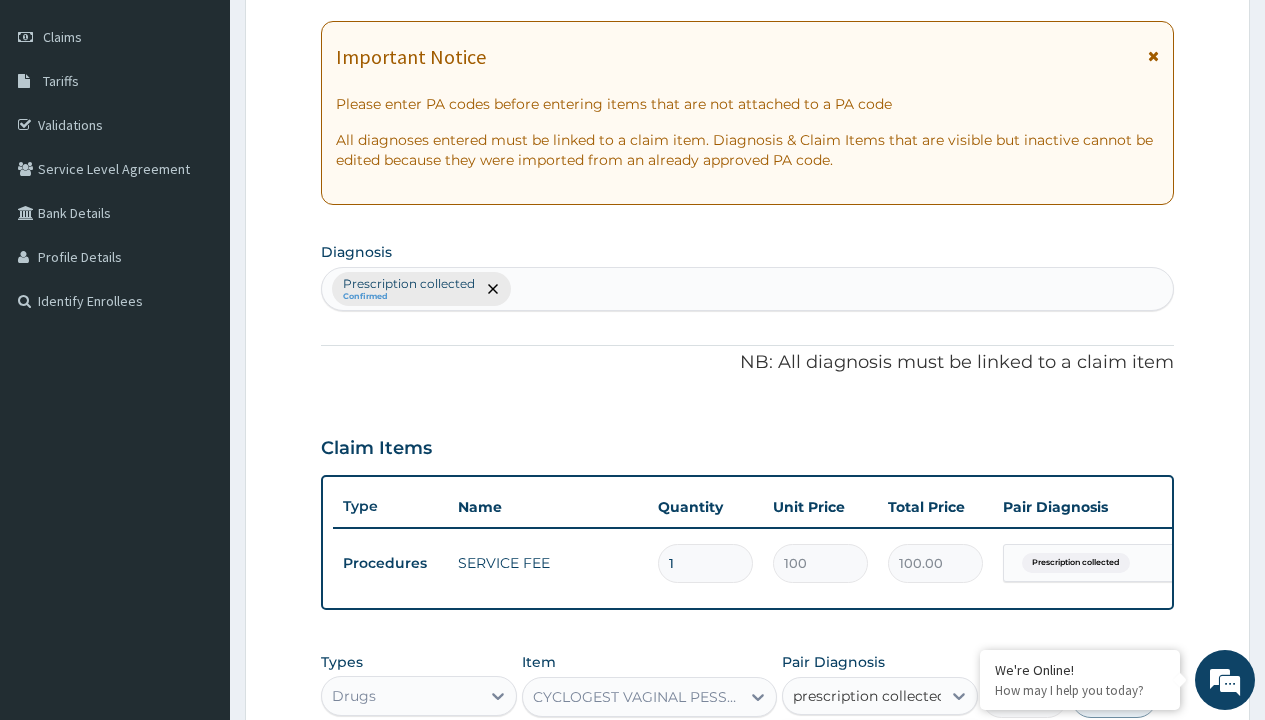 click on "Prescription collected" at bounding box center [890, 755] 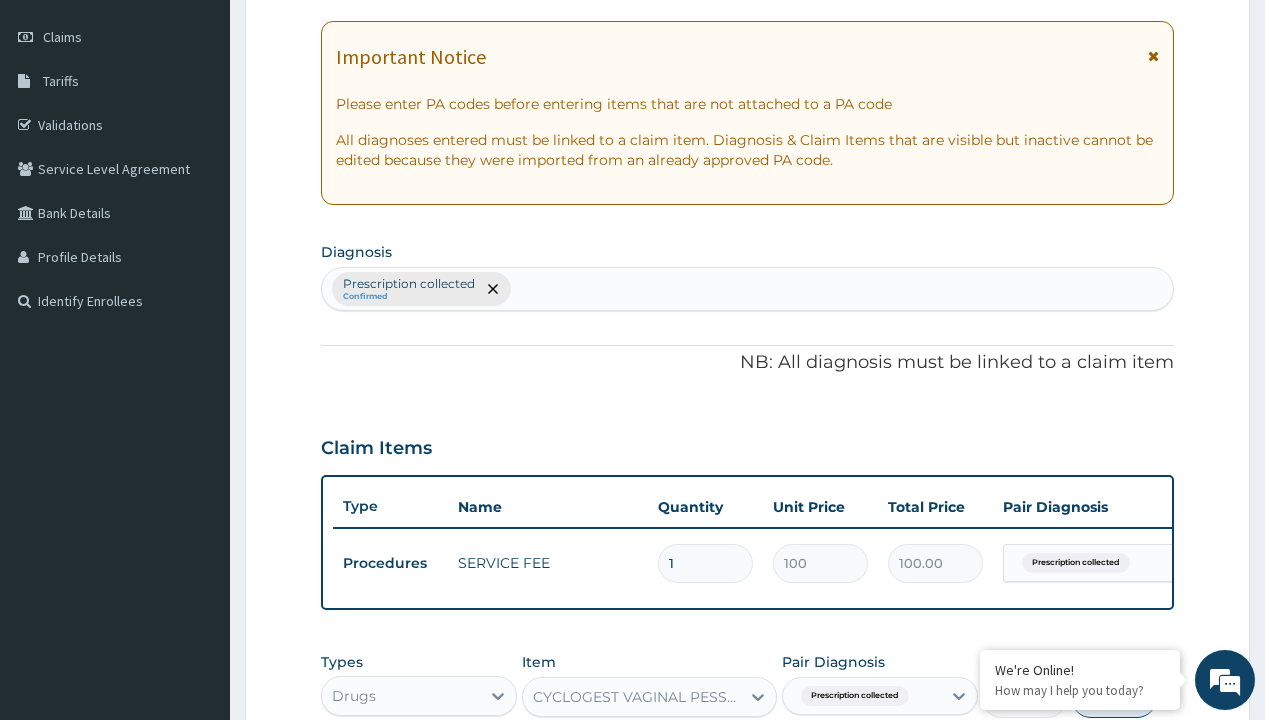 scroll, scrollTop: 642, scrollLeft: 0, axis: vertical 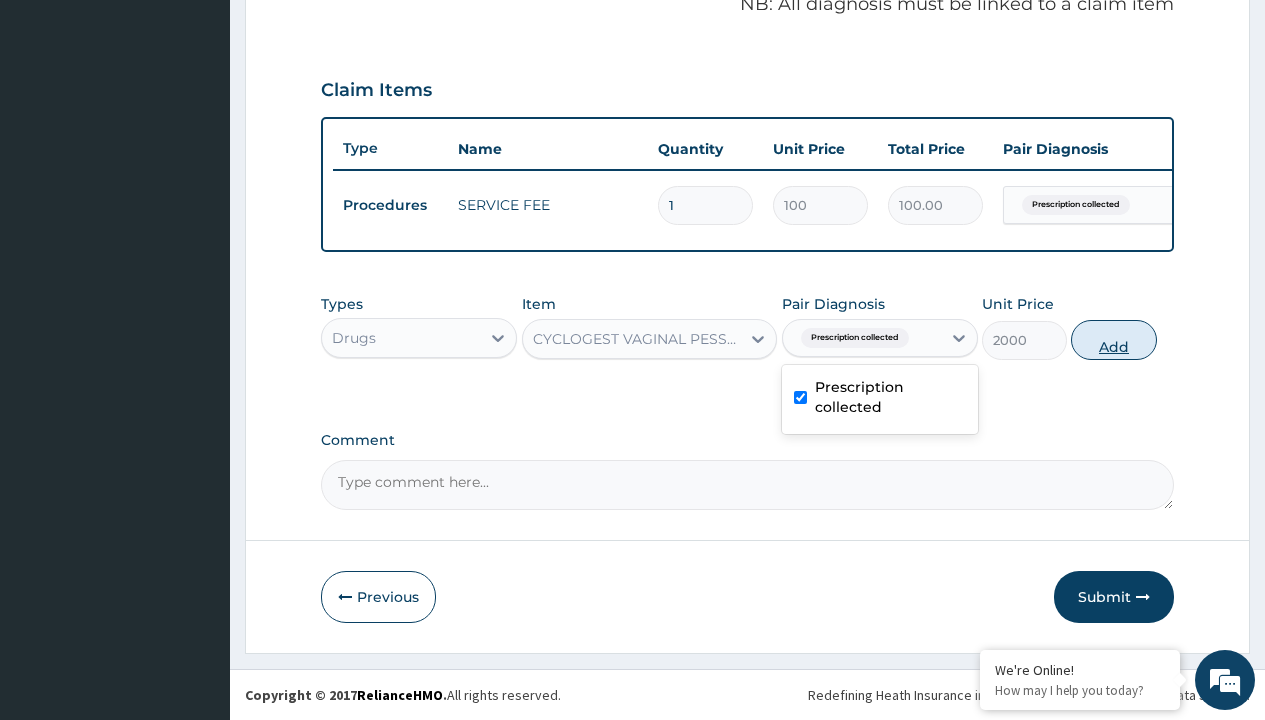 click on "Add" at bounding box center [1113, 340] 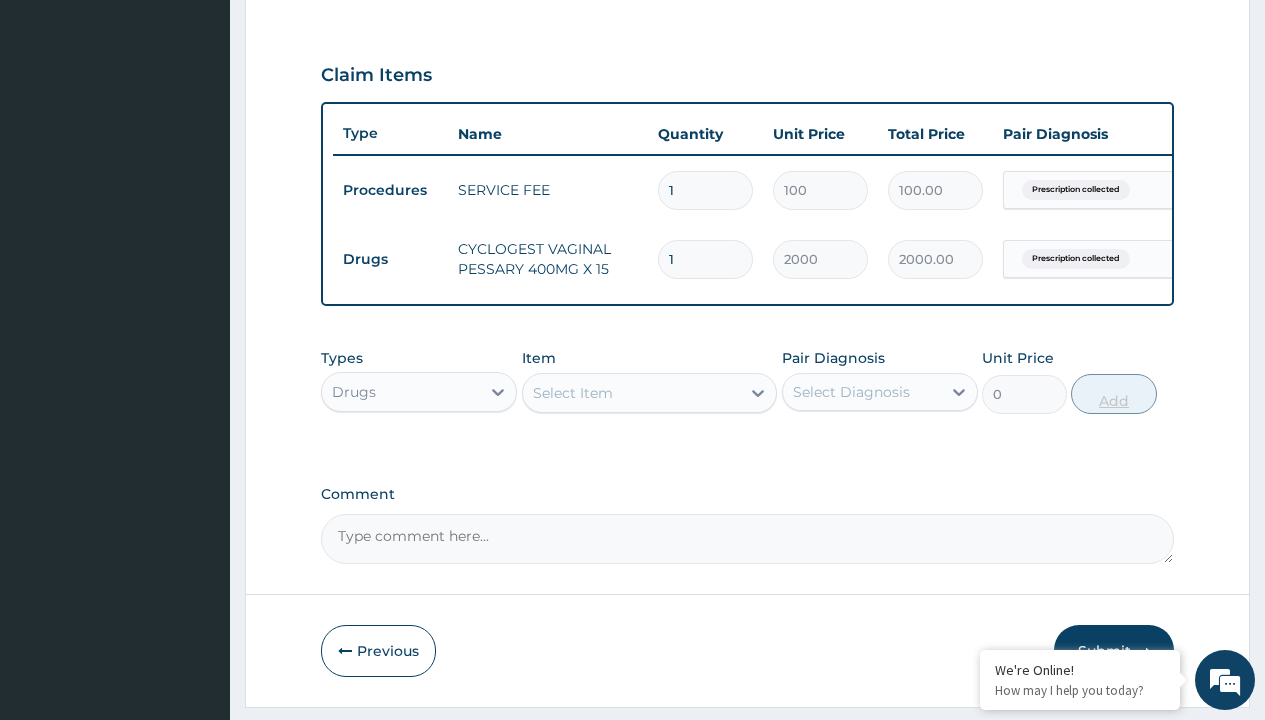 type on "30" 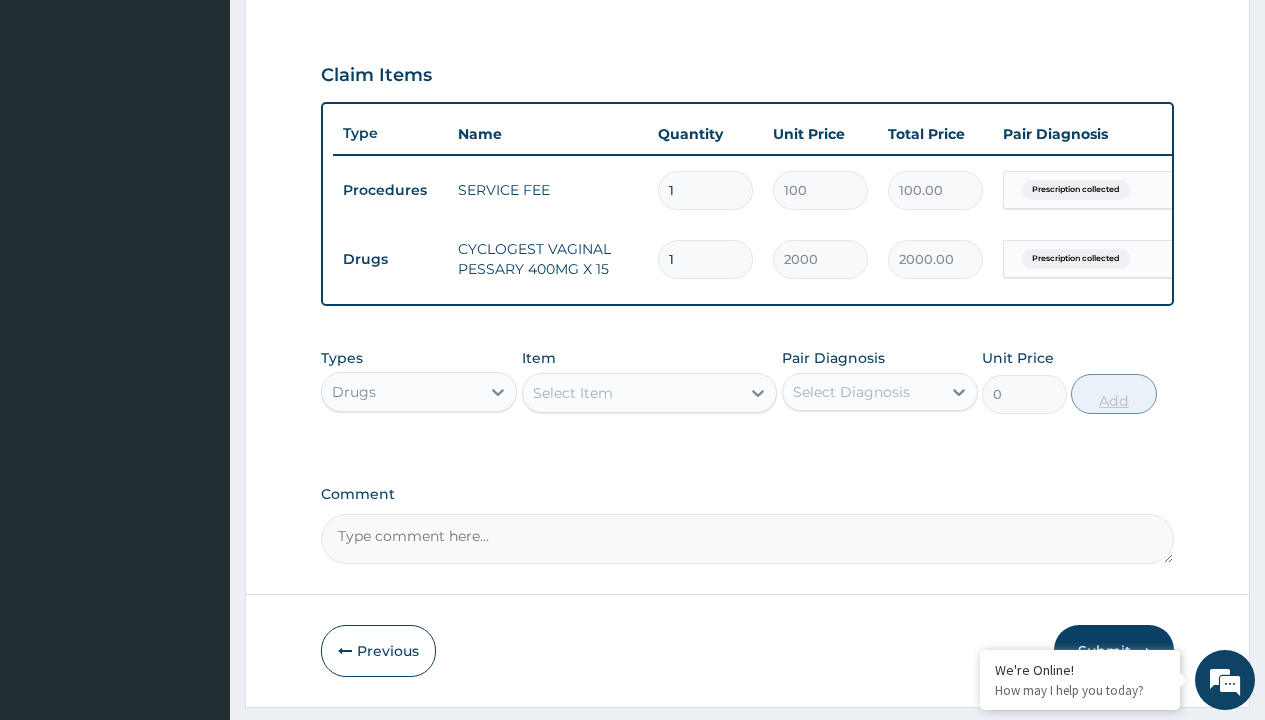 type on "60000.00" 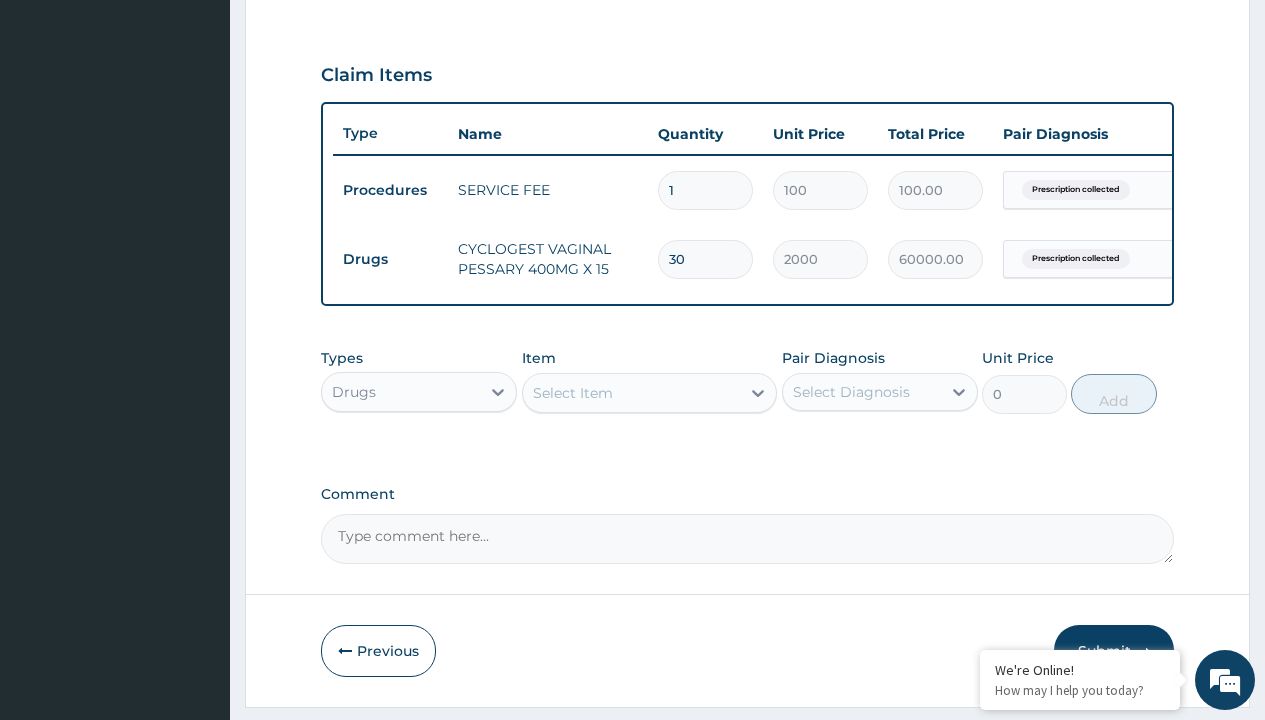 type on "30" 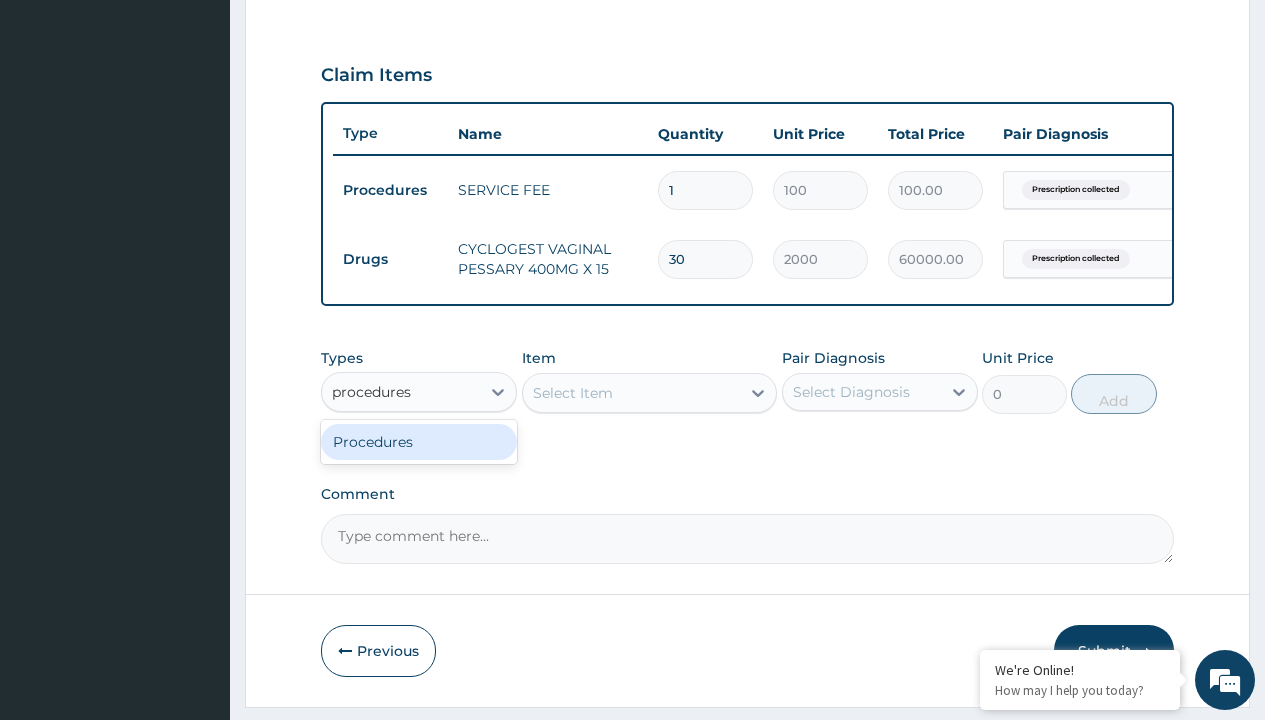 scroll, scrollTop: 0, scrollLeft: 0, axis: both 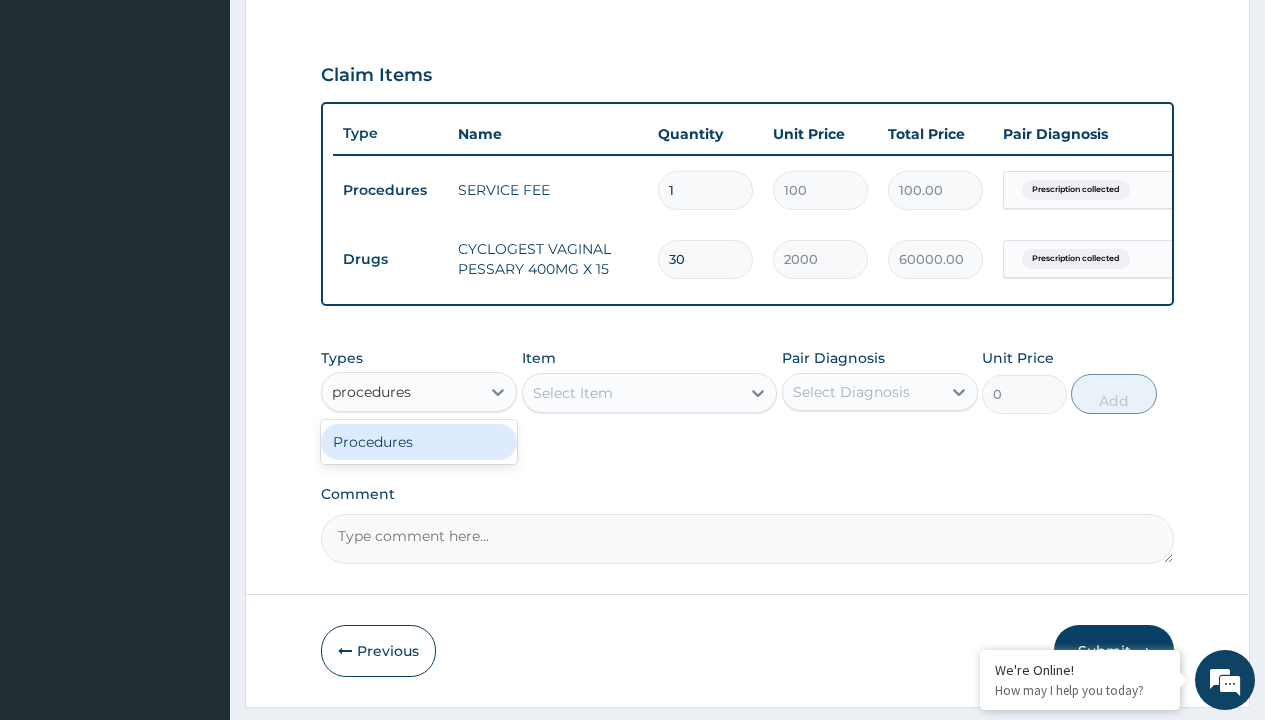 click on "Procedures" at bounding box center (419, 442) 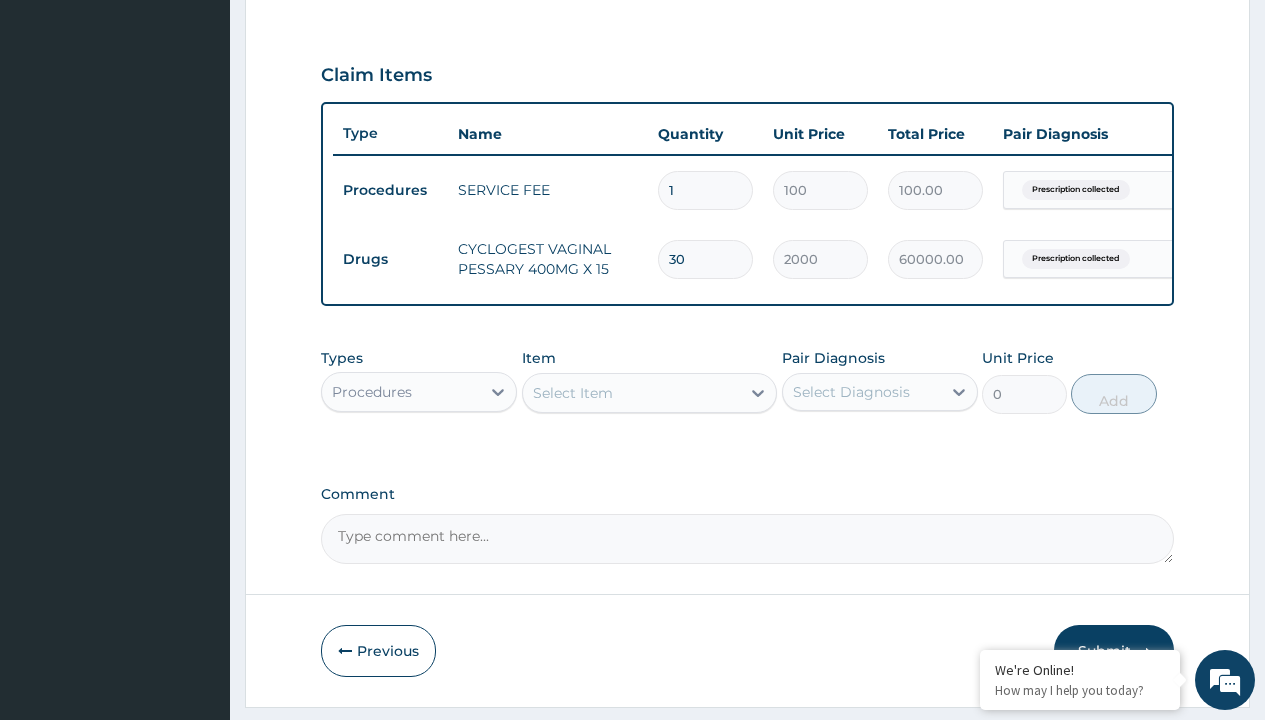 click on "Select Item" at bounding box center (573, 393) 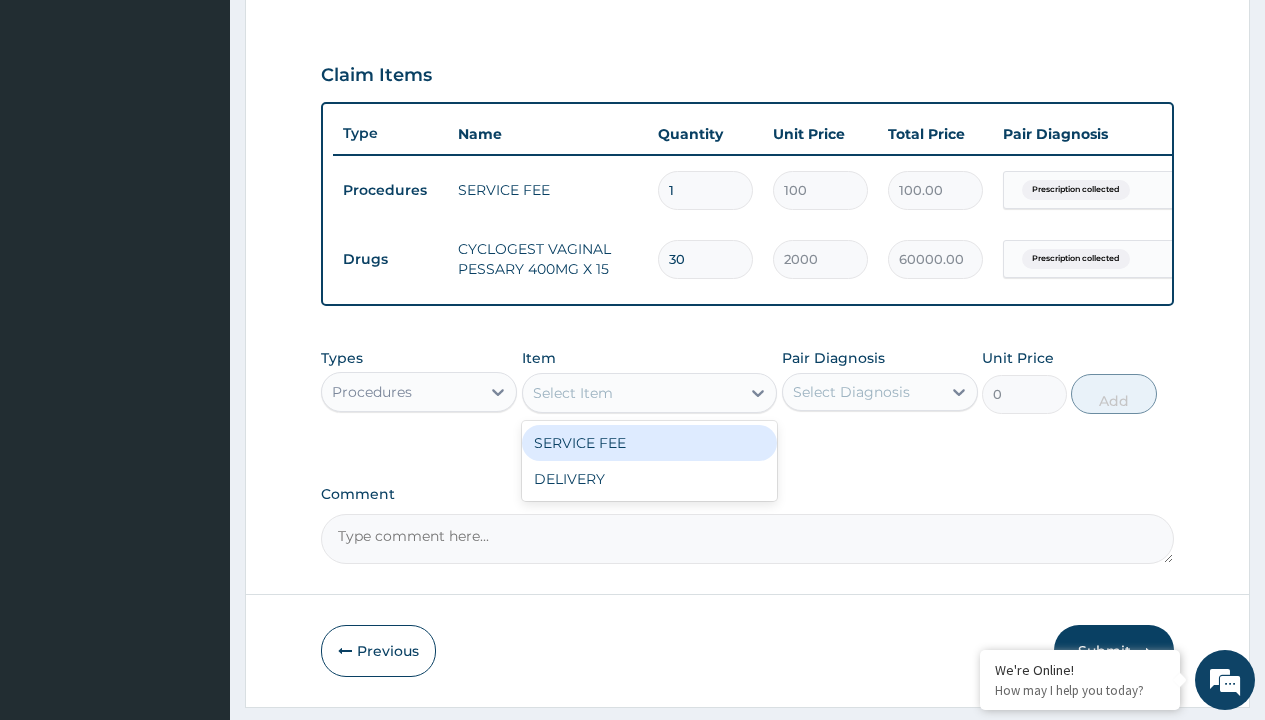 type on "delivery" 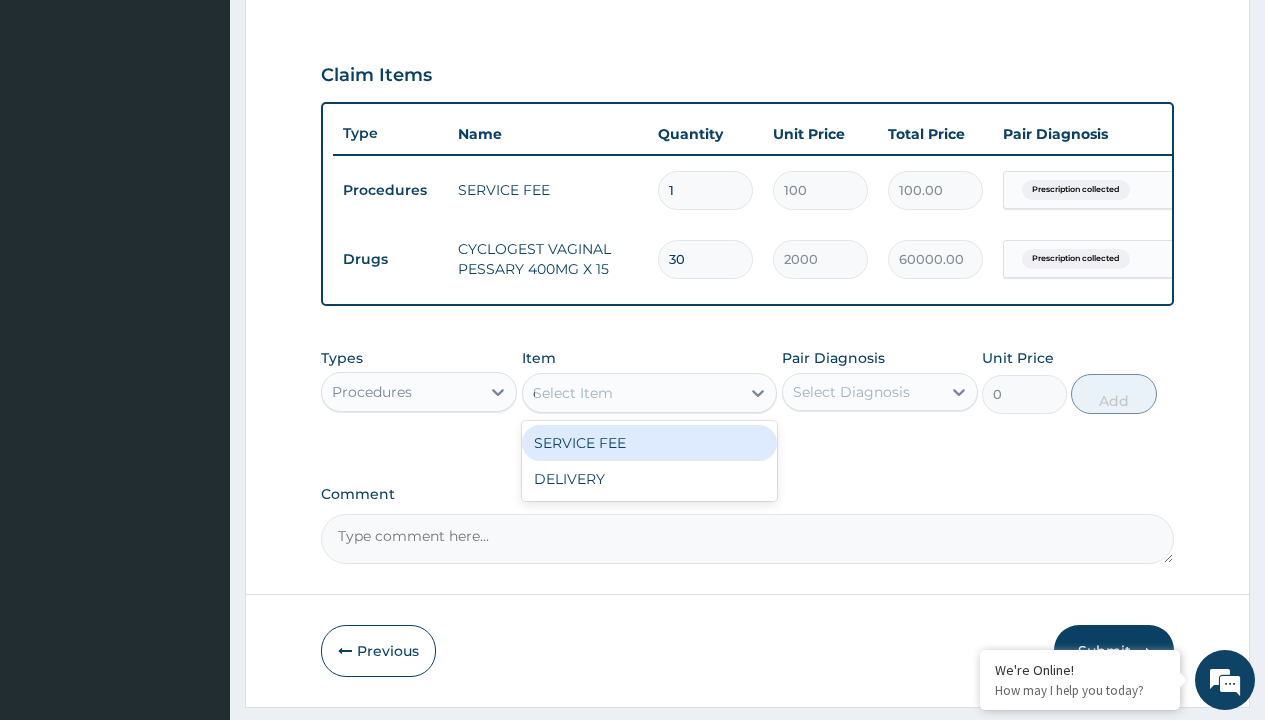 scroll, scrollTop: 0, scrollLeft: 0, axis: both 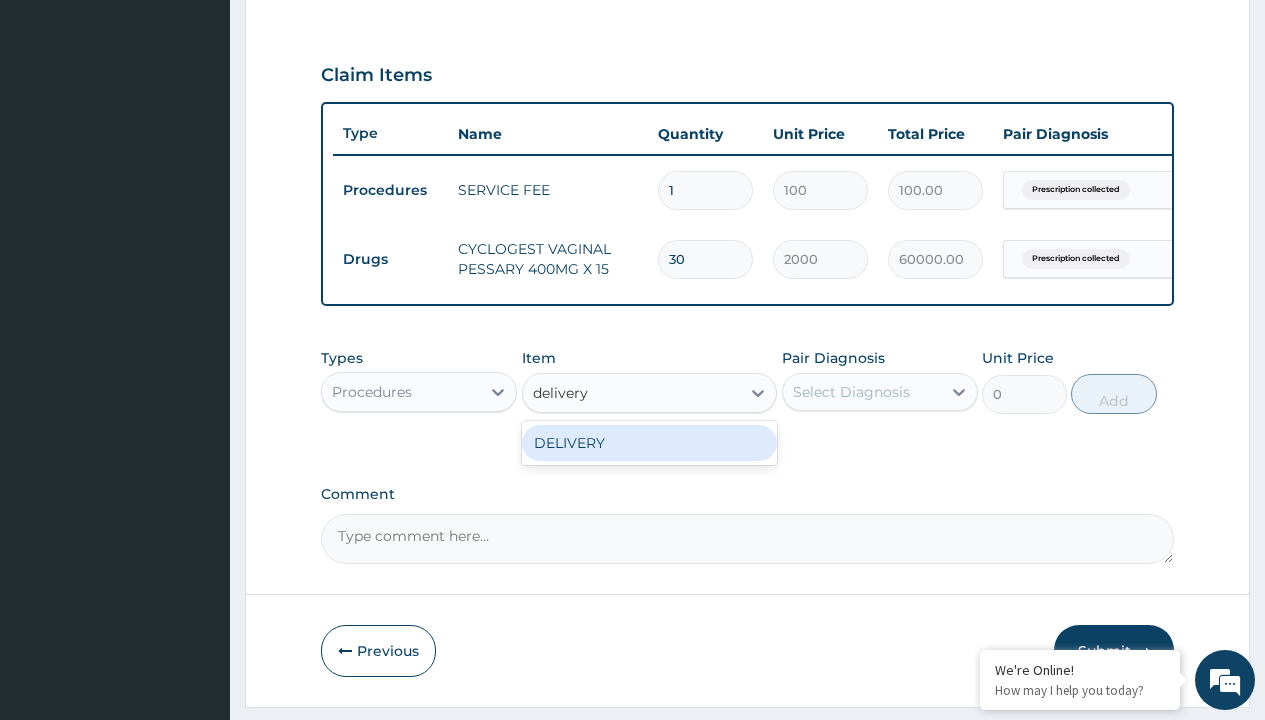 click on "DELIVERY" at bounding box center [650, 443] 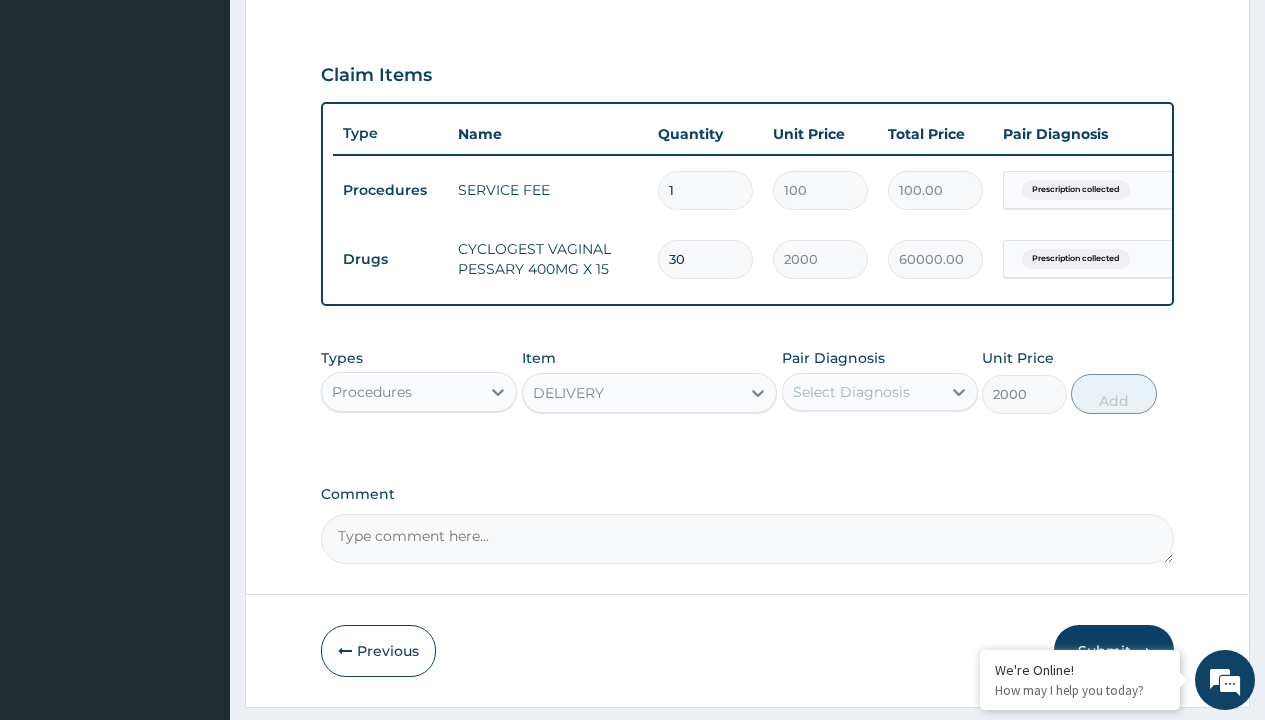 click on "Prescription collected" at bounding box center [409, -89] 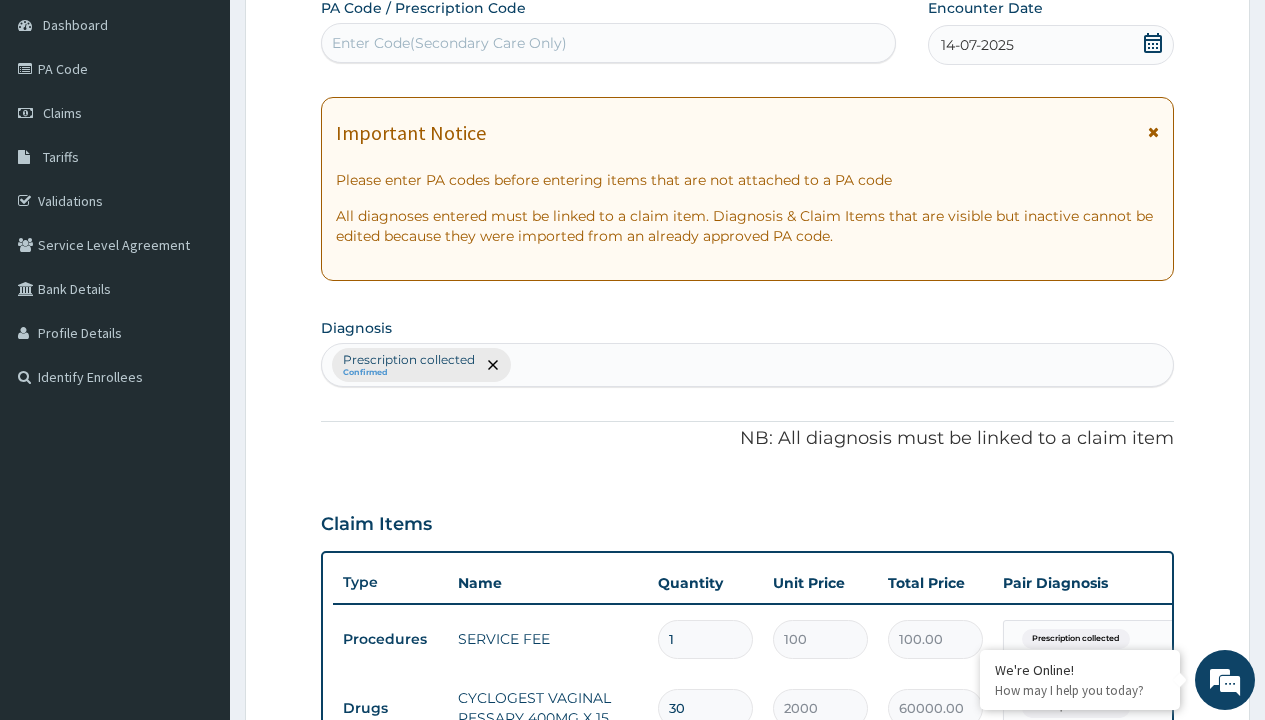 type on "prescription collected" 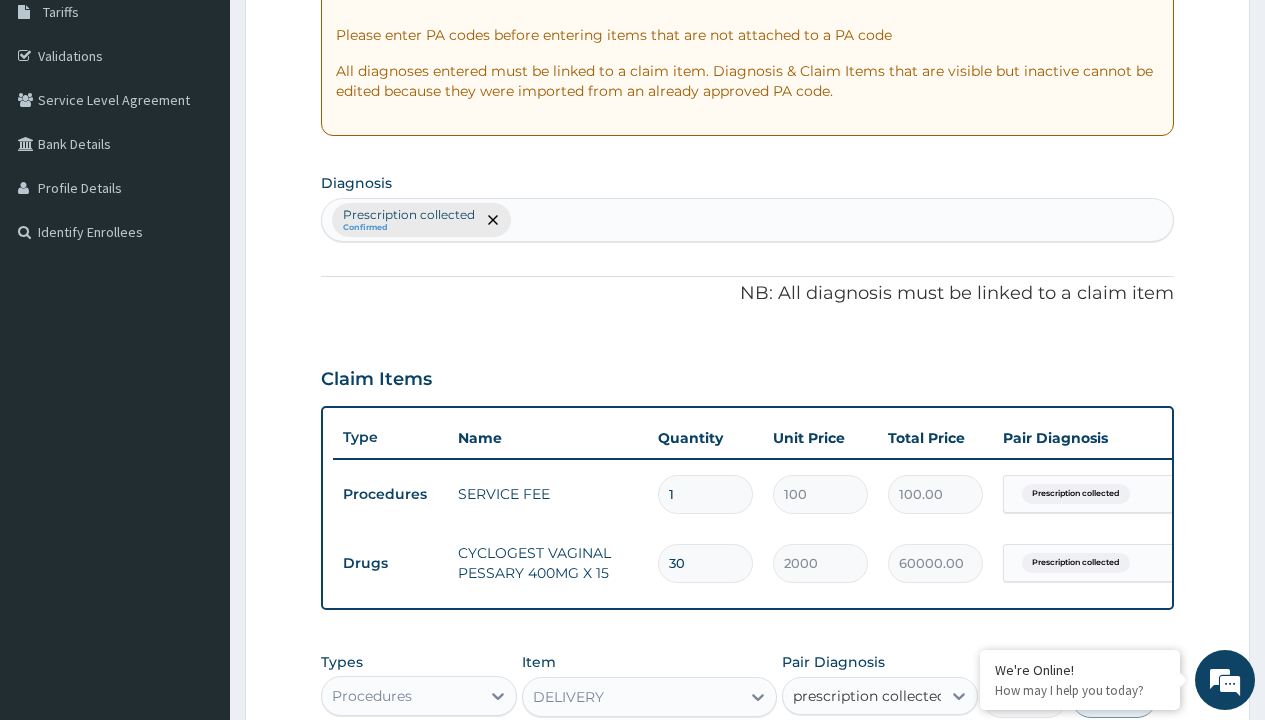 click on "Prescription collected" at bounding box center (890, 755) 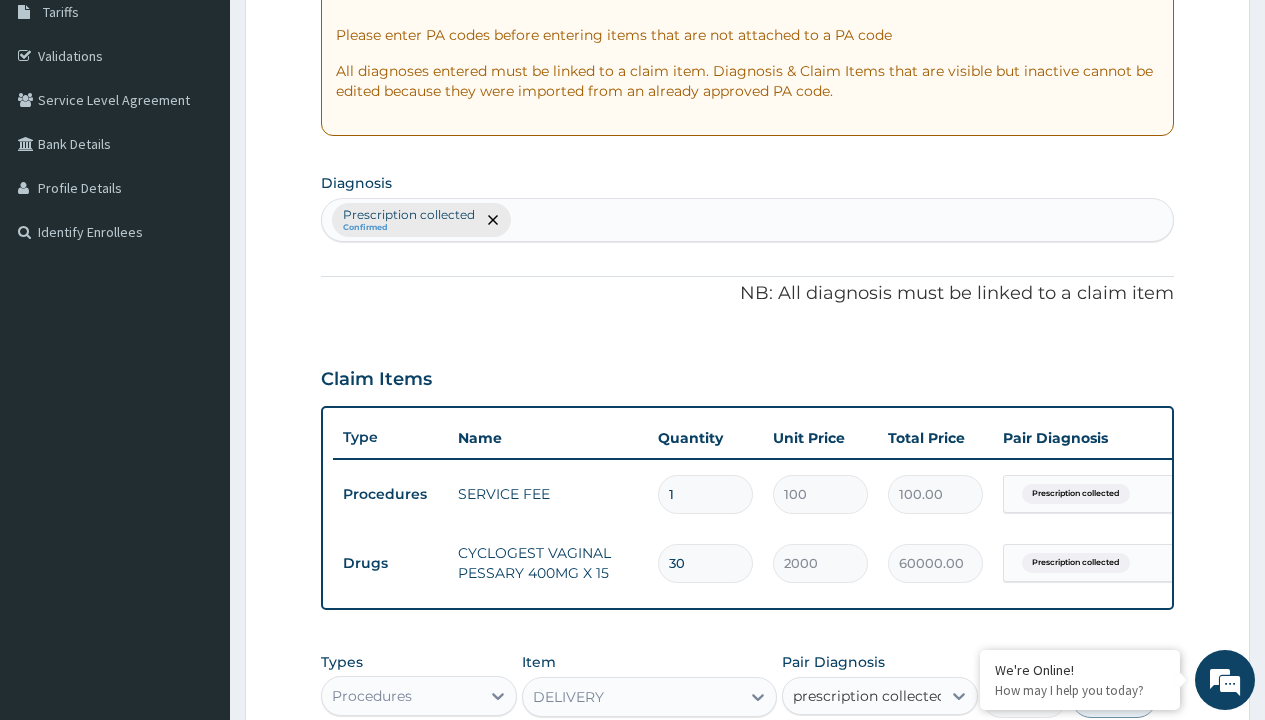 type 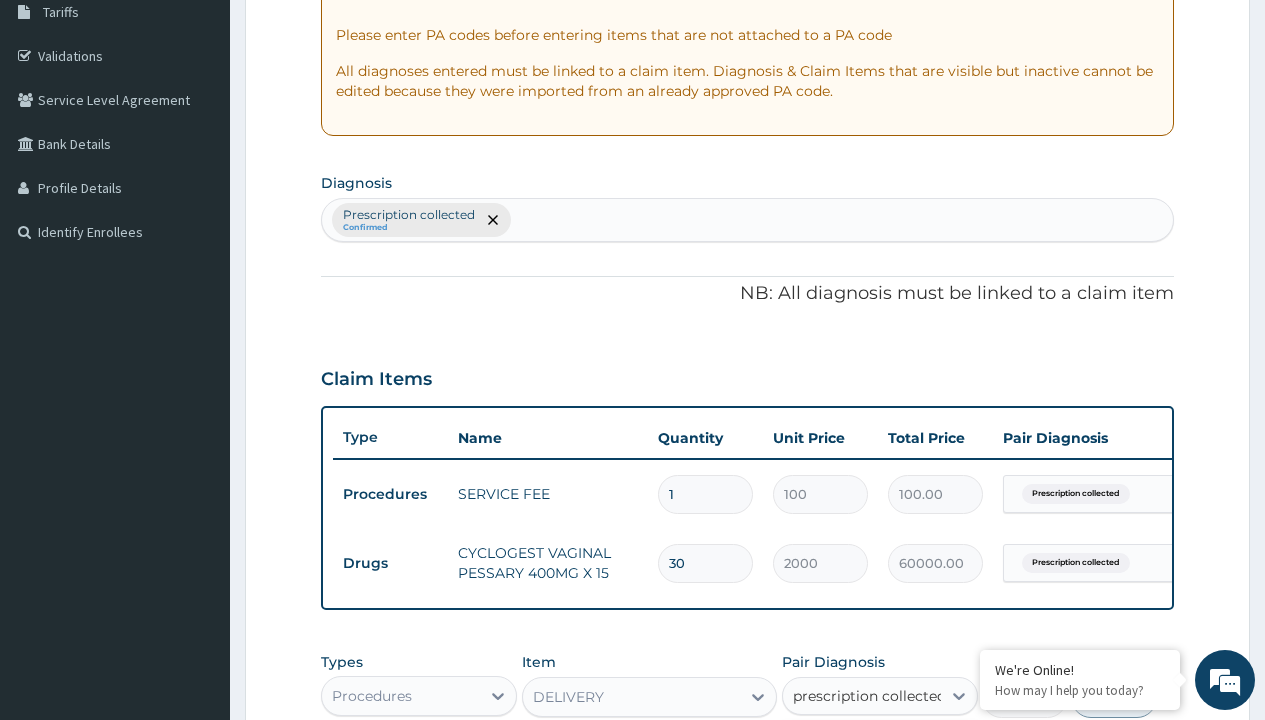 checkbox on "true" 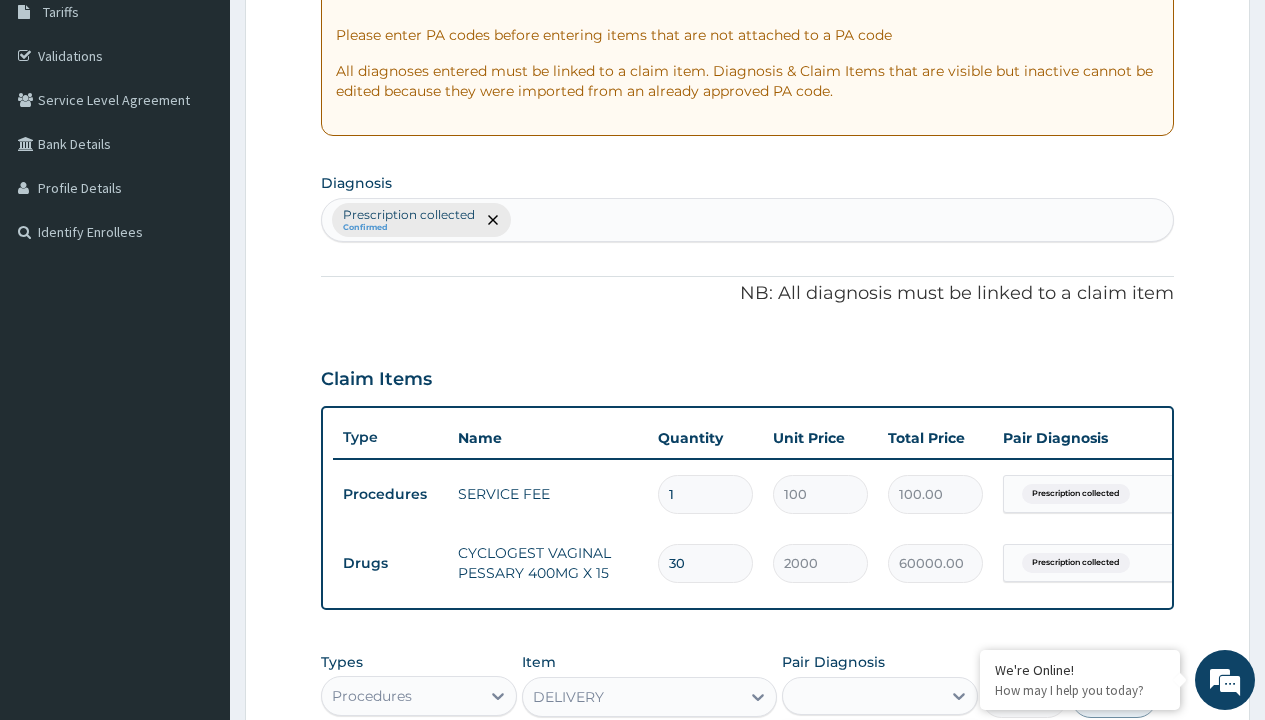 scroll, scrollTop: 711, scrollLeft: 0, axis: vertical 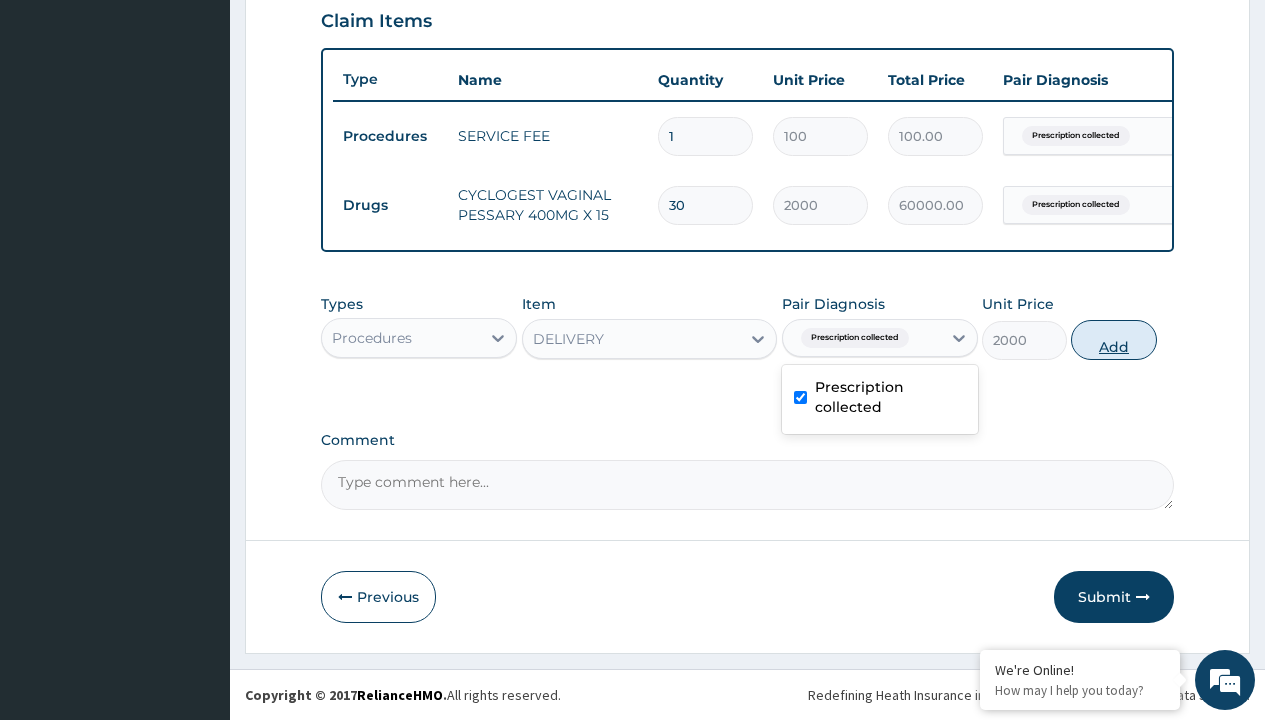 click on "Add" at bounding box center (1113, 340) 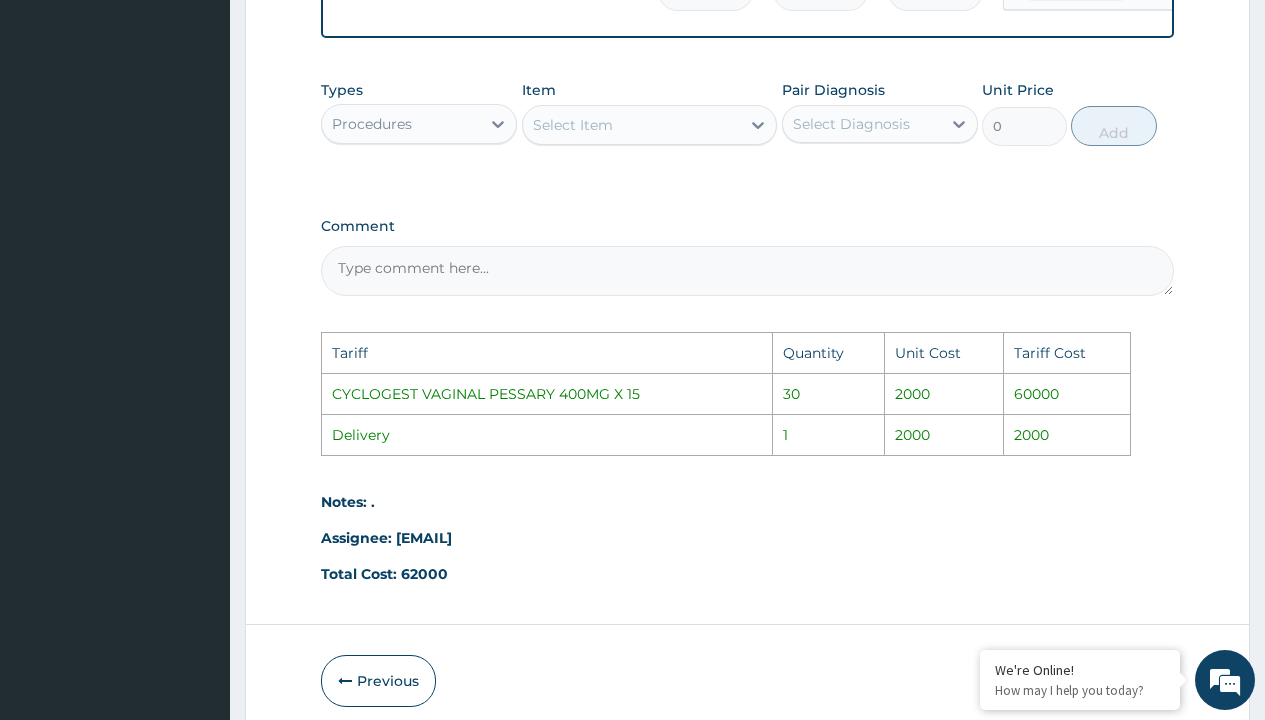scroll, scrollTop: 1078, scrollLeft: 0, axis: vertical 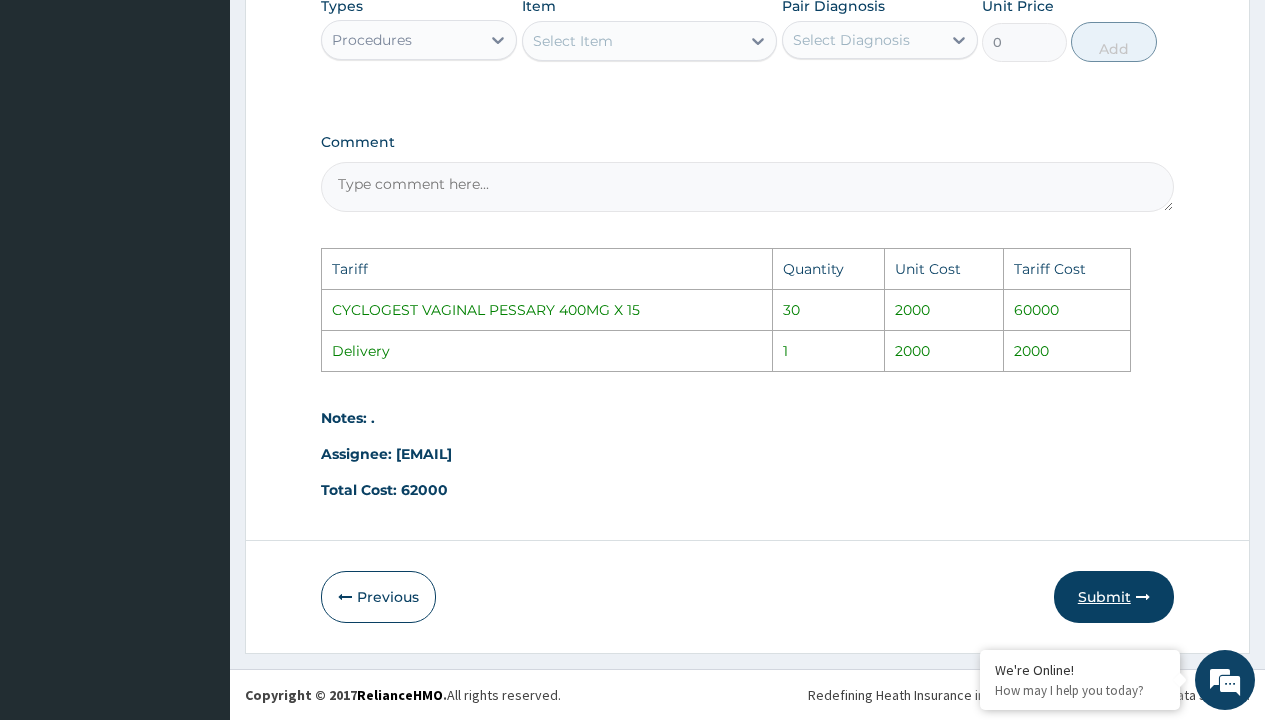 click on "Submit" at bounding box center [1114, 597] 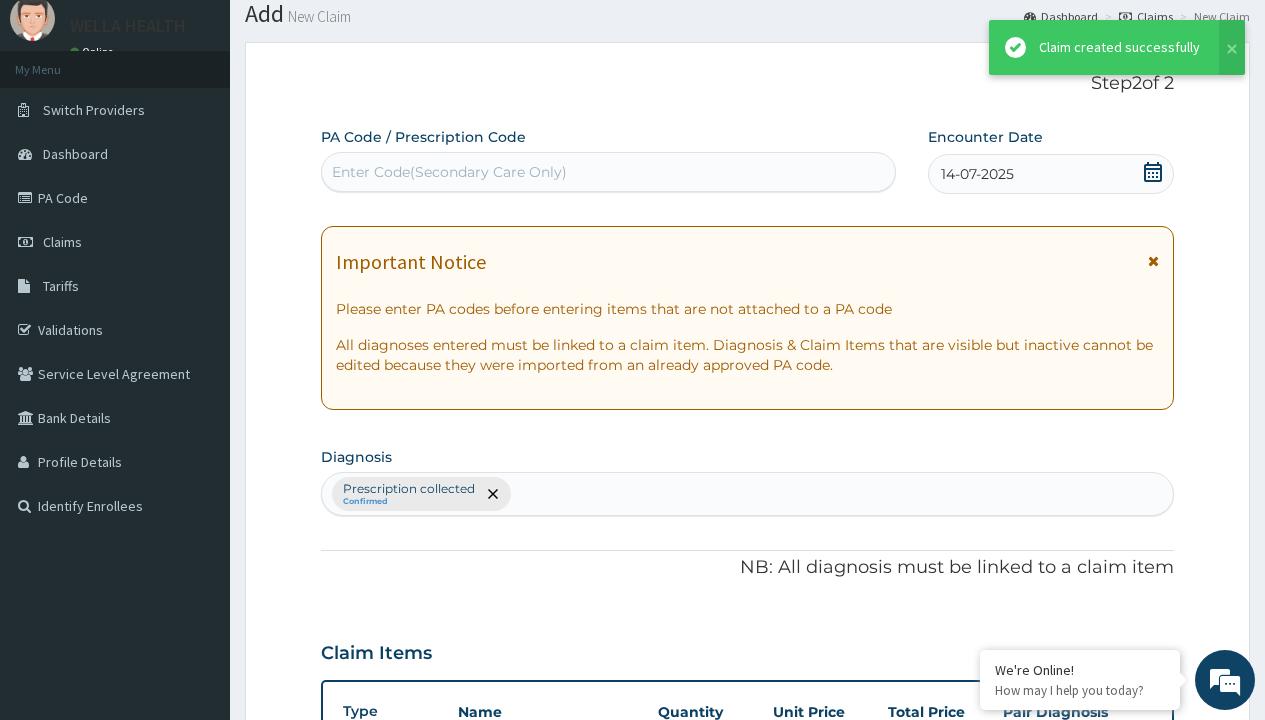 scroll, scrollTop: 780, scrollLeft: 0, axis: vertical 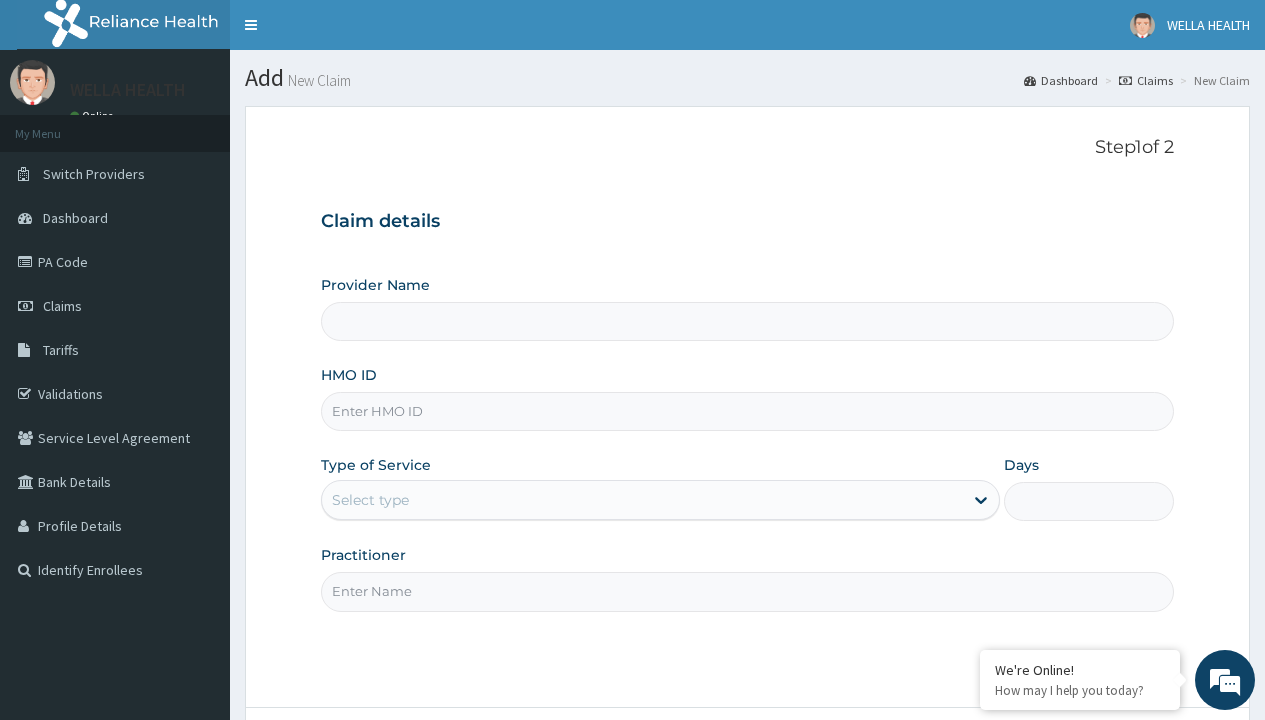 type on "ASQ/10001/A" 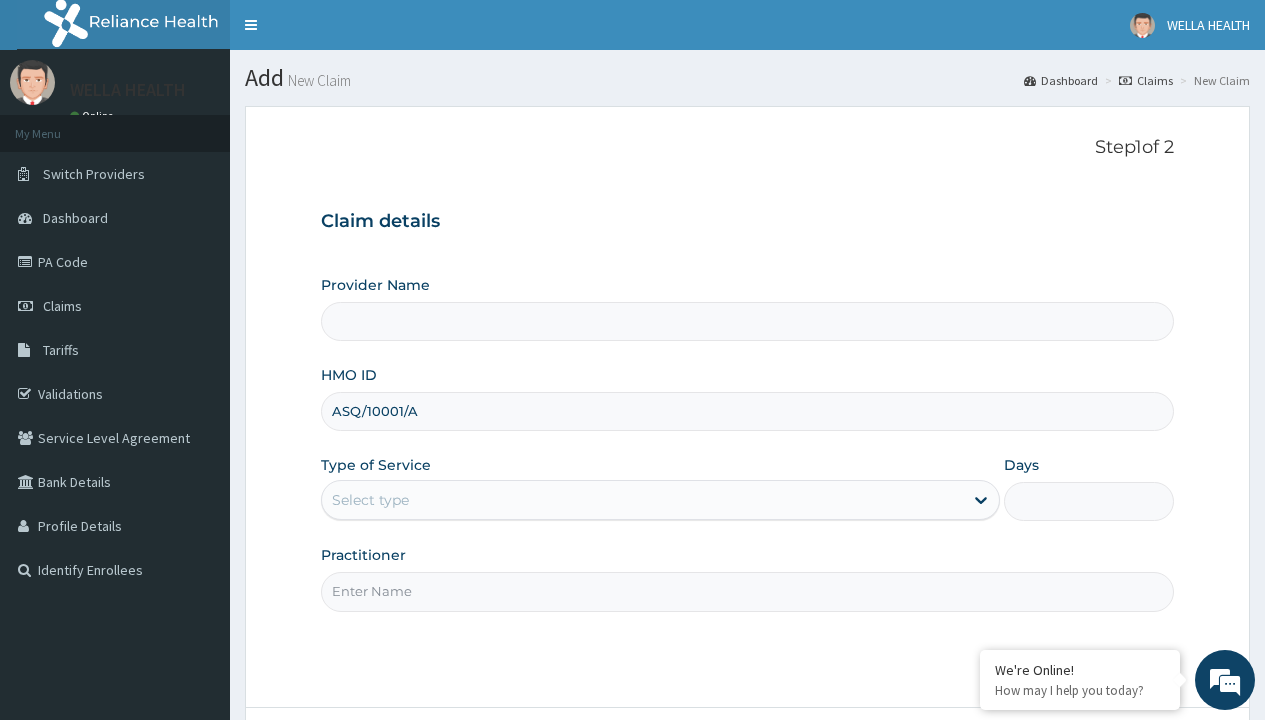 type on "Pharmacy Pick Up ( WellaHealth)" 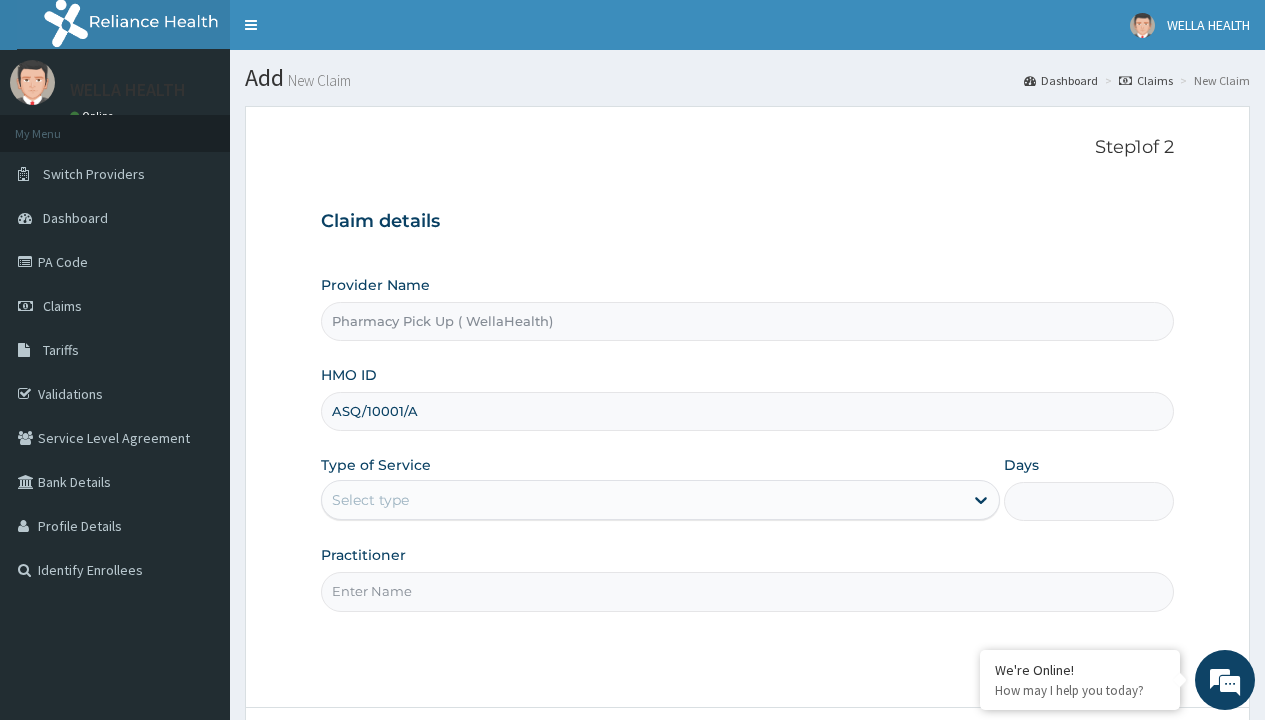 type on "ASQ/10001/A" 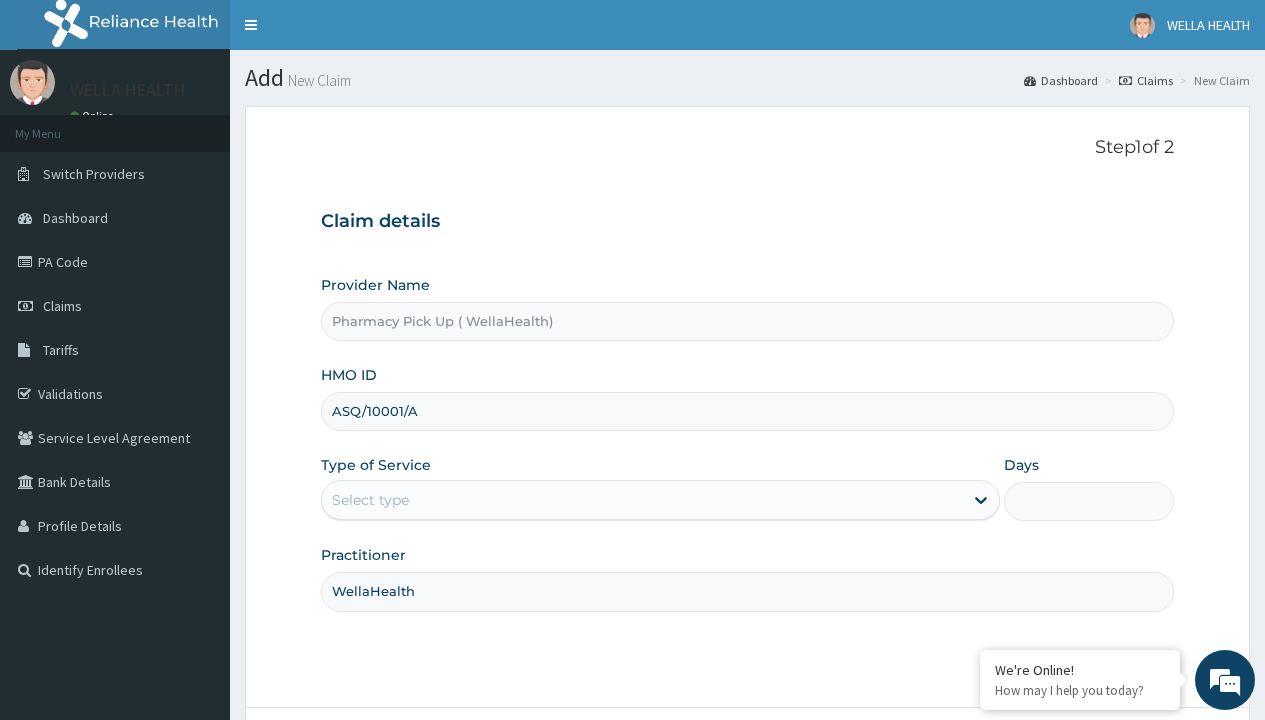 scroll, scrollTop: 0, scrollLeft: 0, axis: both 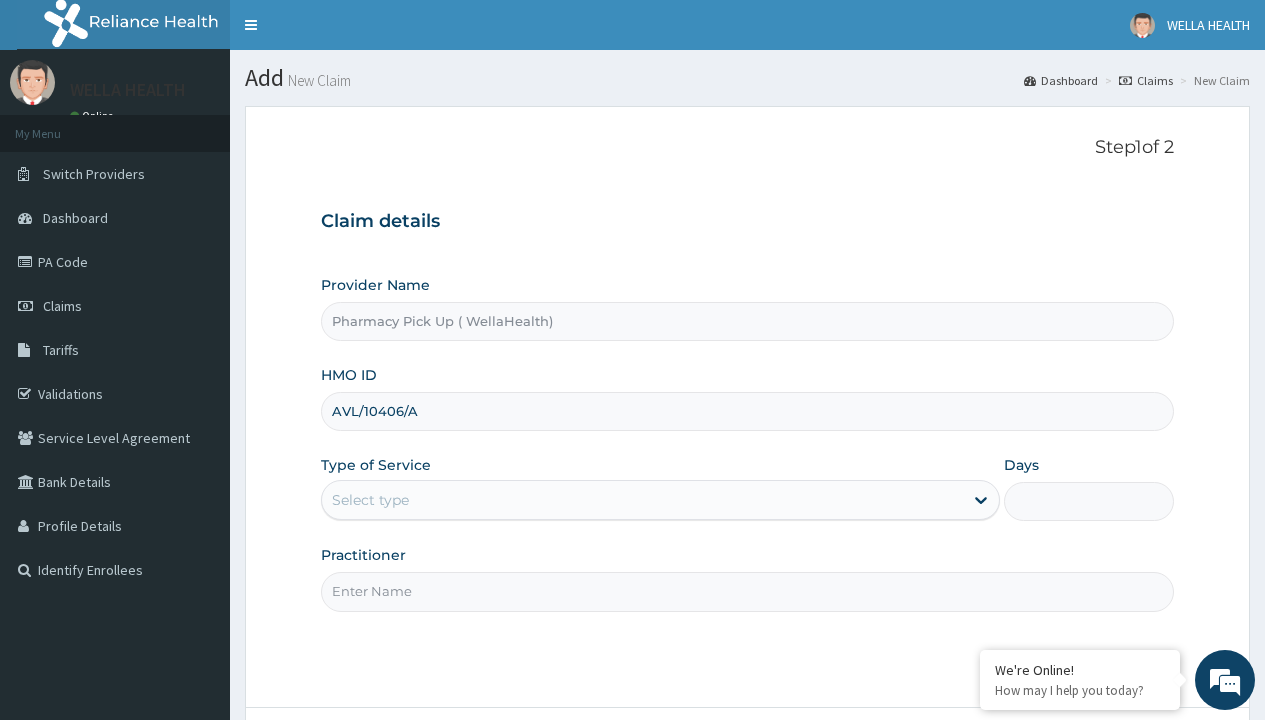 type on "AVL/10406/A" 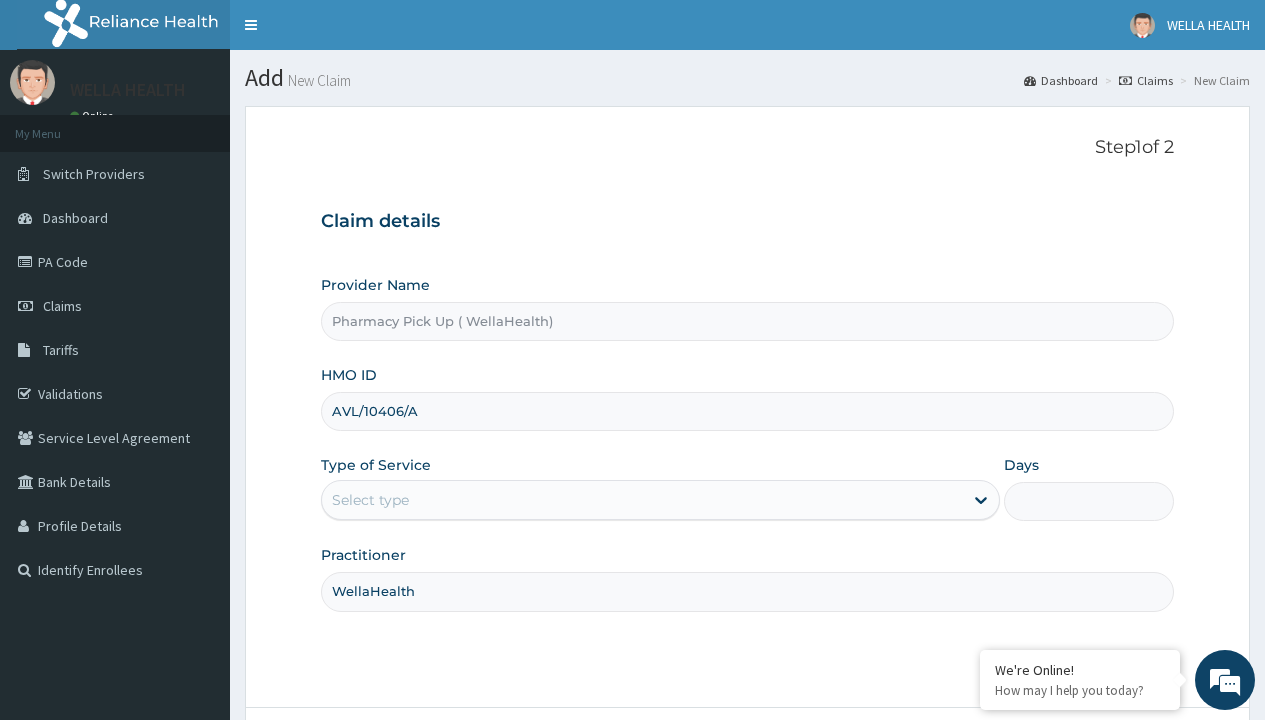 scroll, scrollTop: 0, scrollLeft: 0, axis: both 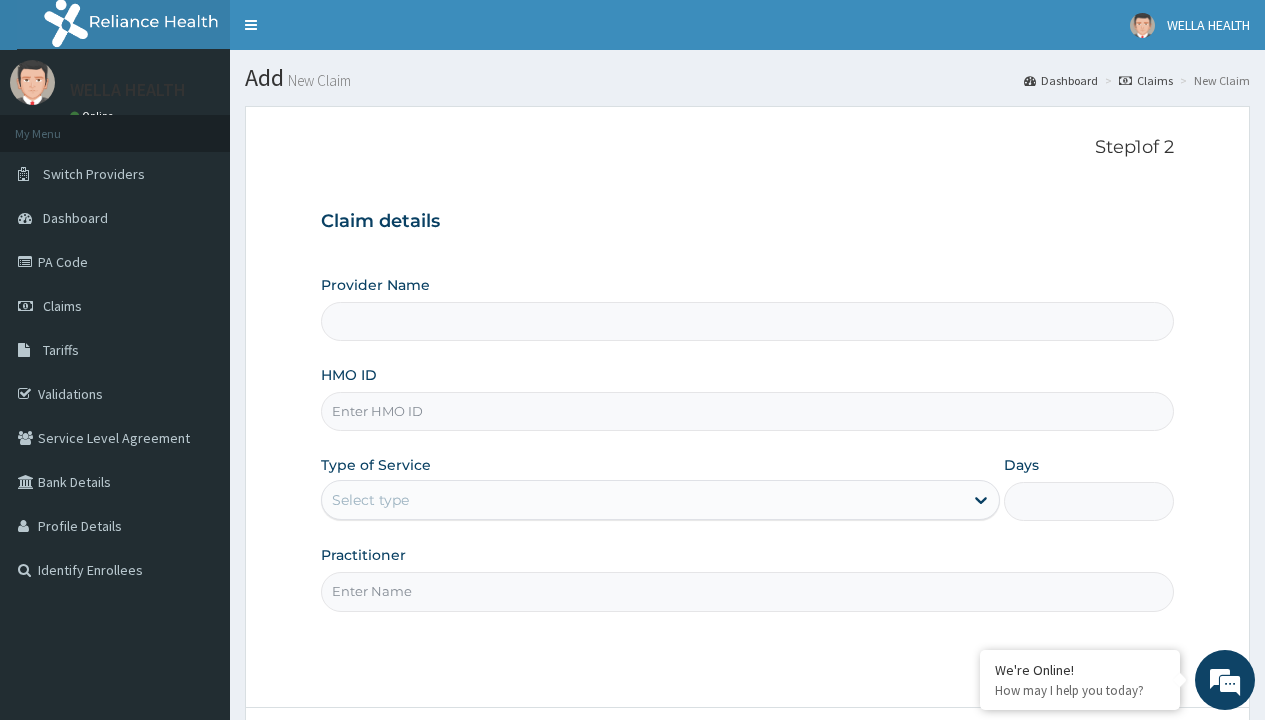 type on "Pharmacy Pick Up ( WellaHealth)" 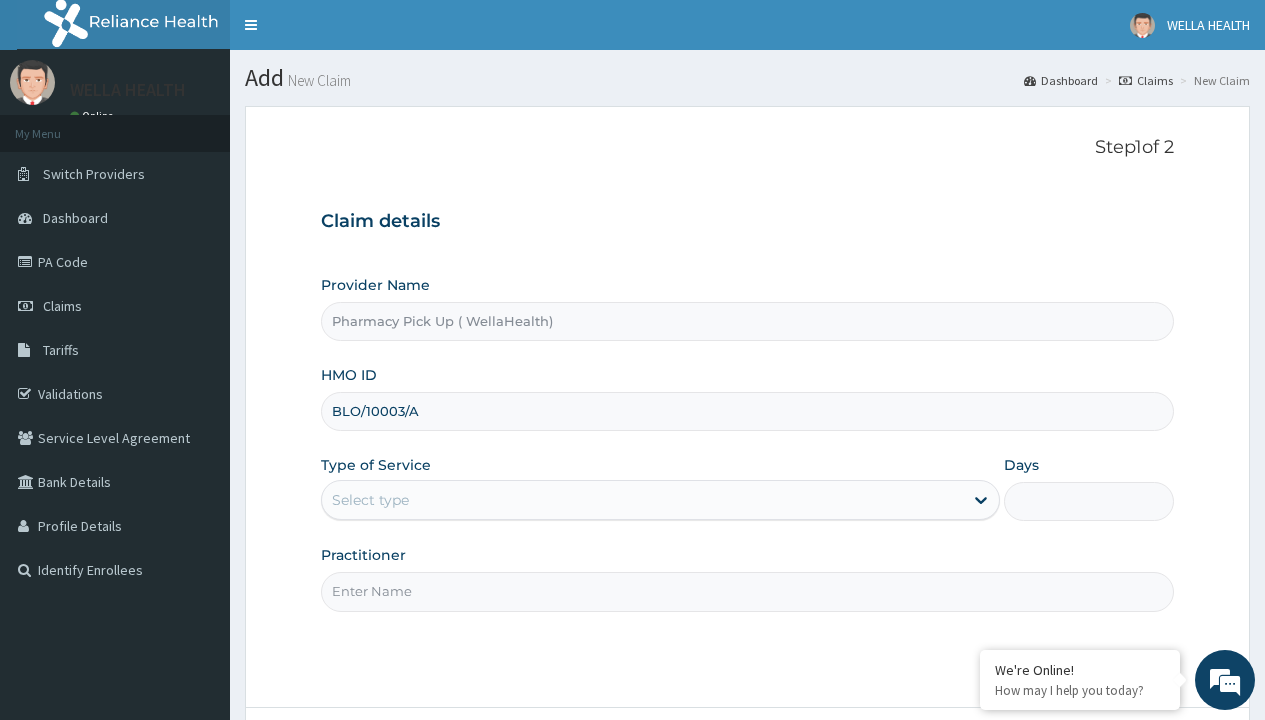 type on "BLO/10003/A" 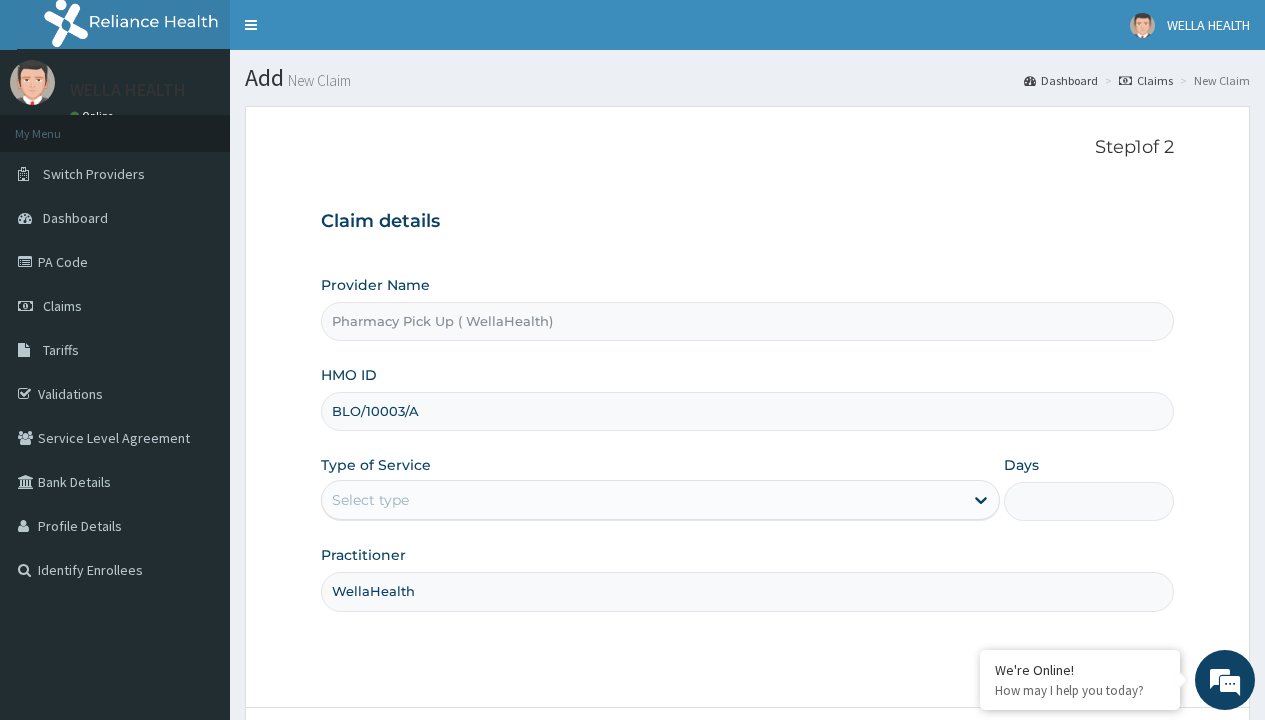 scroll, scrollTop: 0, scrollLeft: 0, axis: both 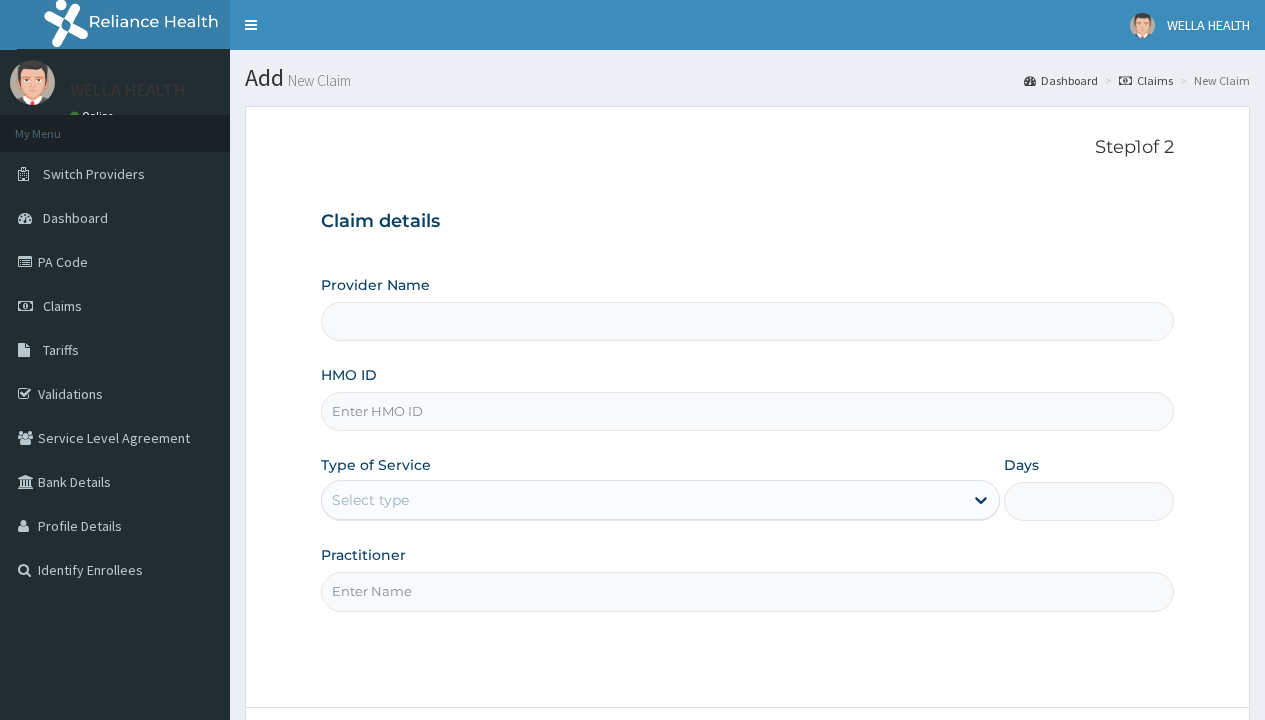 type on "Pharmacy Pick Up ( WellaHealth)" 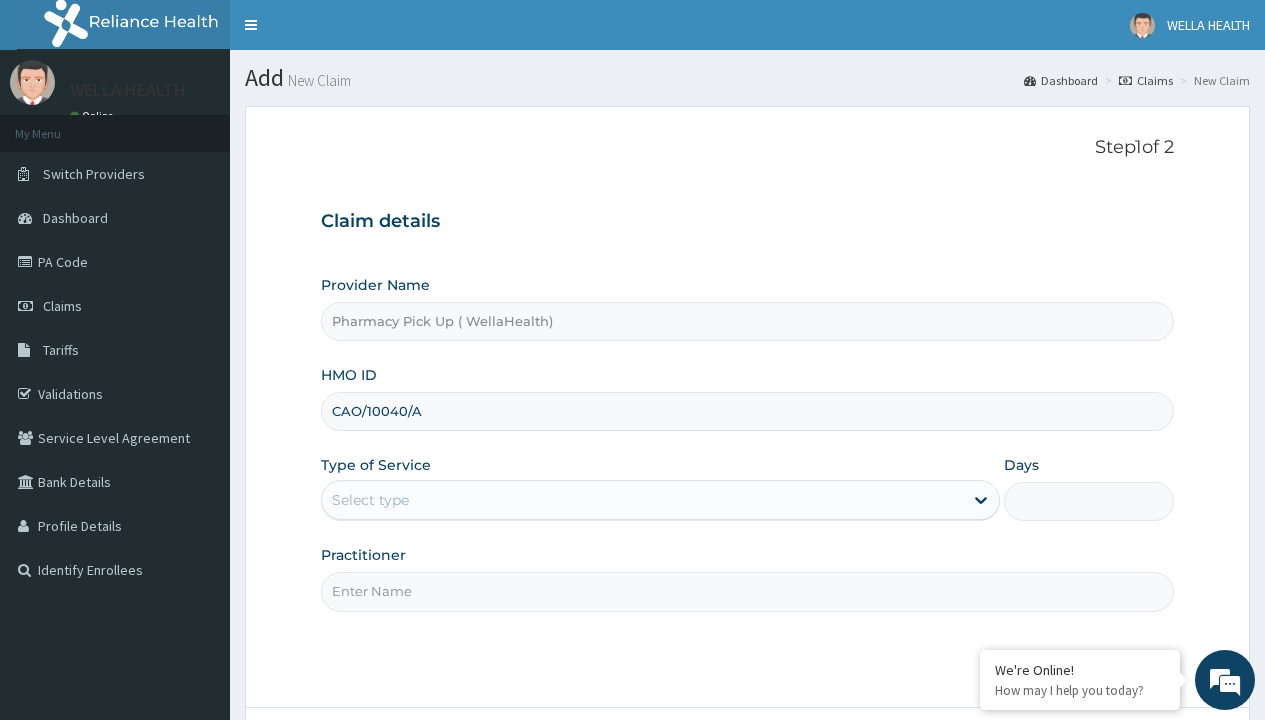 type on "CAO/10040/A" 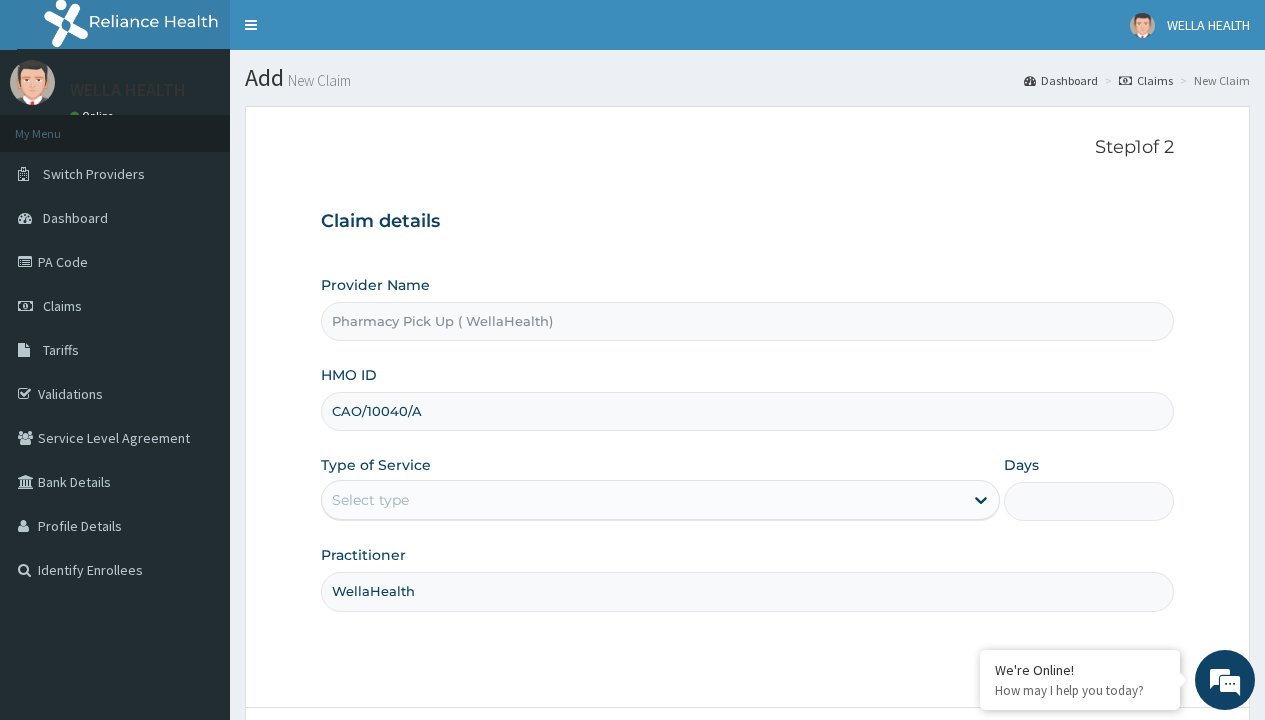 scroll, scrollTop: 0, scrollLeft: 0, axis: both 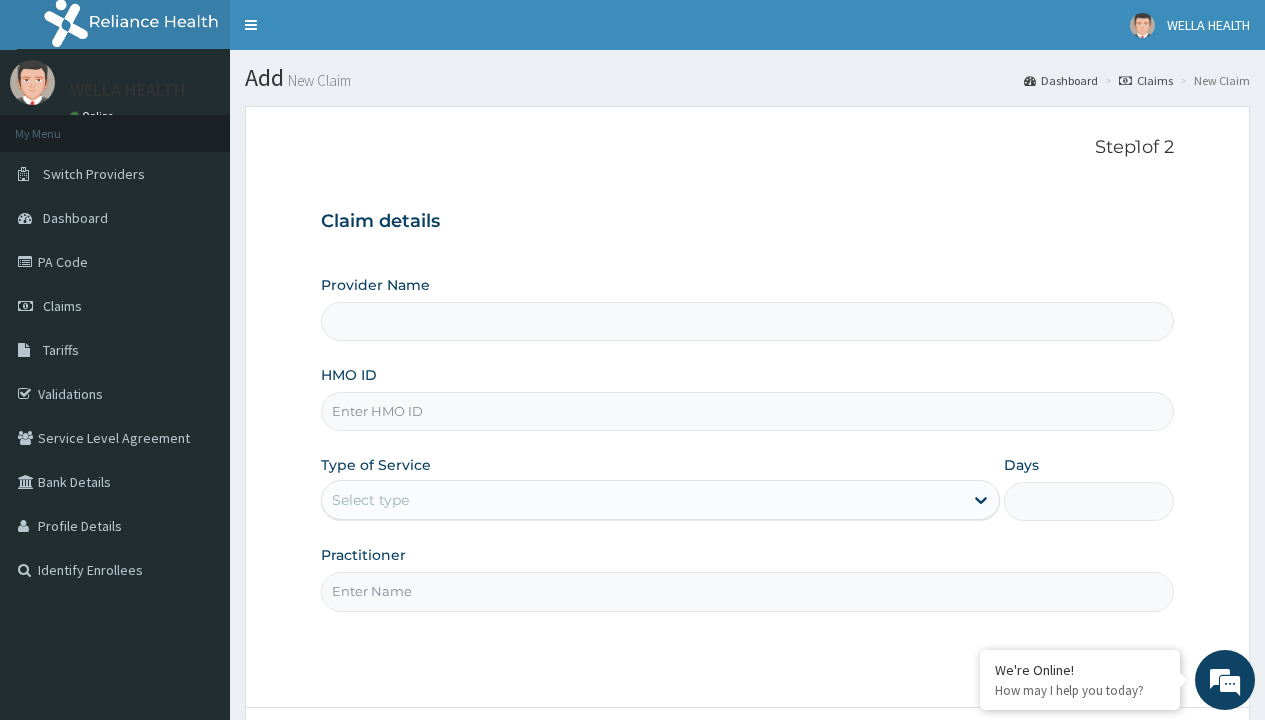 type on "Pharmacy Pick Up ( WellaHealth)" 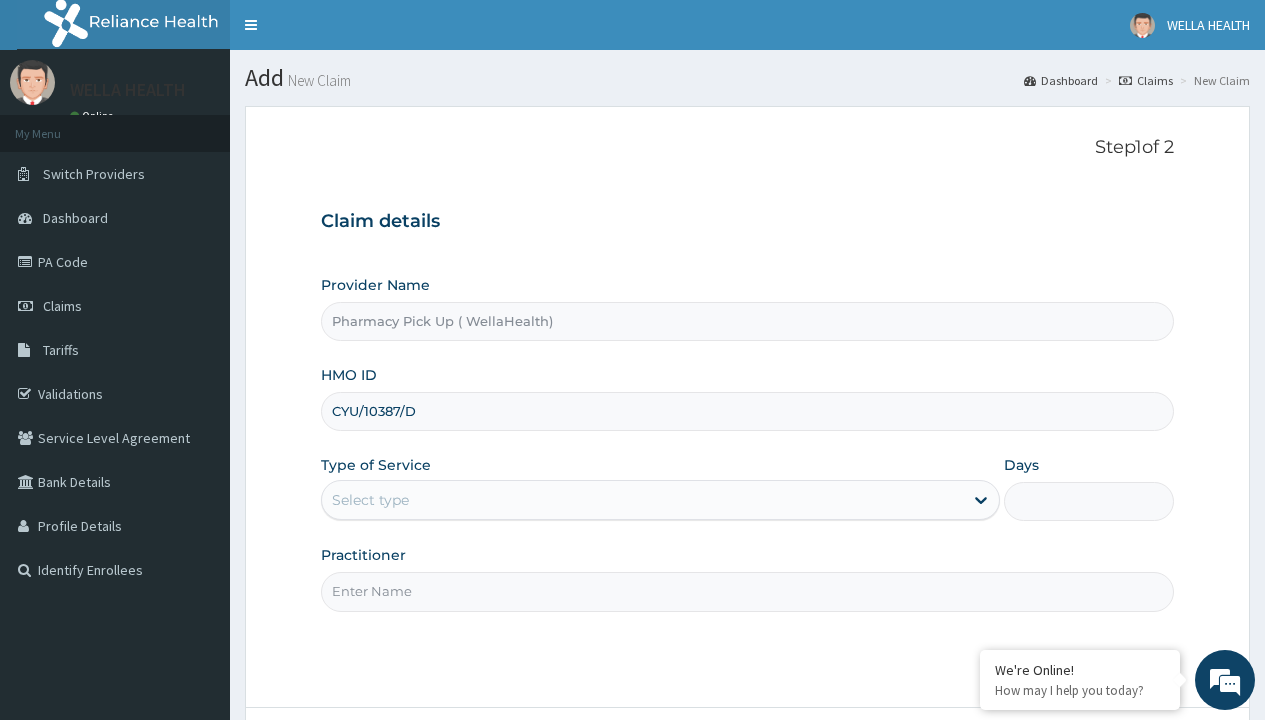type on "CYU/10387/D" 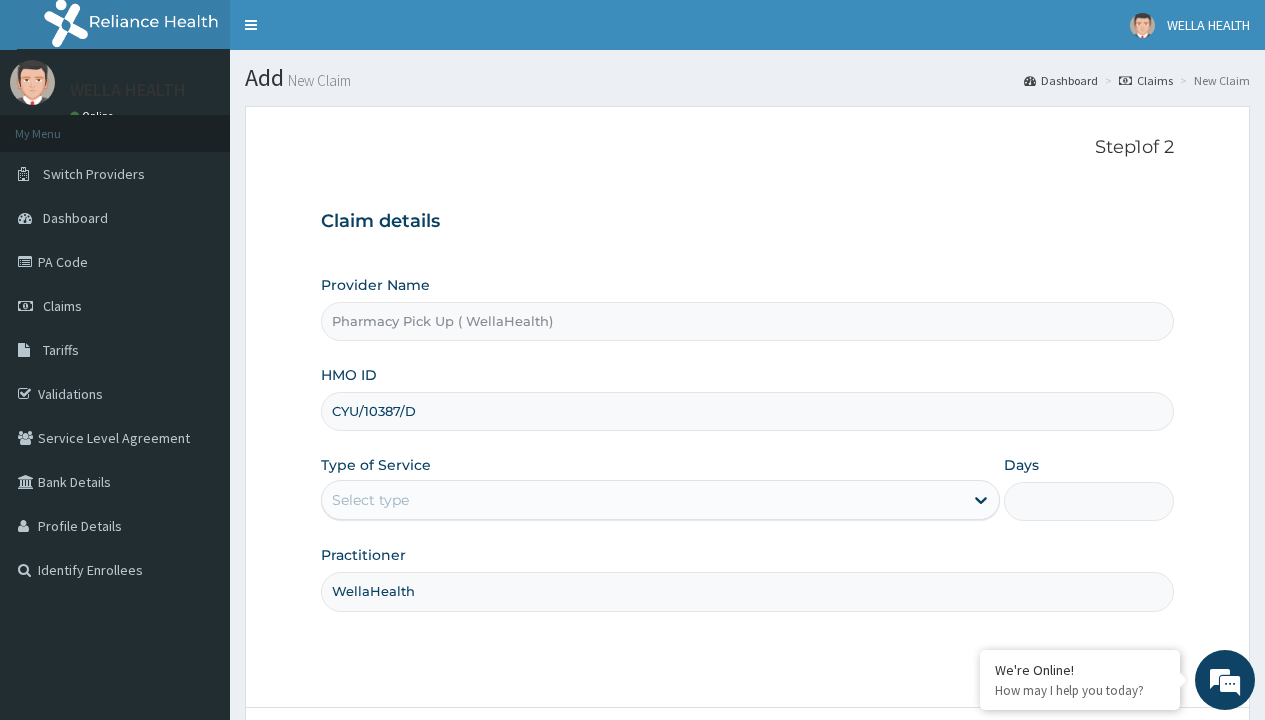scroll, scrollTop: 0, scrollLeft: 0, axis: both 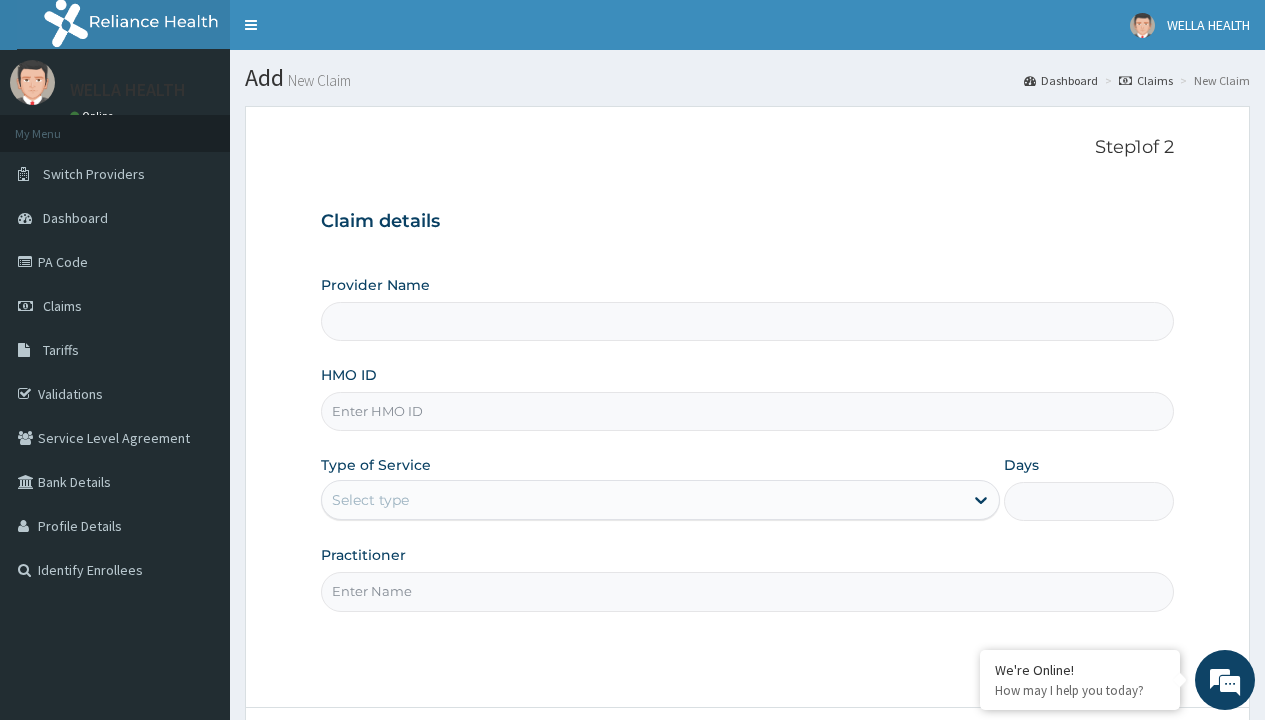 type on "Pharmacy Pick Up ( WellaHealth)" 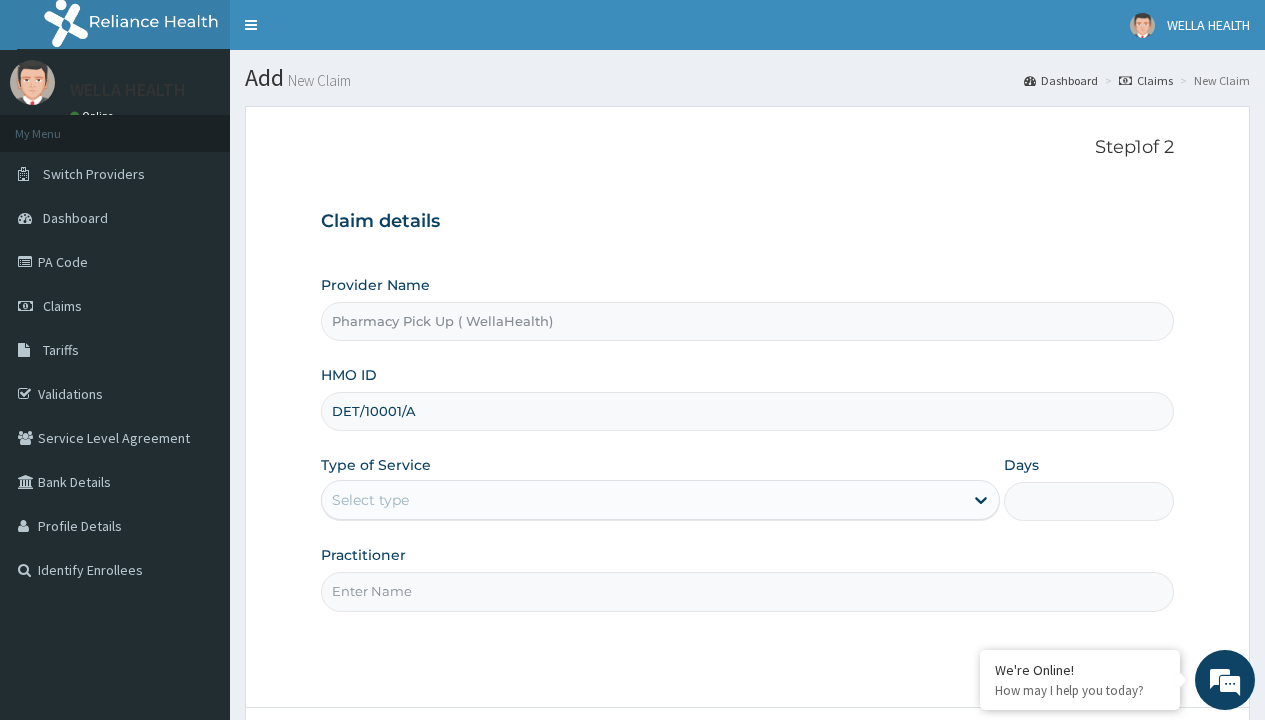 type on "DET/10001/A" 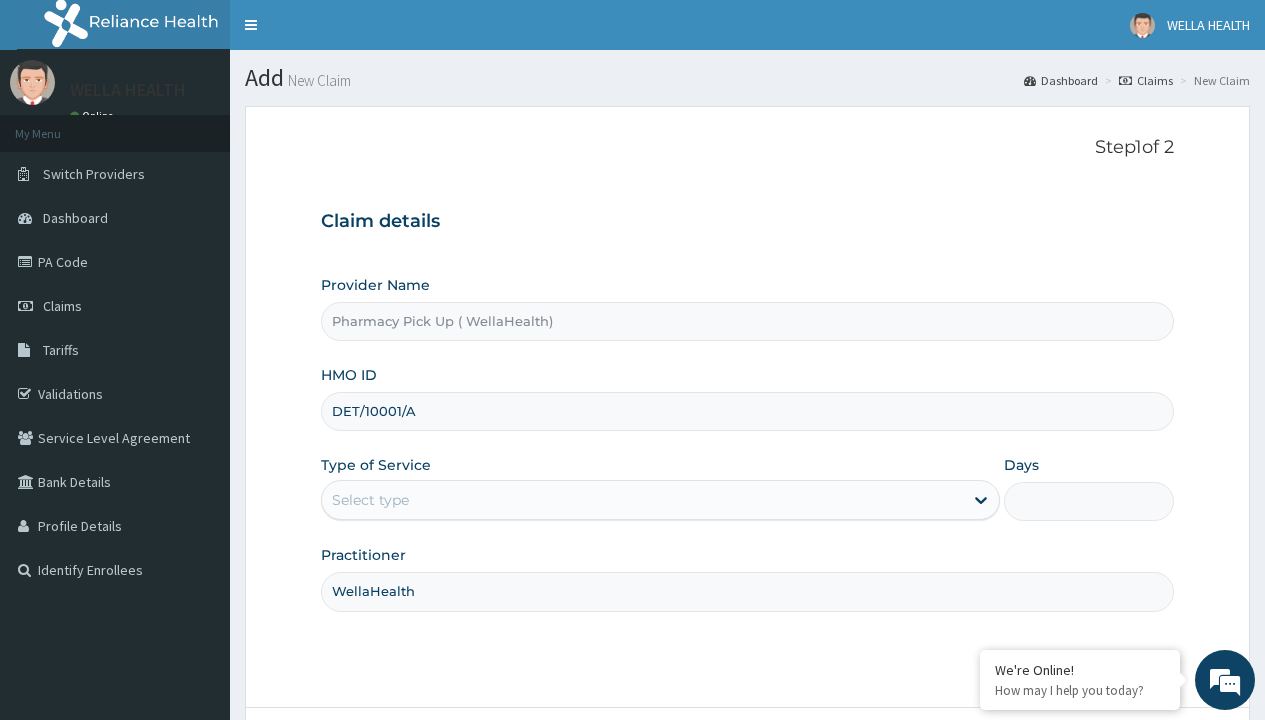 scroll, scrollTop: 0, scrollLeft: 0, axis: both 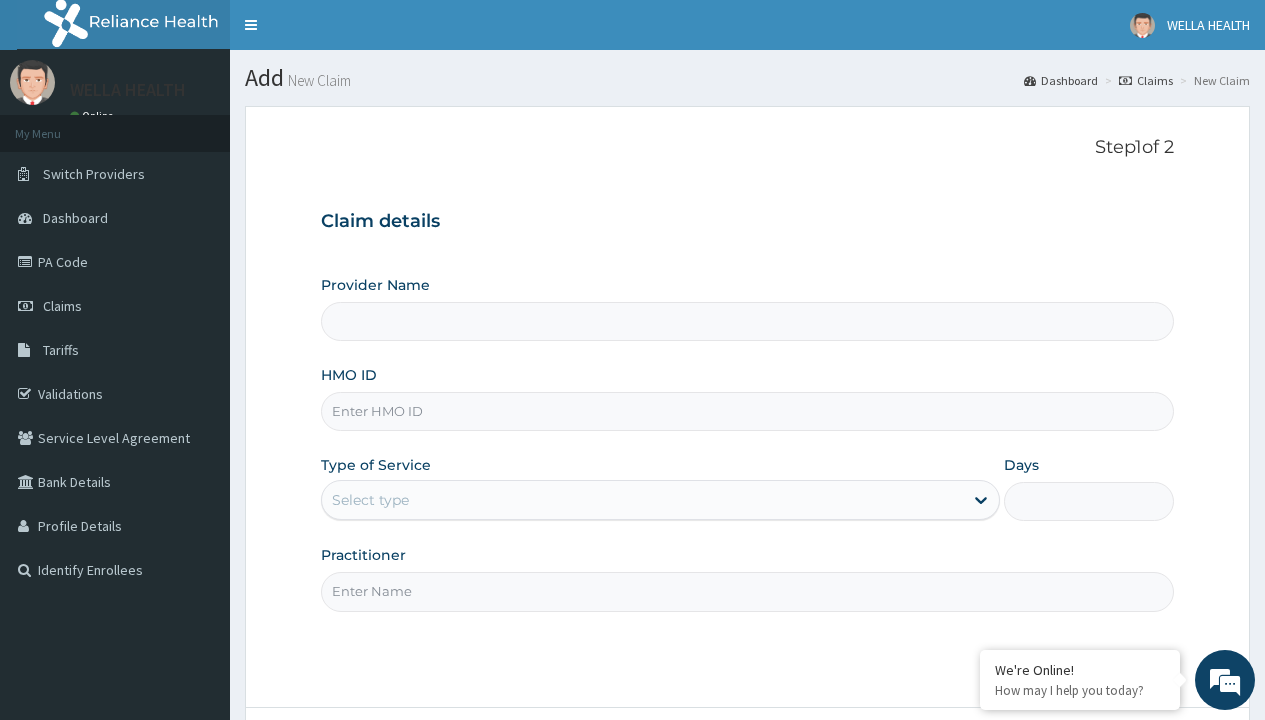 type on "Pharmacy Pick Up ( WellaHealth)" 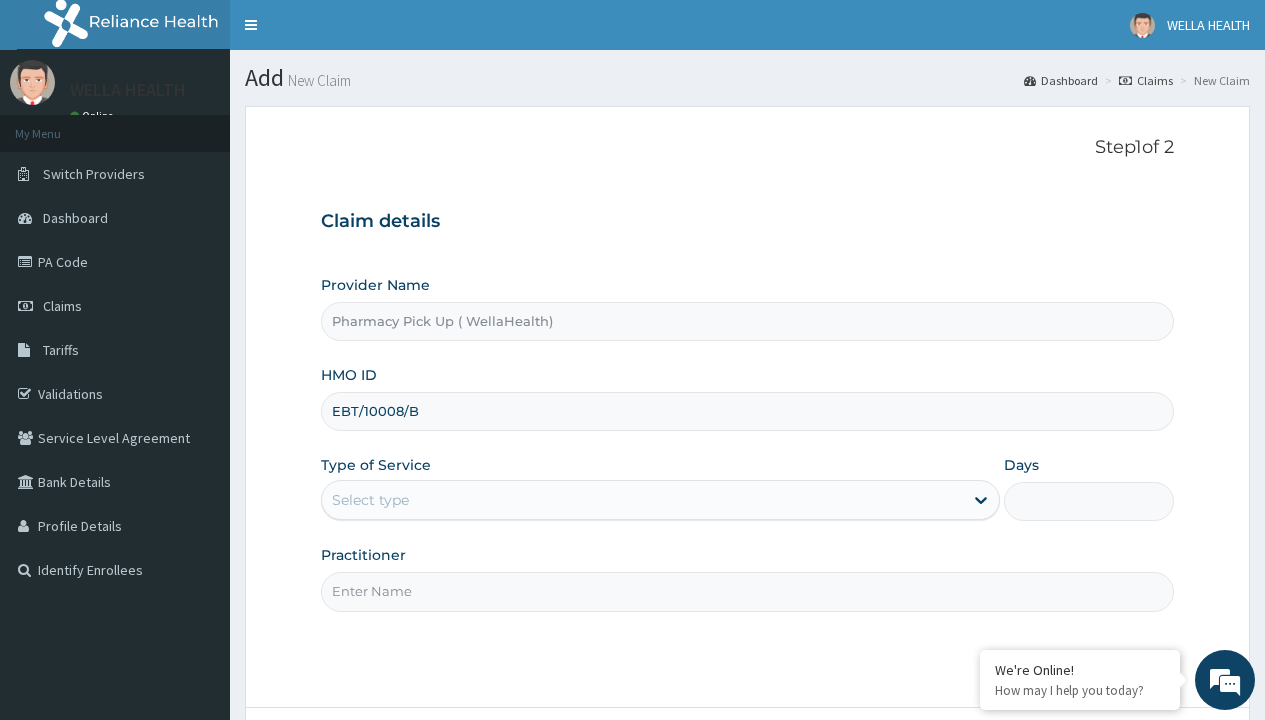 type on "EBT/10008/B" 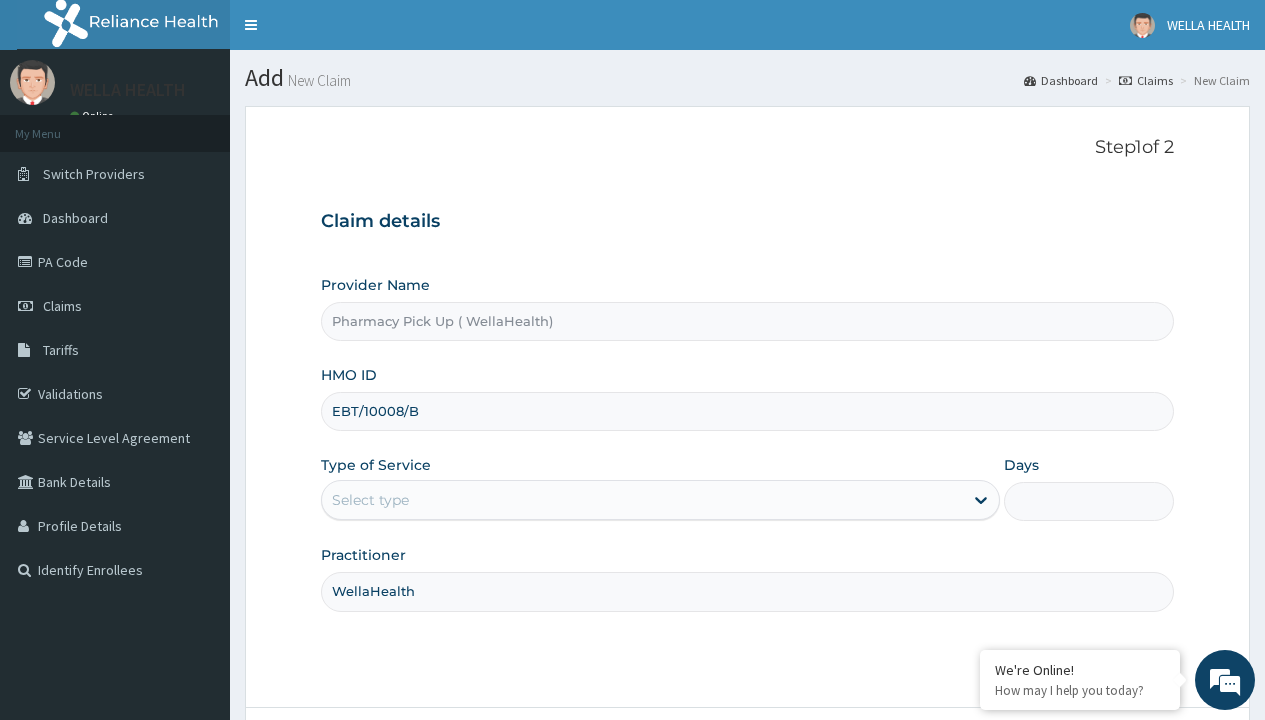 scroll, scrollTop: 0, scrollLeft: 0, axis: both 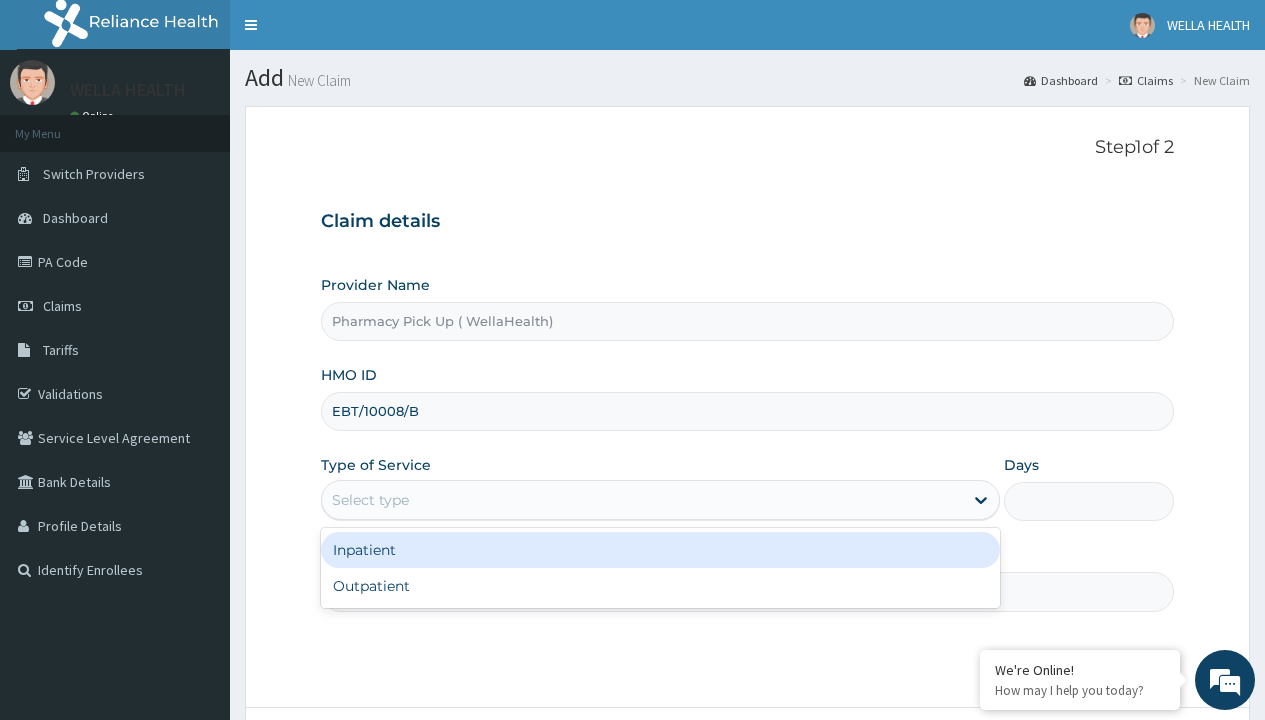 click on "Outpatient" at bounding box center (660, 586) 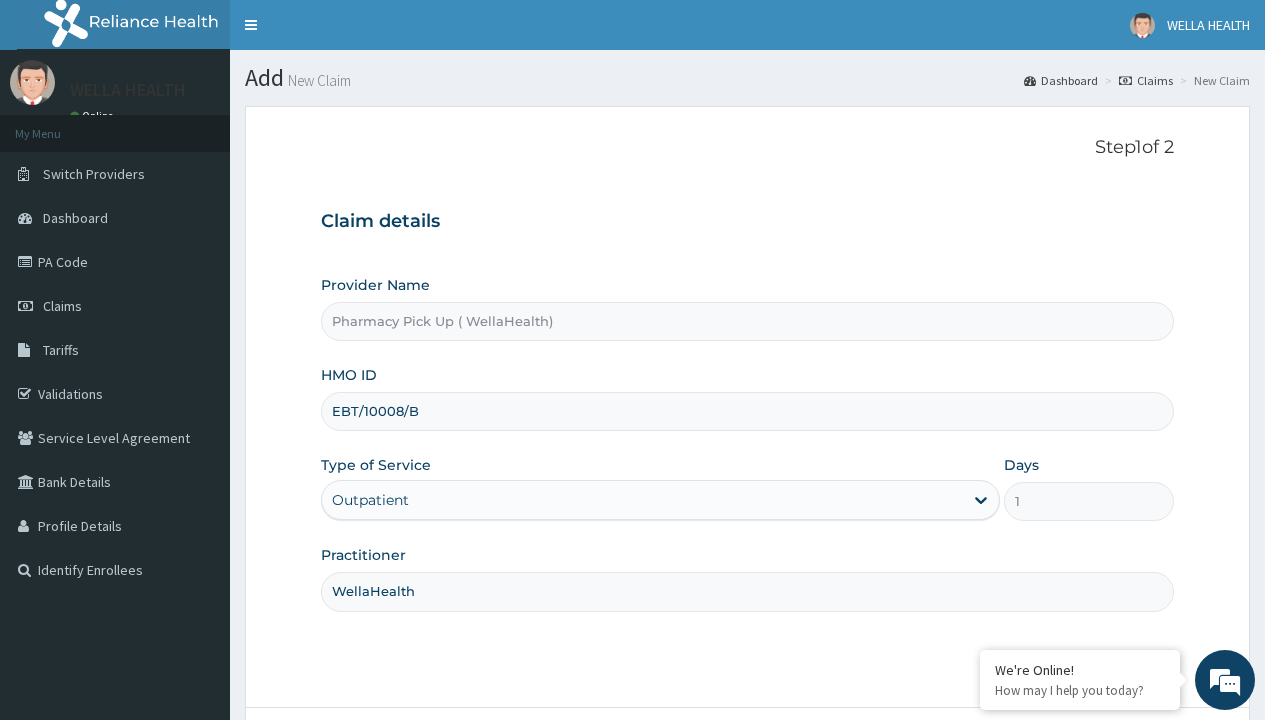 click on "Next" at bounding box center [1123, 764] 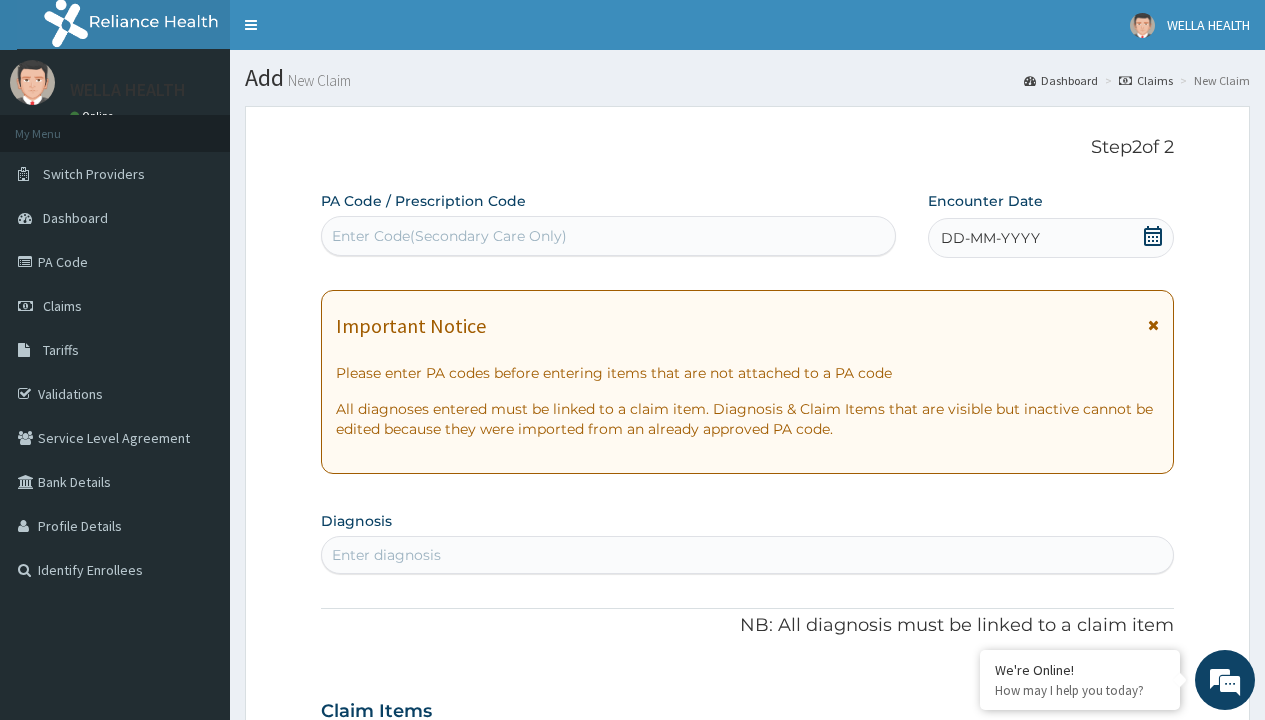 scroll, scrollTop: 167, scrollLeft: 0, axis: vertical 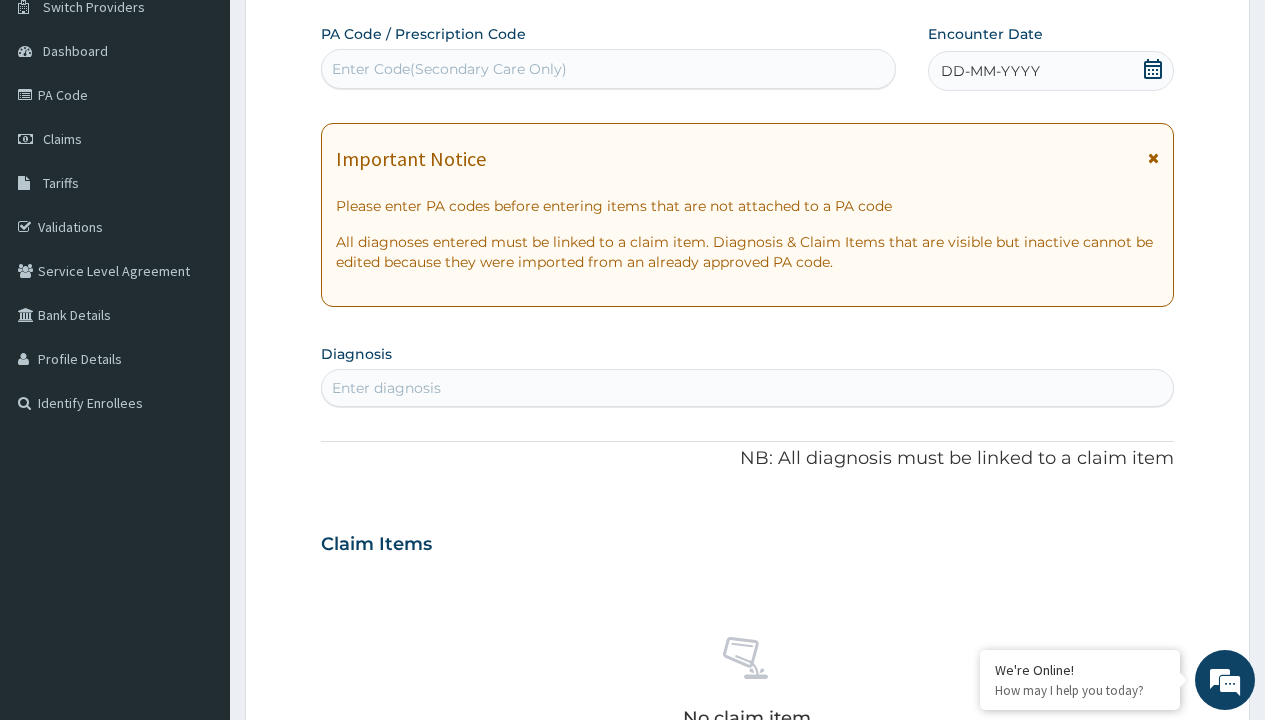 click on "DD-MM-YYYY" at bounding box center [990, 71] 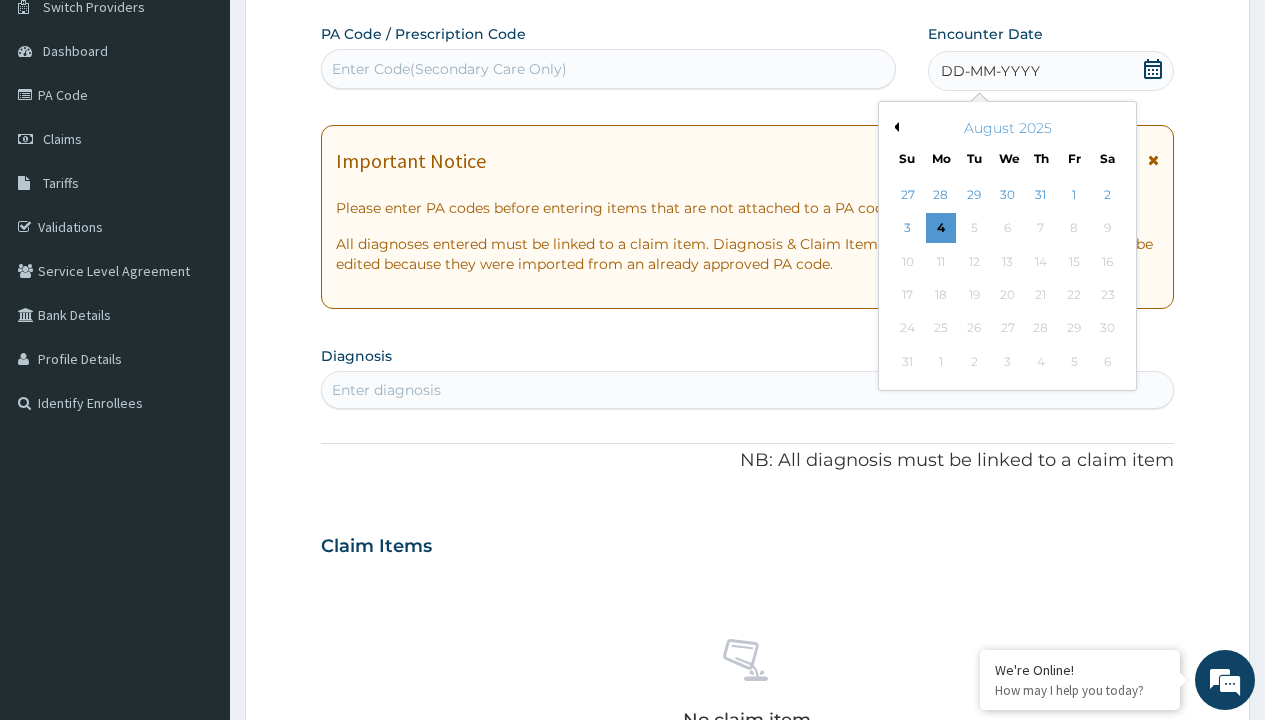click on "Previous Month" at bounding box center (894, 127) 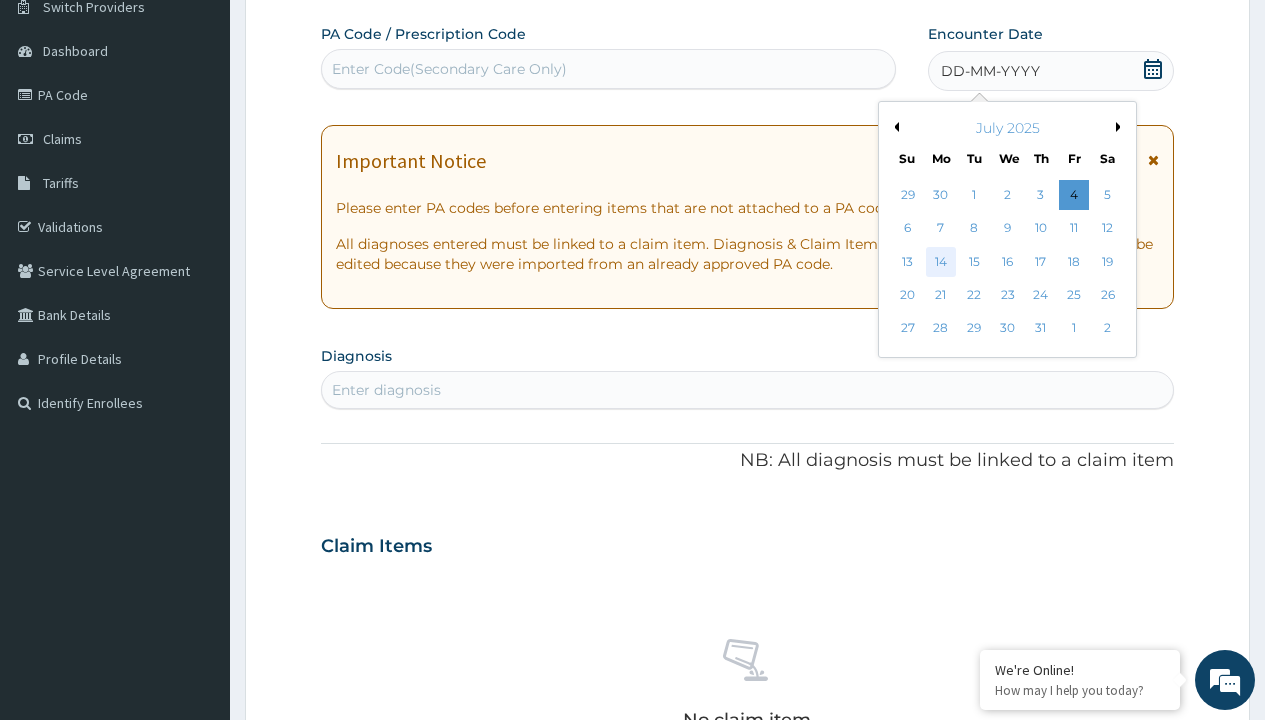 click on "14" at bounding box center (941, 262) 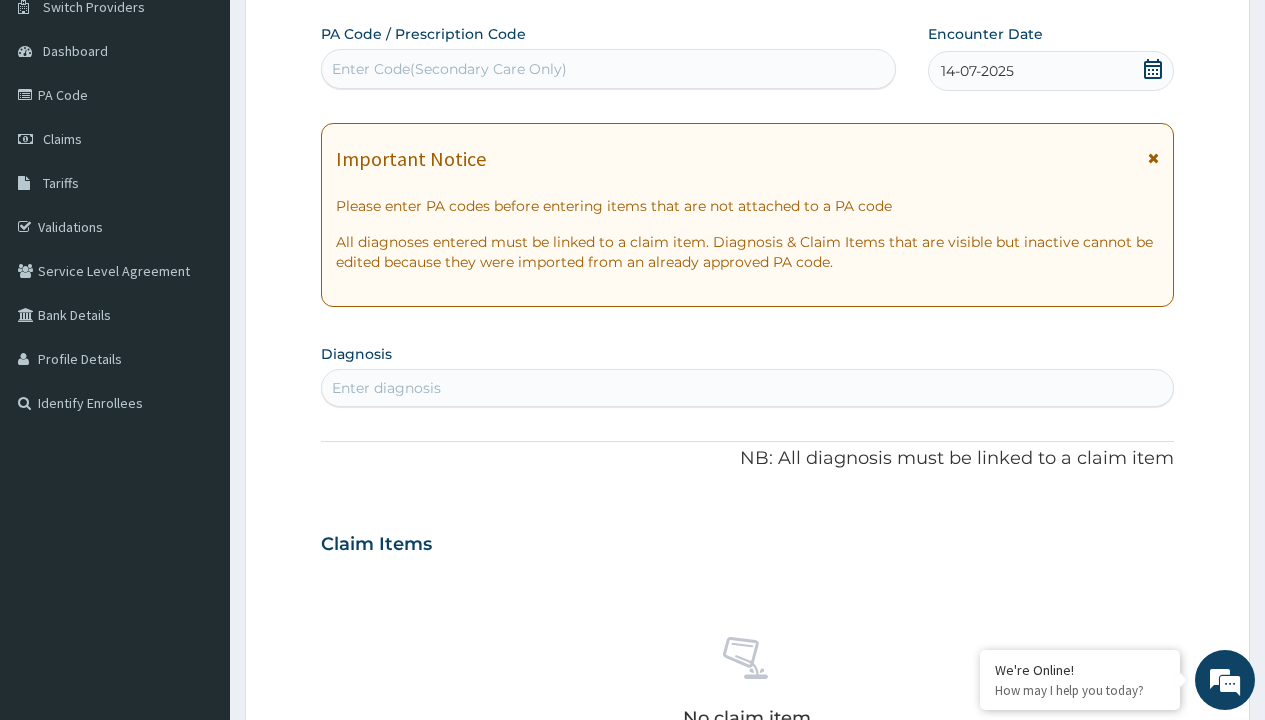 click on "Enter diagnosis" at bounding box center (386, 388) 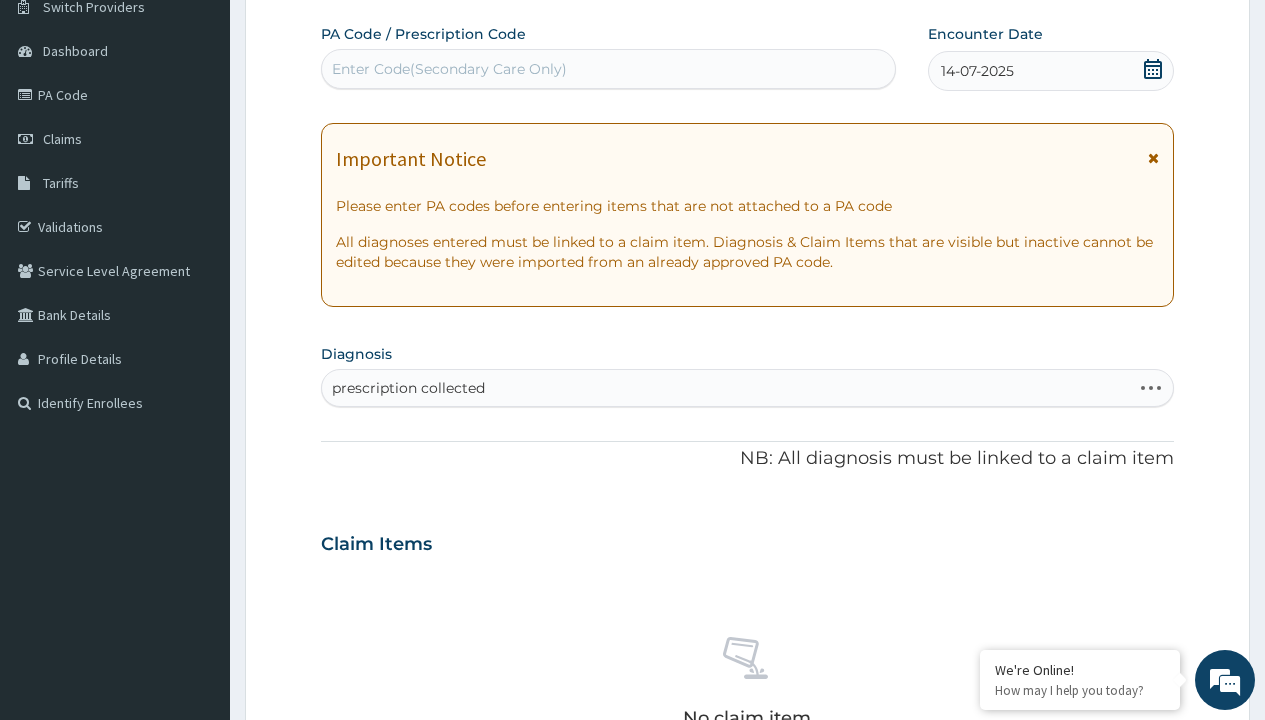 scroll, scrollTop: 0, scrollLeft: 0, axis: both 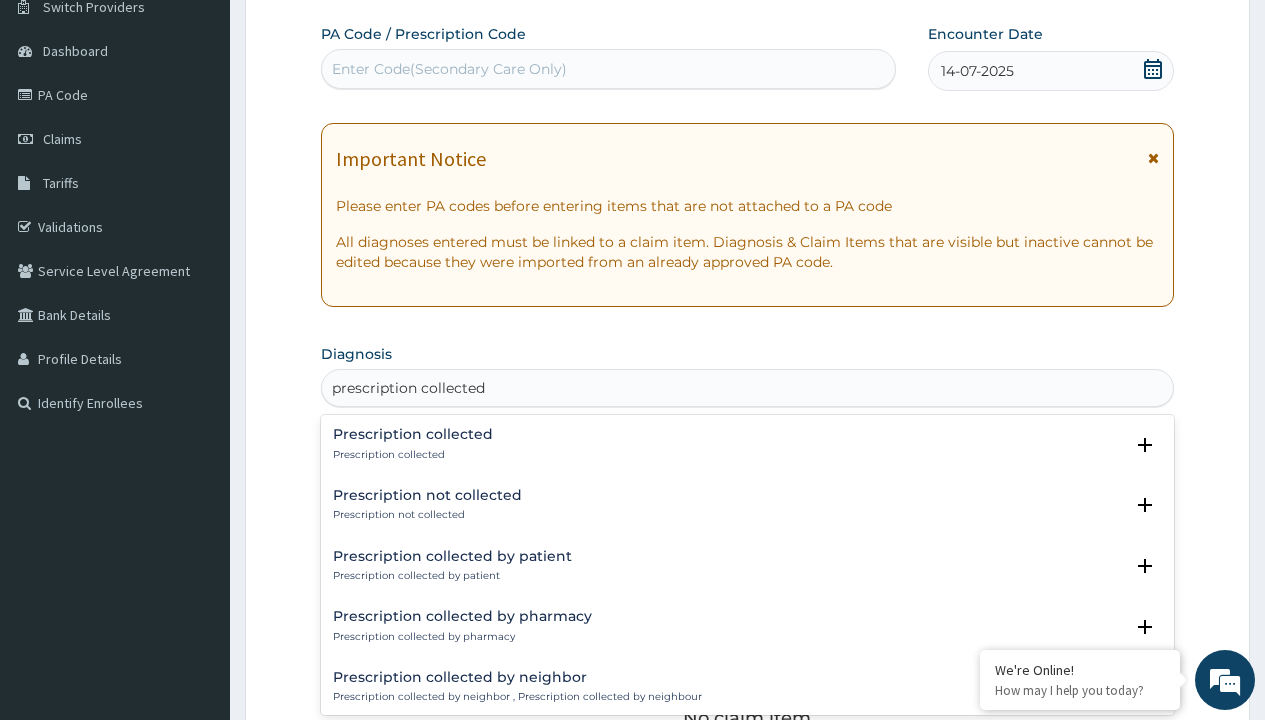 click on "Prescription collected" at bounding box center [413, 455] 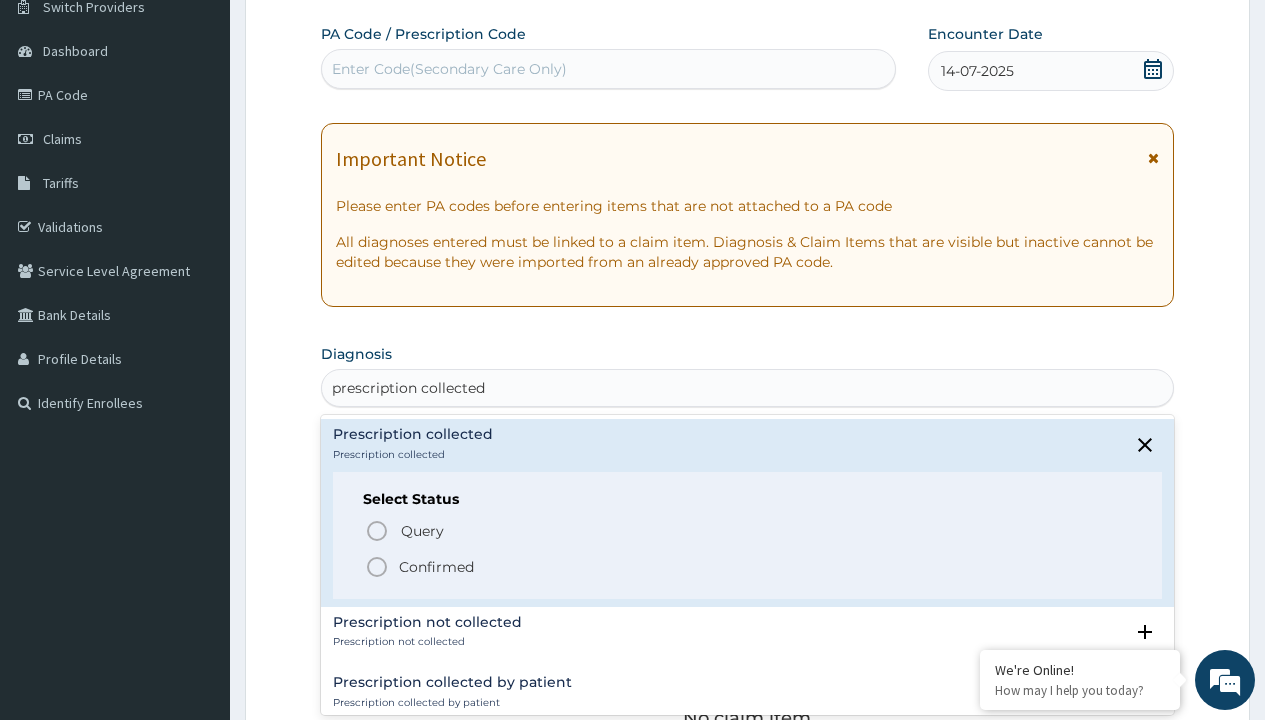 click on "Confirmed" at bounding box center [436, 567] 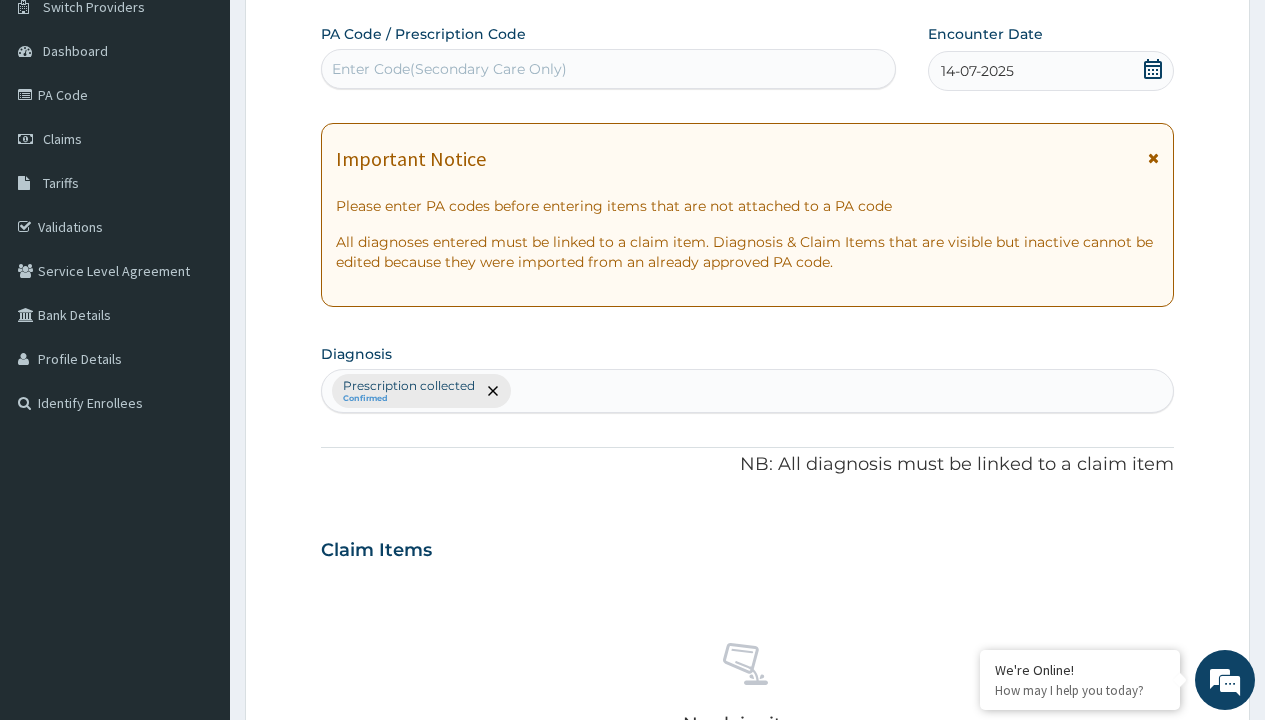 click on "Select Type" at bounding box center [372, 893] 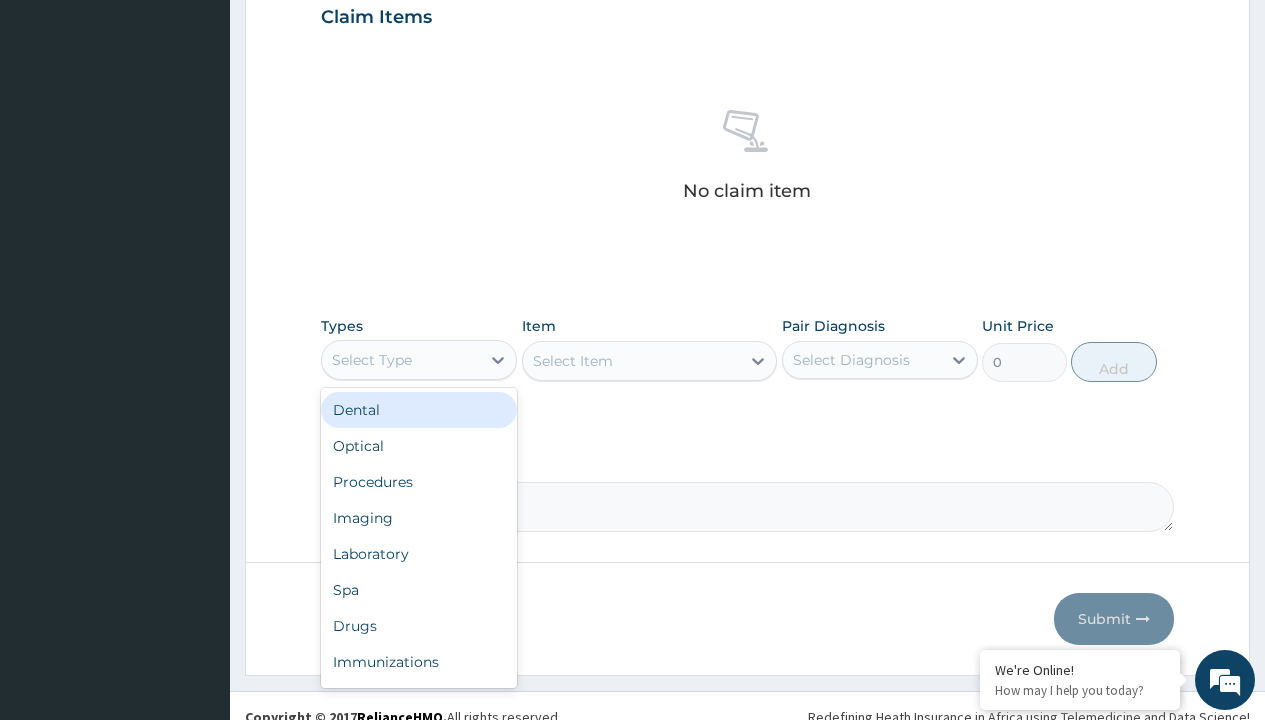 type on "procedures" 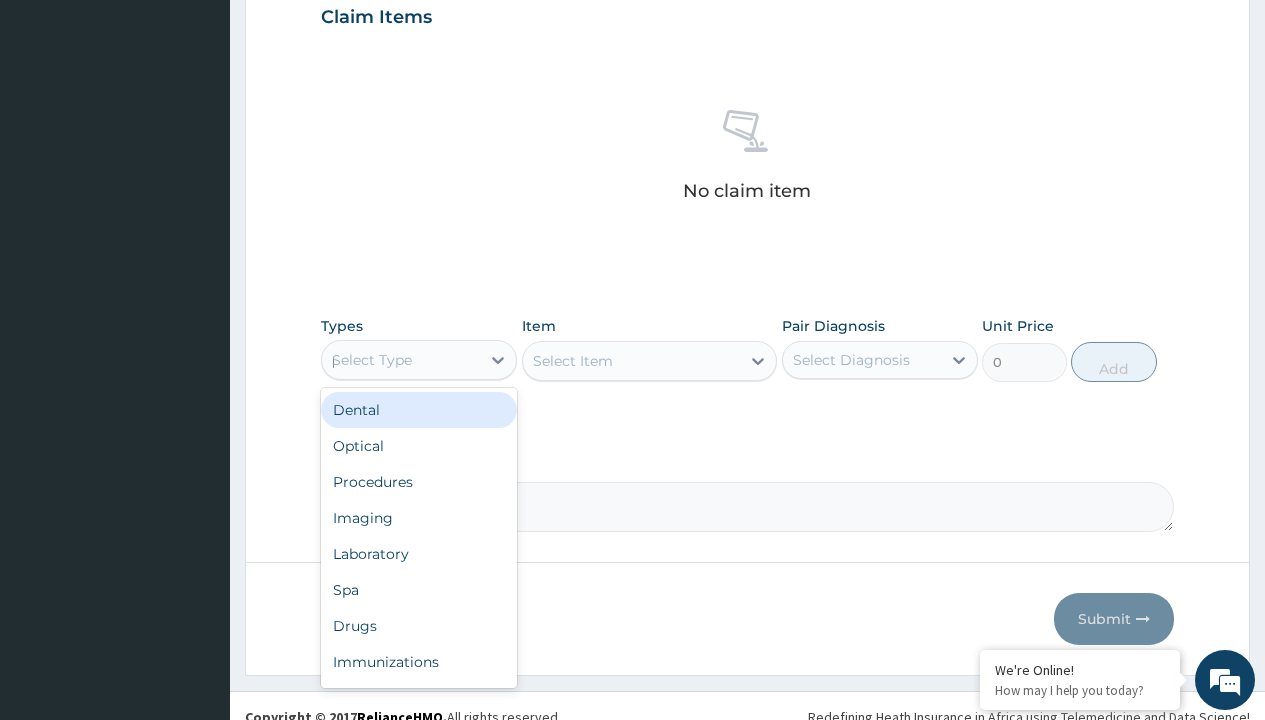 scroll, scrollTop: 0, scrollLeft: 0, axis: both 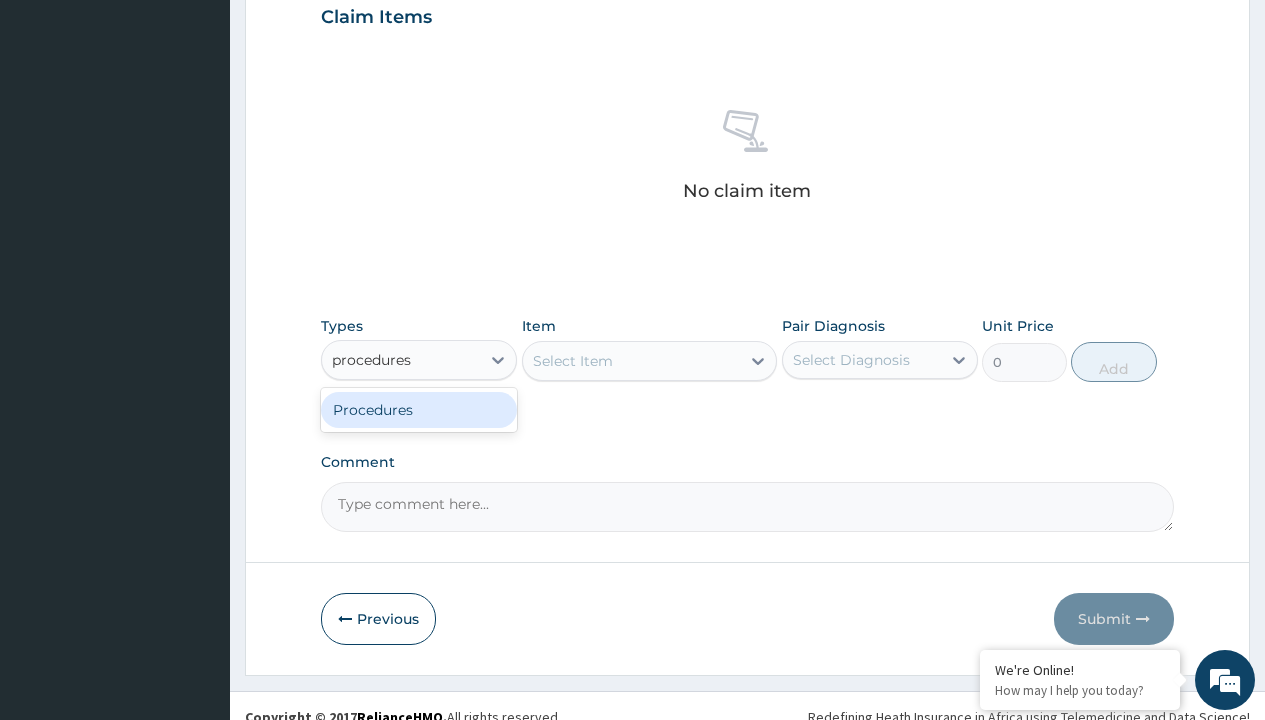 click on "Procedures" at bounding box center [419, 410] 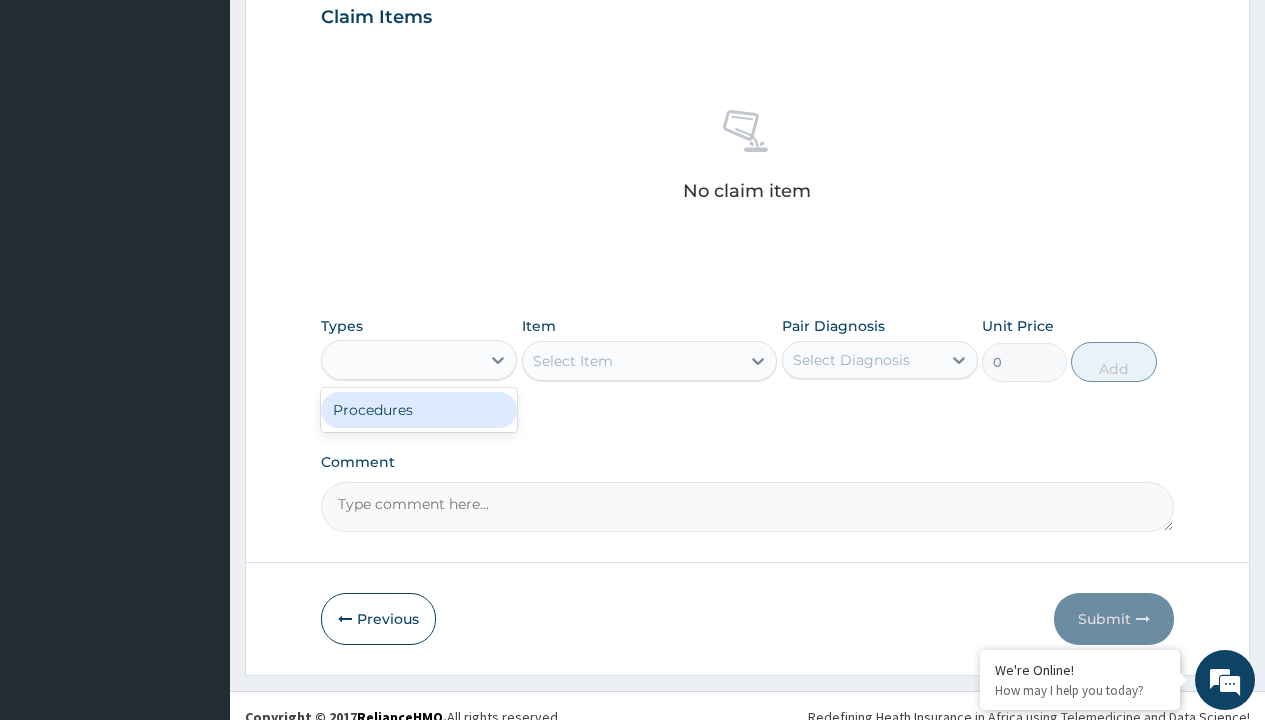 scroll, scrollTop: 0, scrollLeft: 0, axis: both 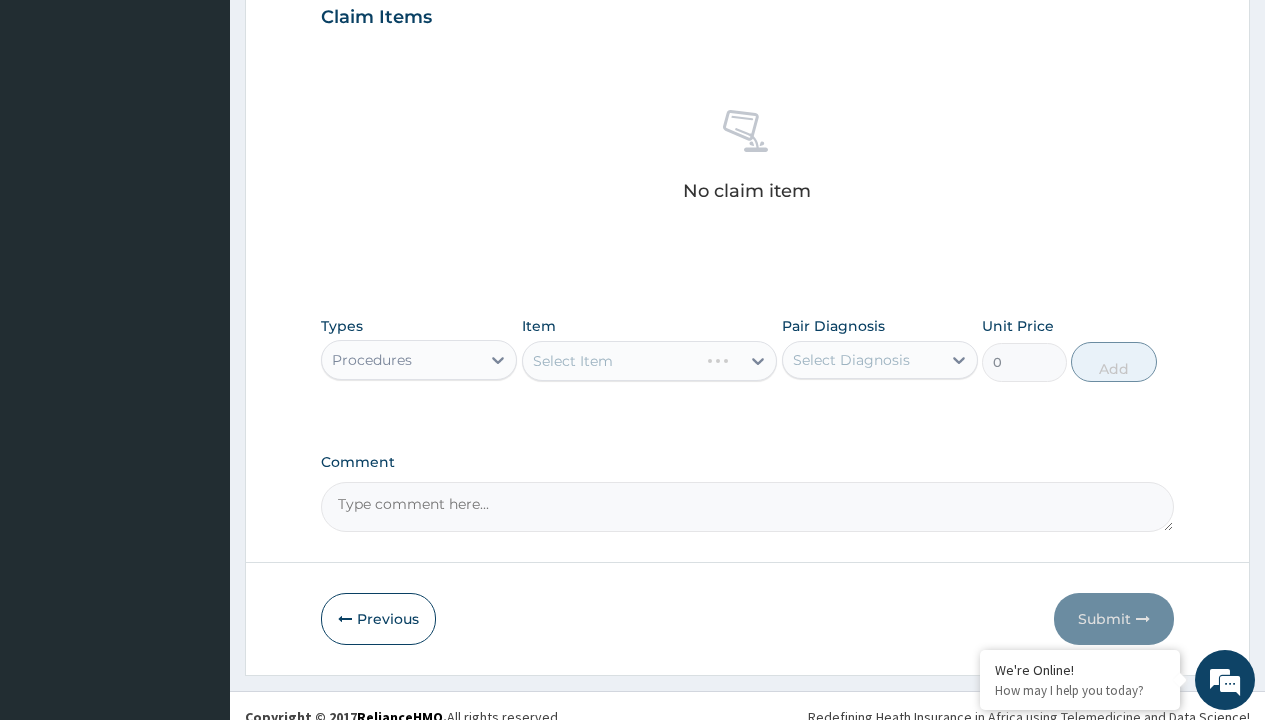 click on "Select Item" at bounding box center [650, 361] 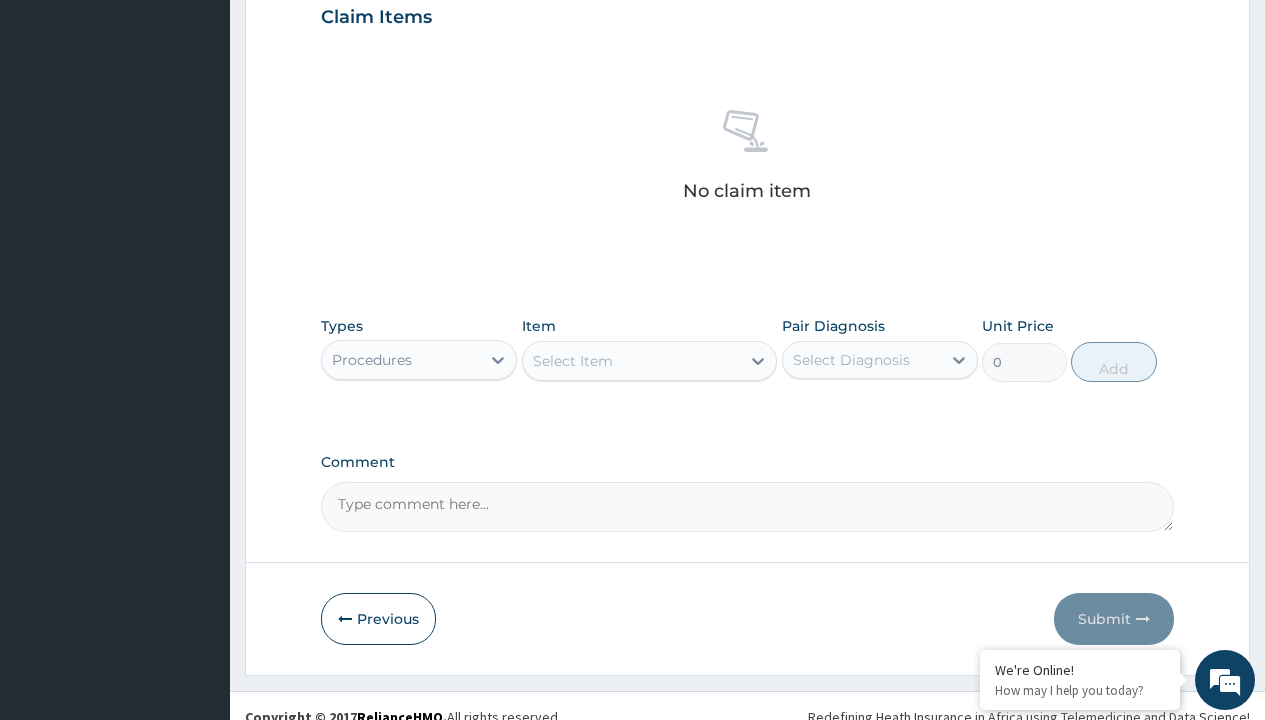 type on "service fee" 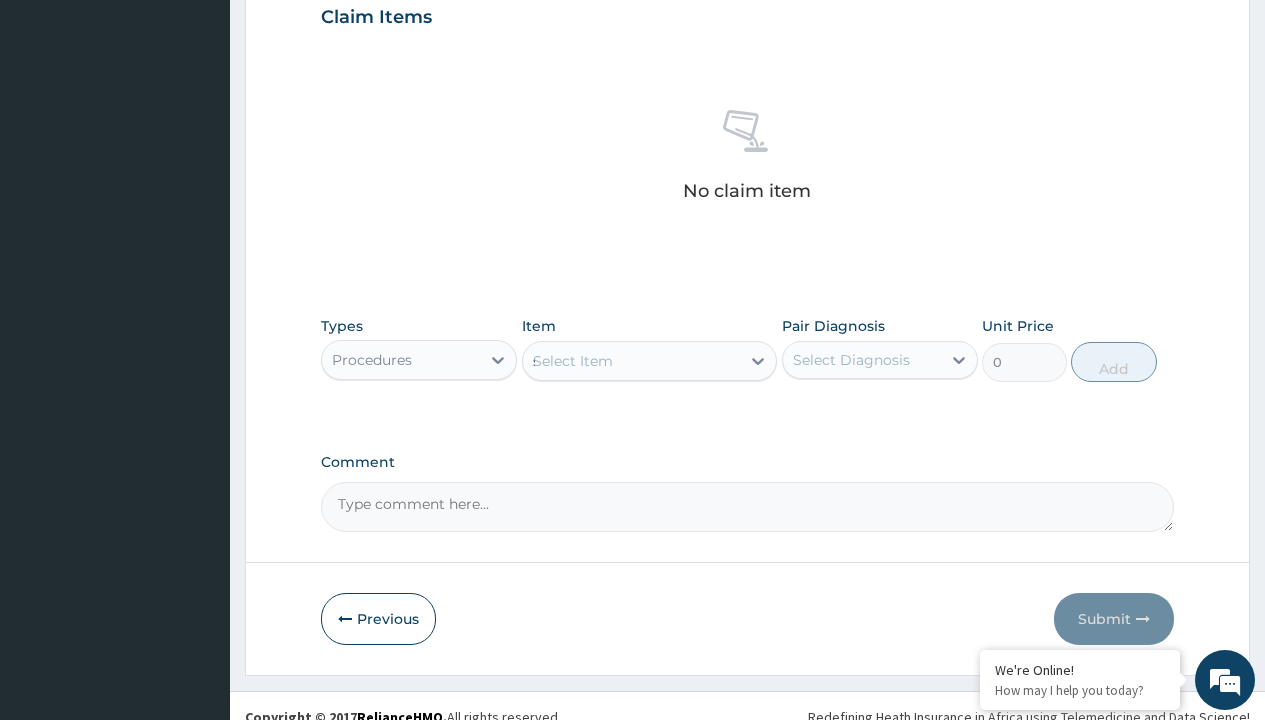 scroll, scrollTop: 0, scrollLeft: 0, axis: both 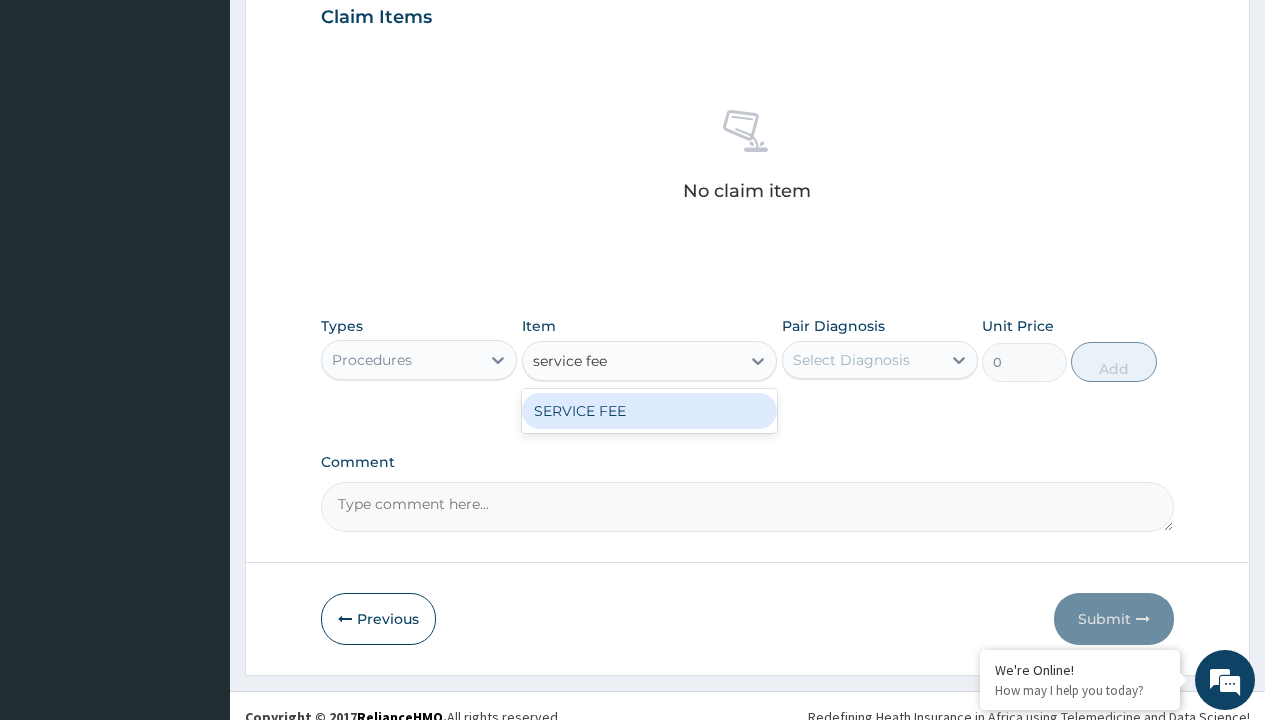 click on "SERVICE FEE" at bounding box center [650, 411] 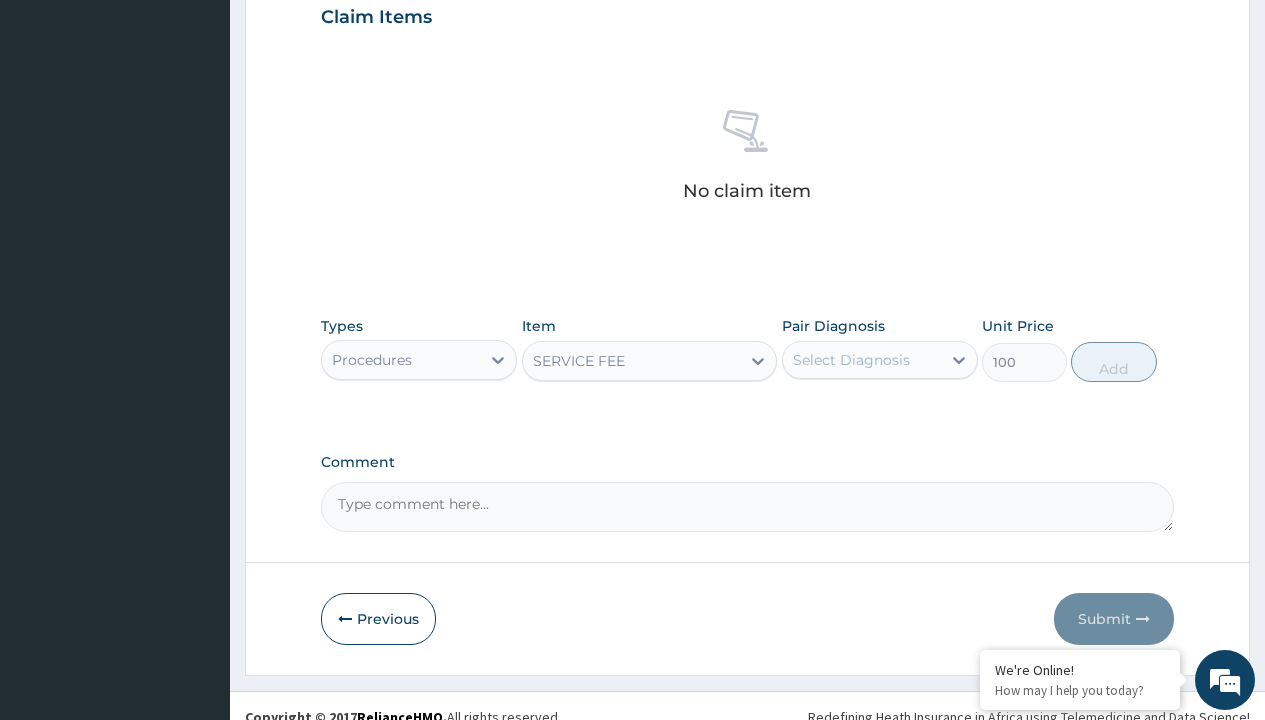 click on "Prescription collected" at bounding box center (409, -147) 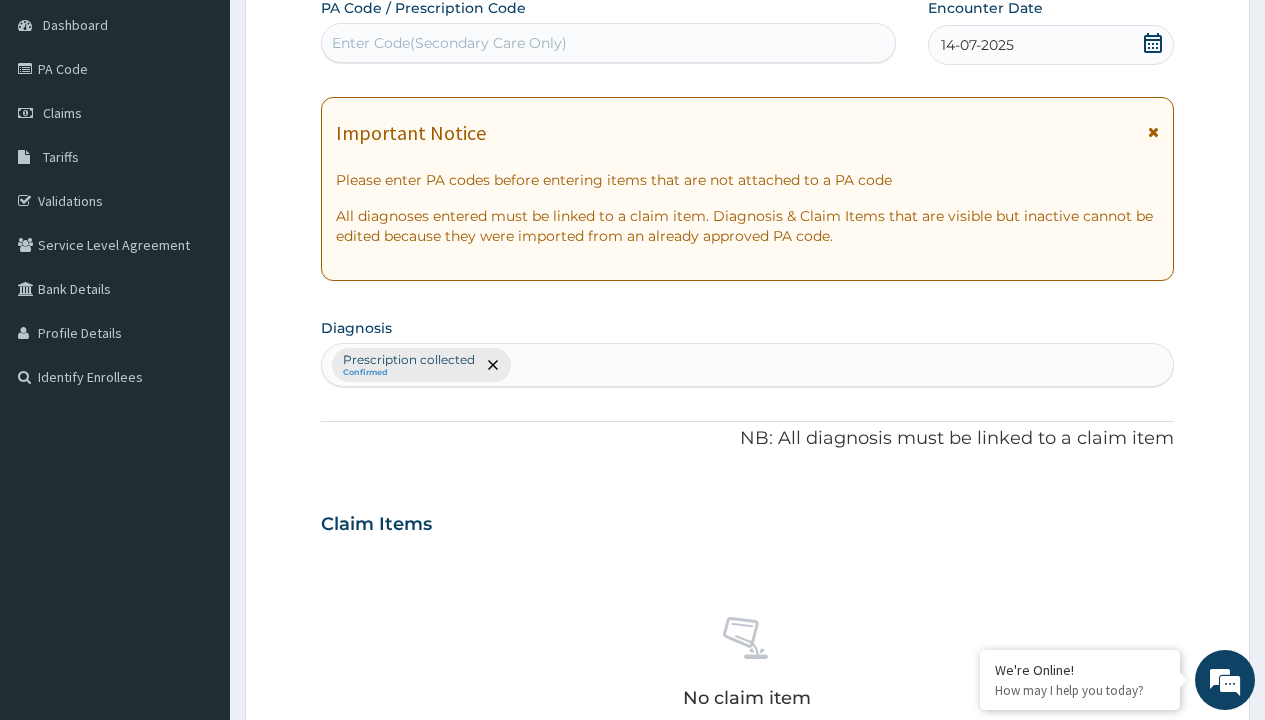 type on "prescription collected" 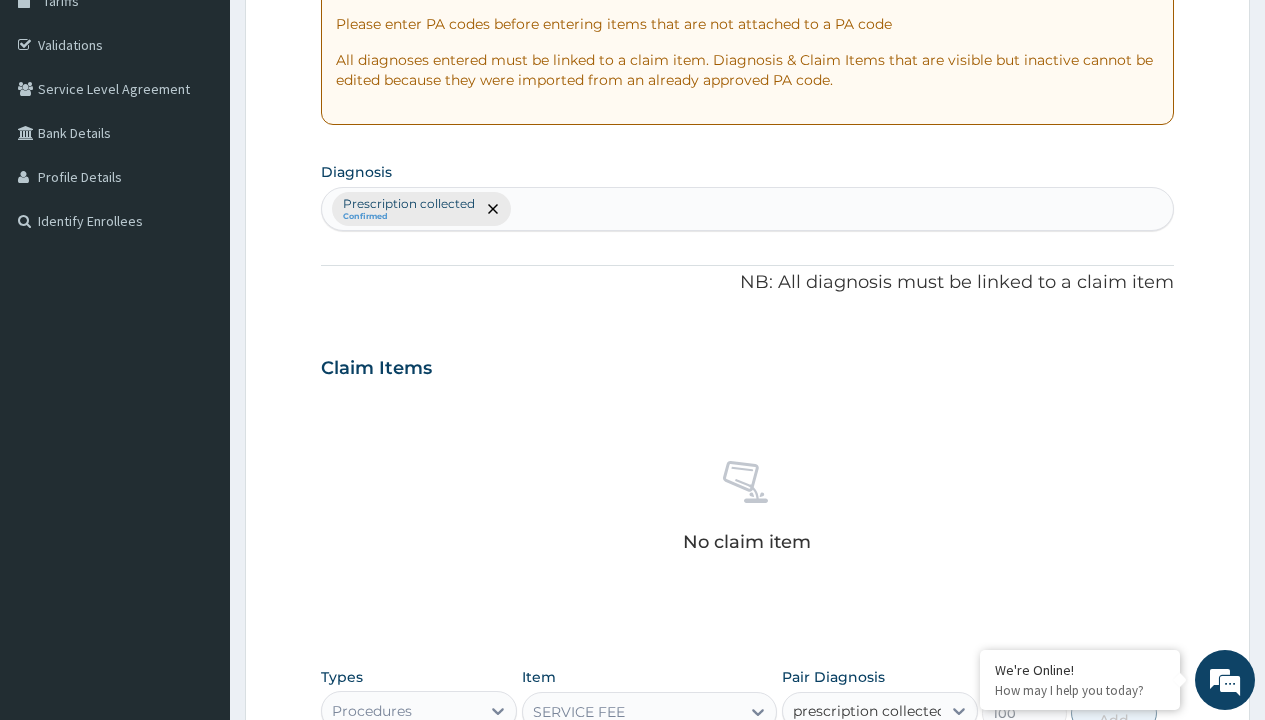 click on "Prescription collected" at bounding box center [890, 770] 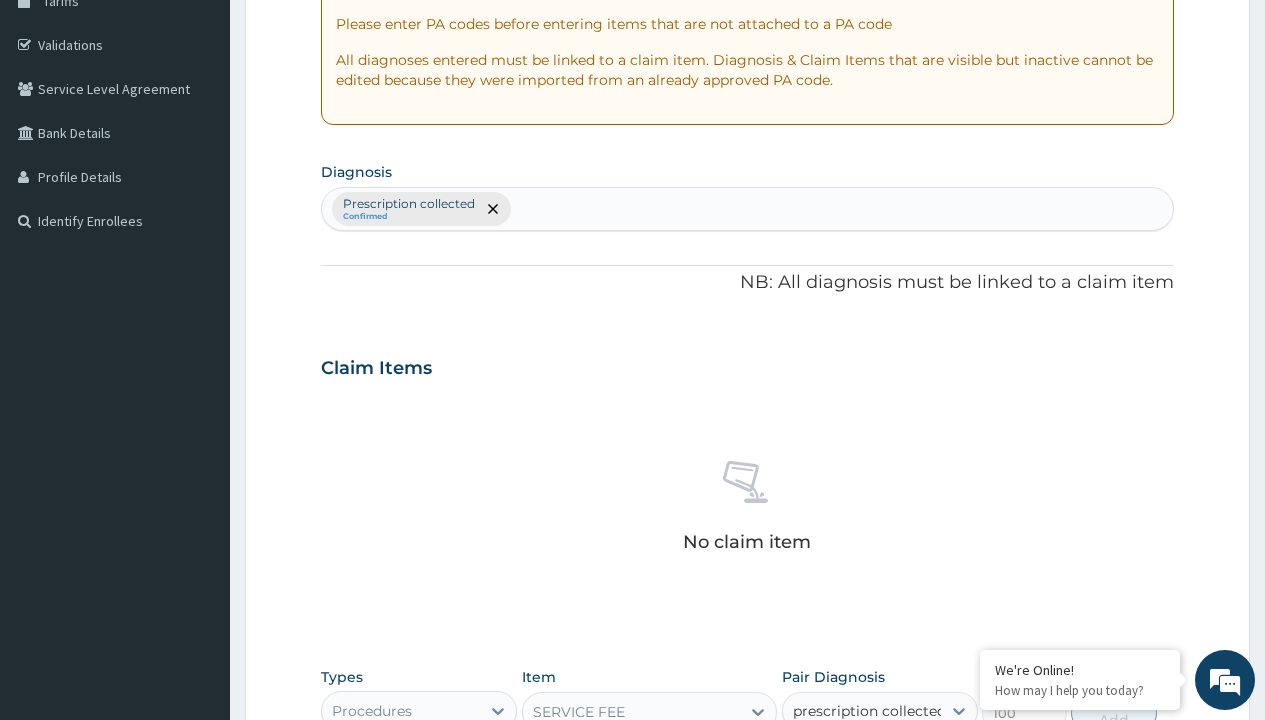type 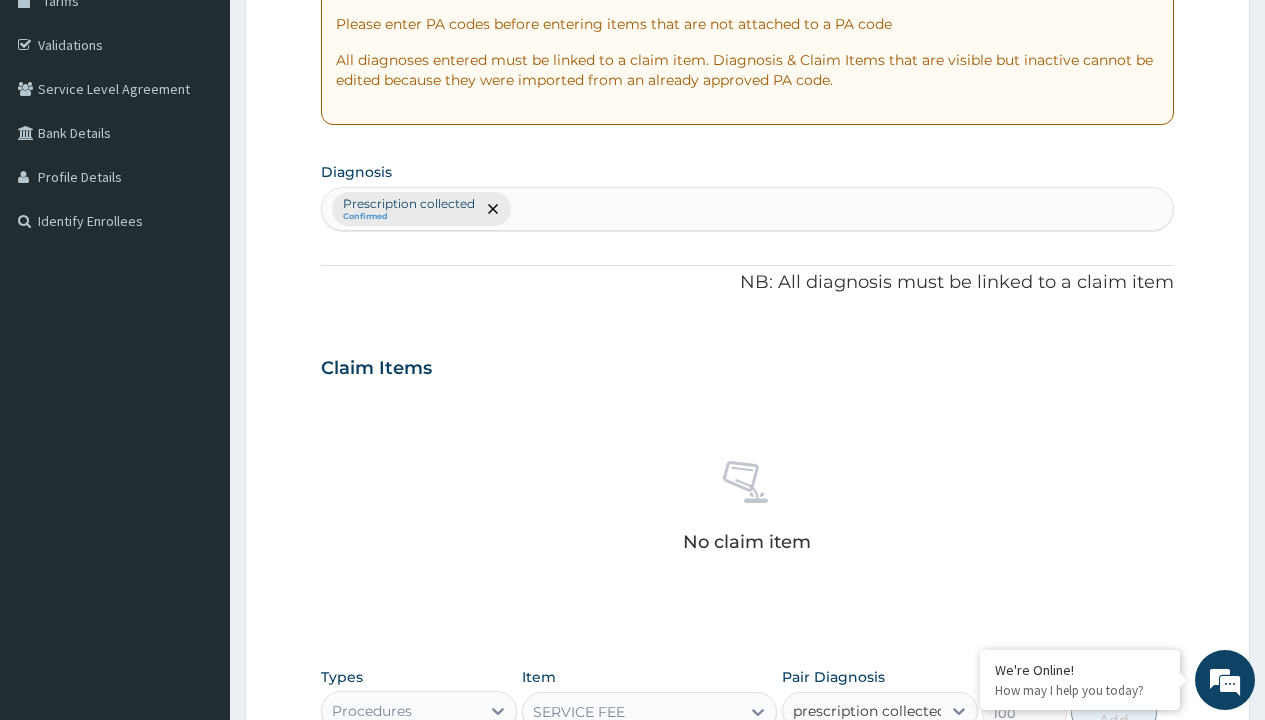 checkbox on "true" 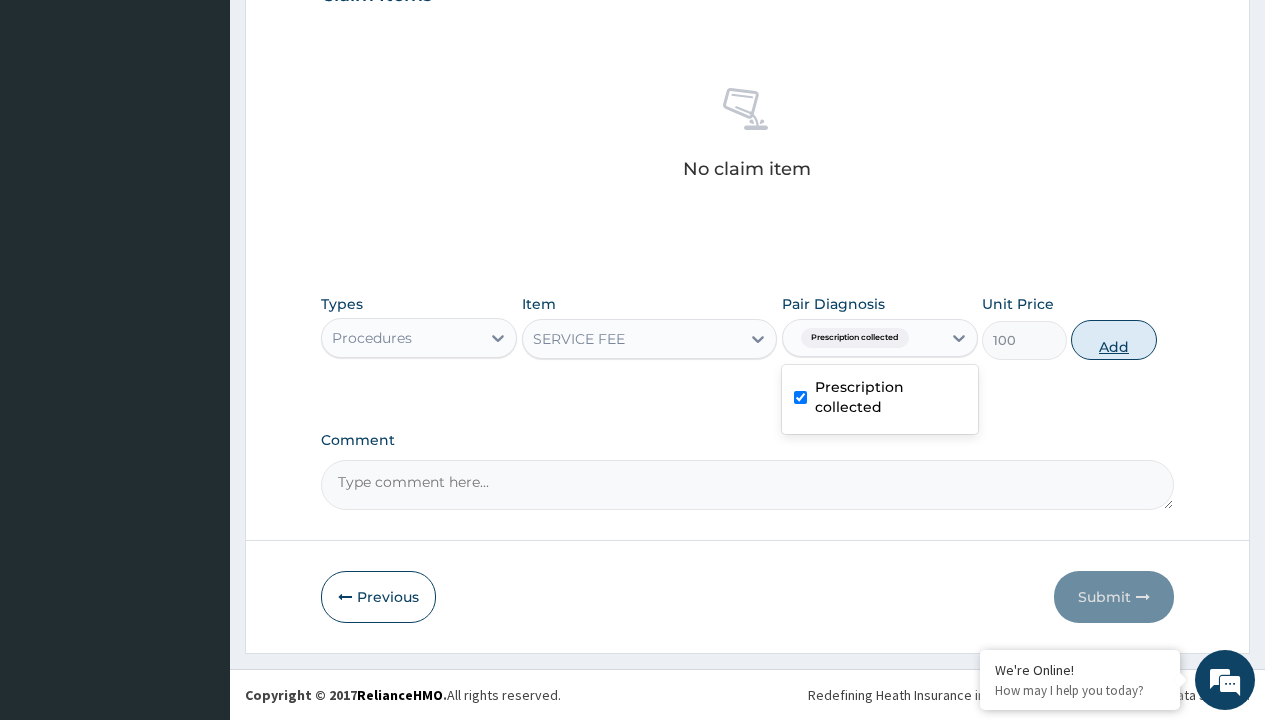click on "Add" at bounding box center [1113, 340] 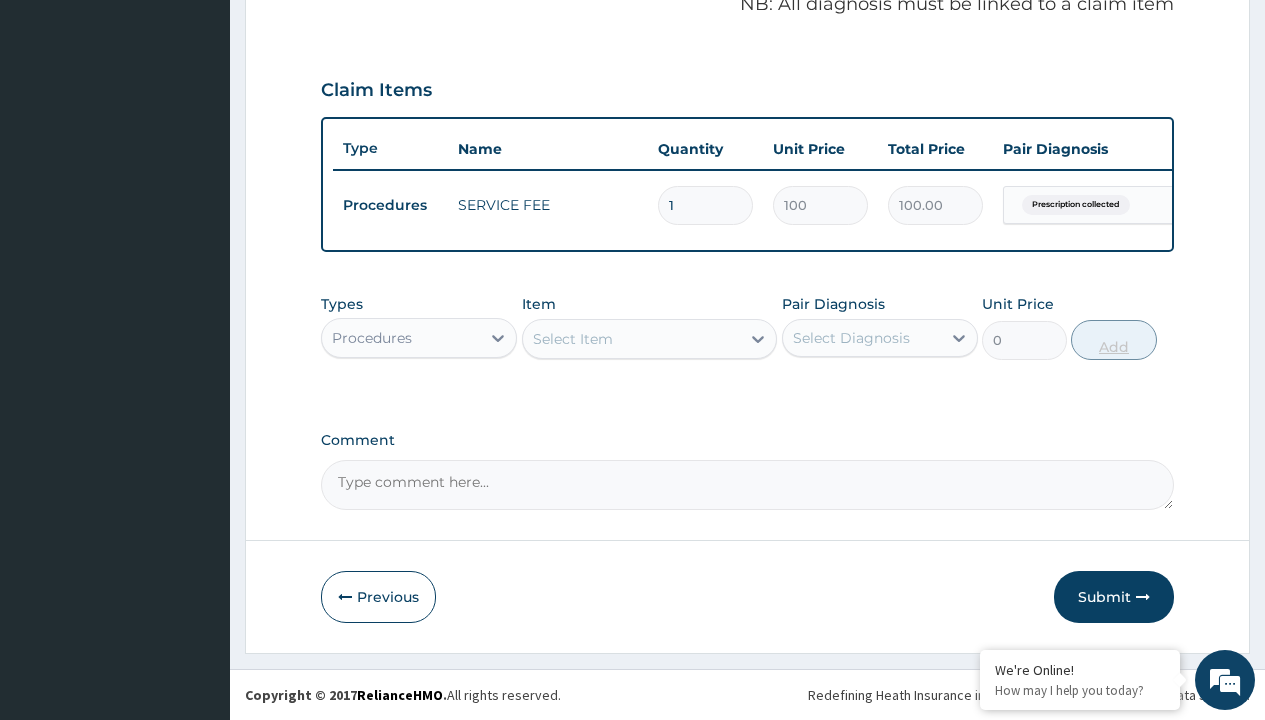 scroll, scrollTop: 642, scrollLeft: 0, axis: vertical 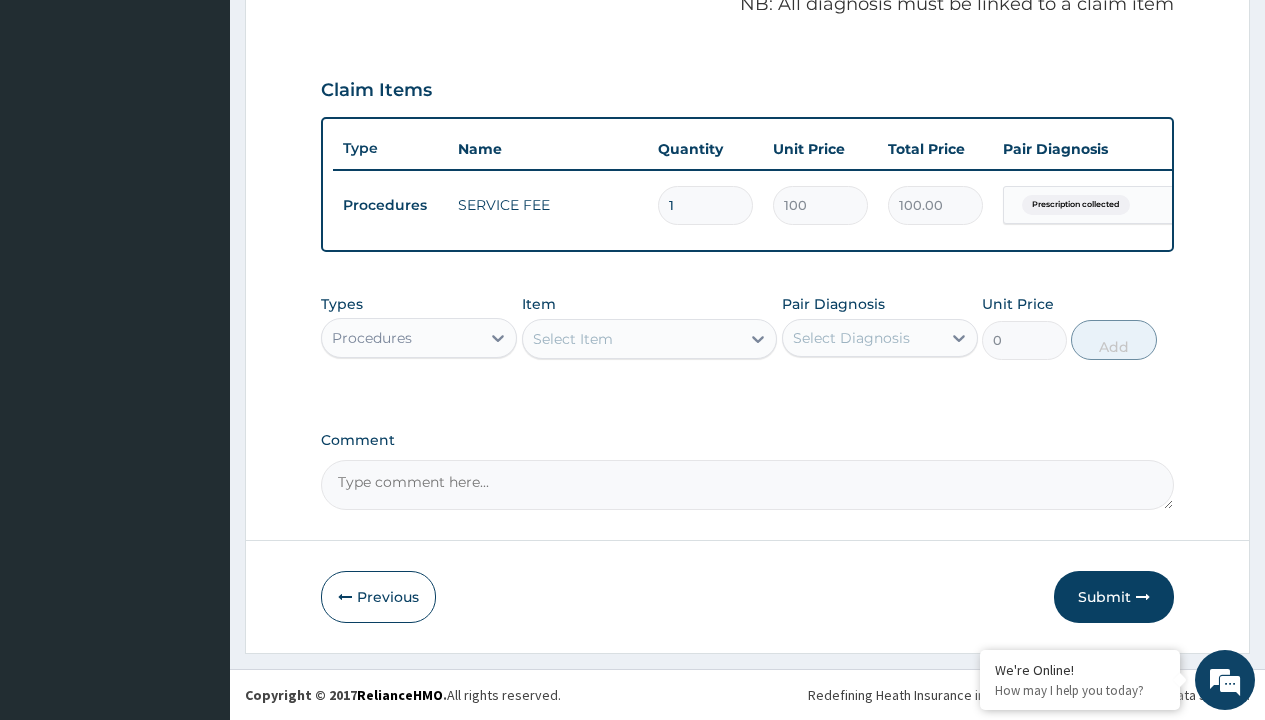 click on "Procedures" at bounding box center [372, 338] 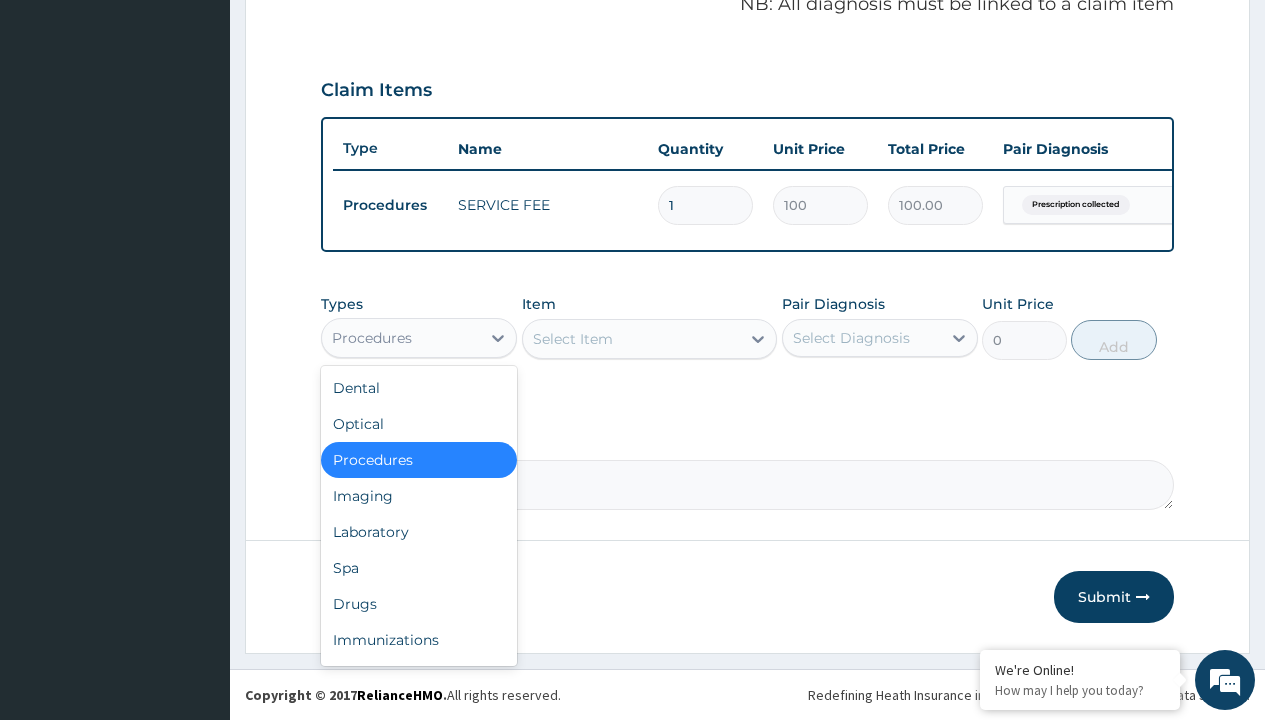 type on "drugs" 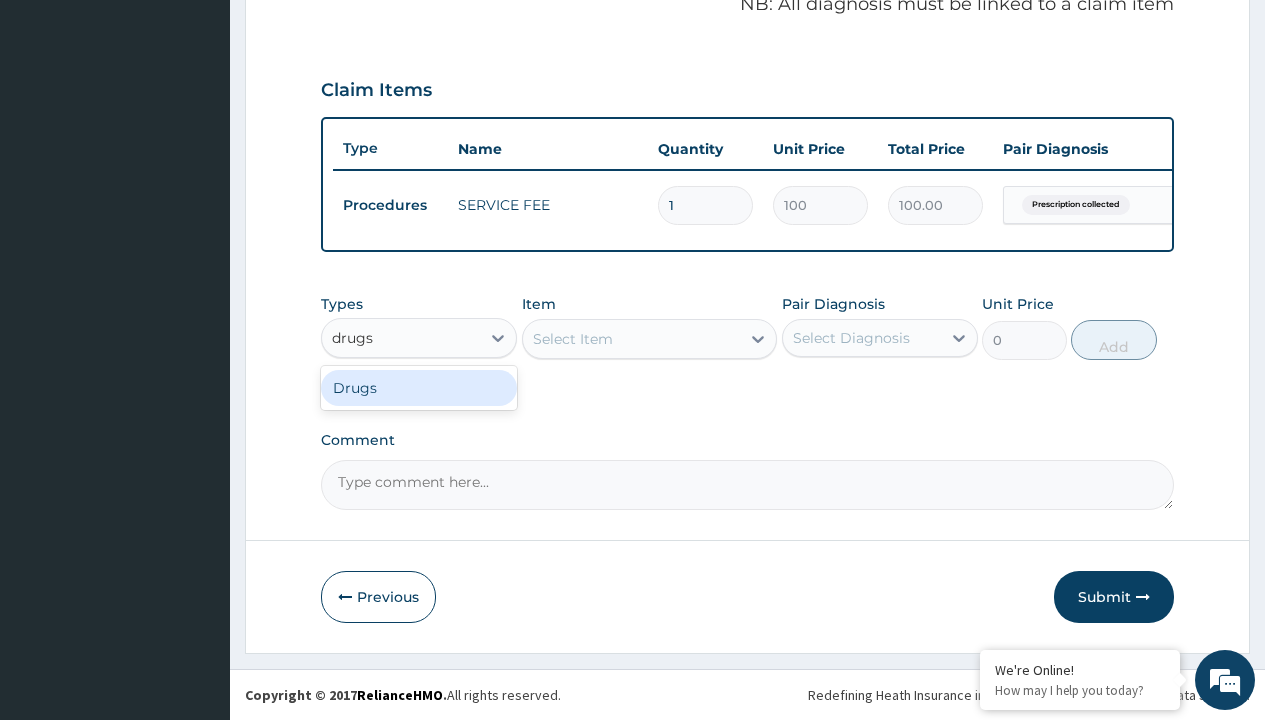 scroll, scrollTop: 0, scrollLeft: 0, axis: both 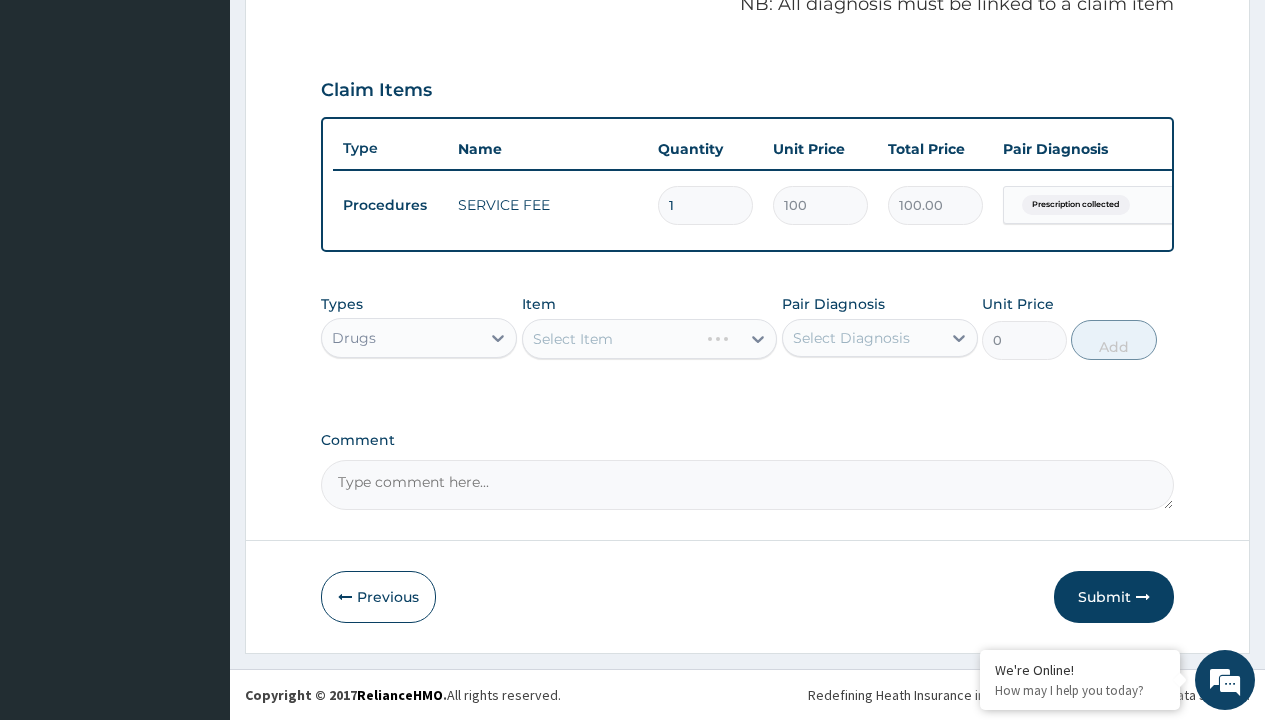 click on "Select Item" at bounding box center [650, 339] 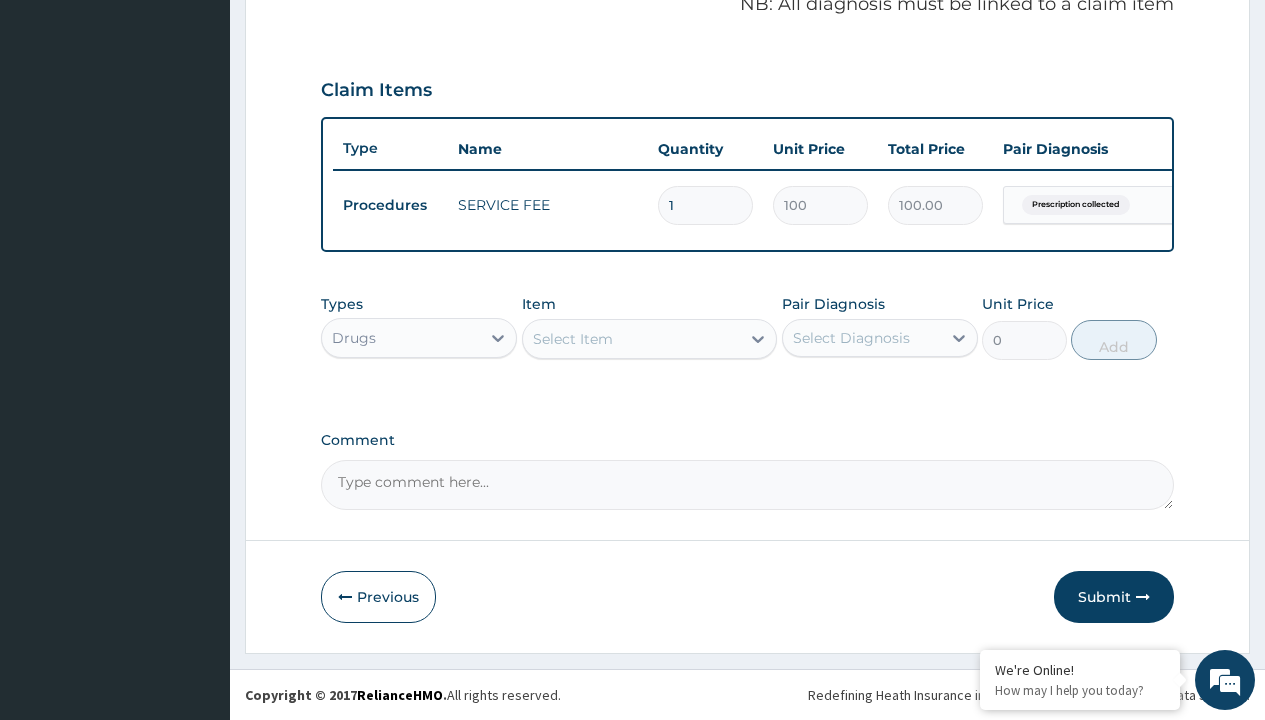 type on "trevia met 50/1000mg x 7" 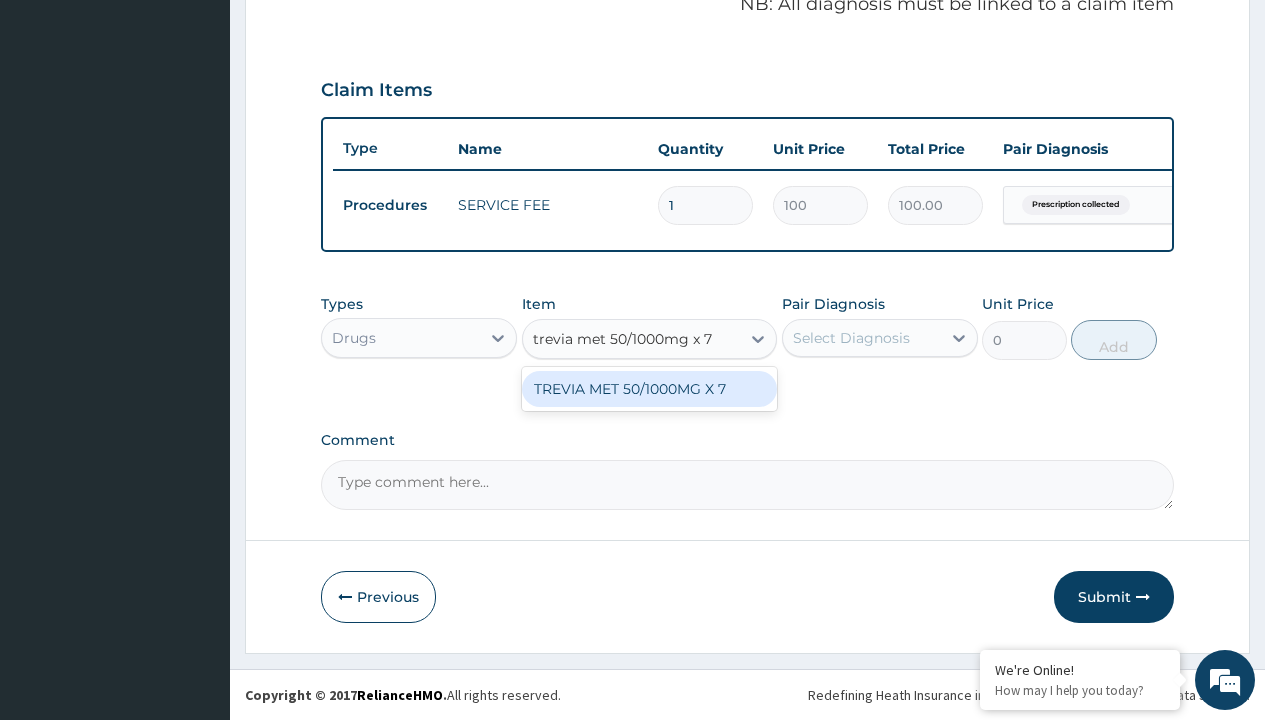 scroll, scrollTop: 0, scrollLeft: 0, axis: both 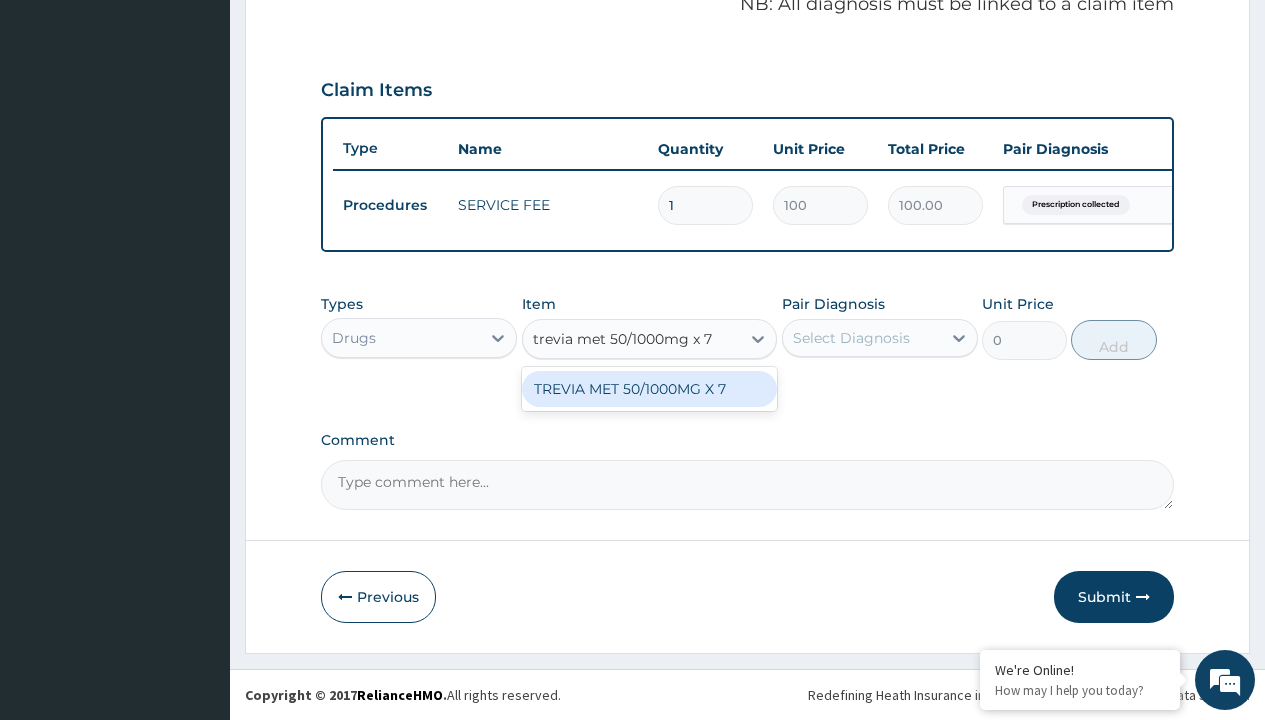 click on "TREVIA MET 50/1000MG X 7" at bounding box center [650, 389] 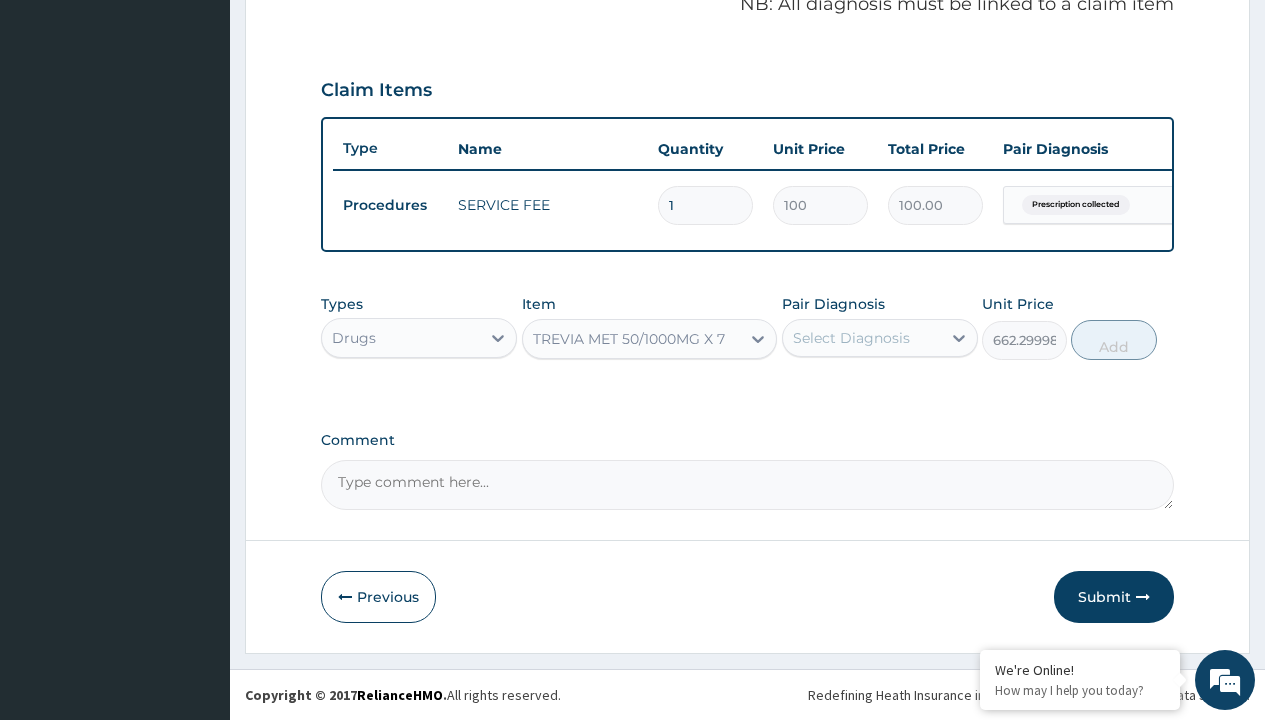 click on "Prescription collected" at bounding box center (409, -74) 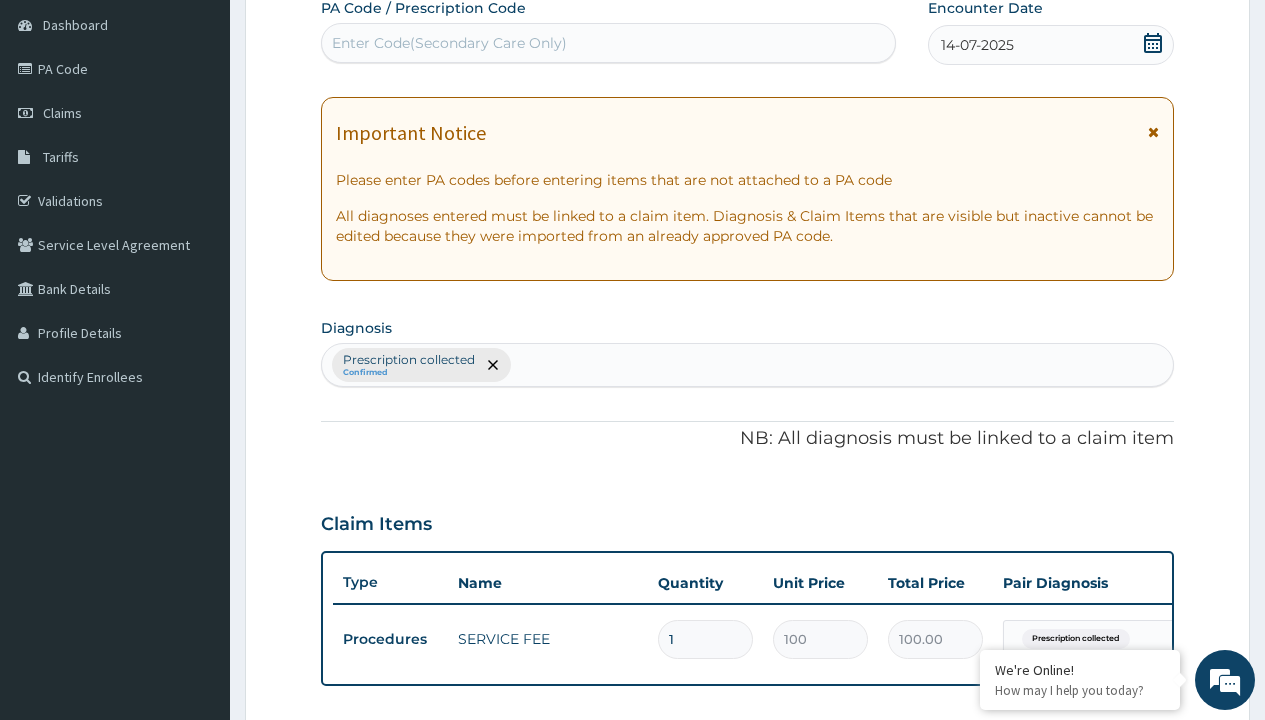 type on "prescription collected" 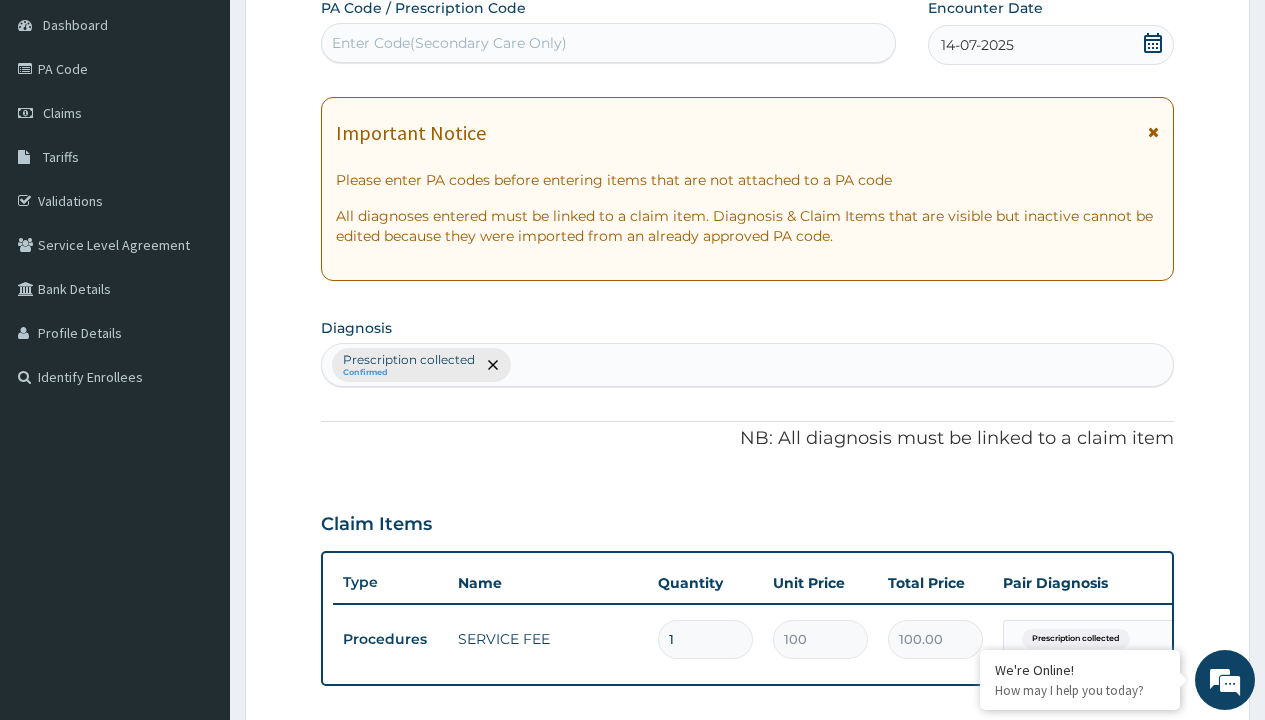 scroll, scrollTop: 0, scrollLeft: 0, axis: both 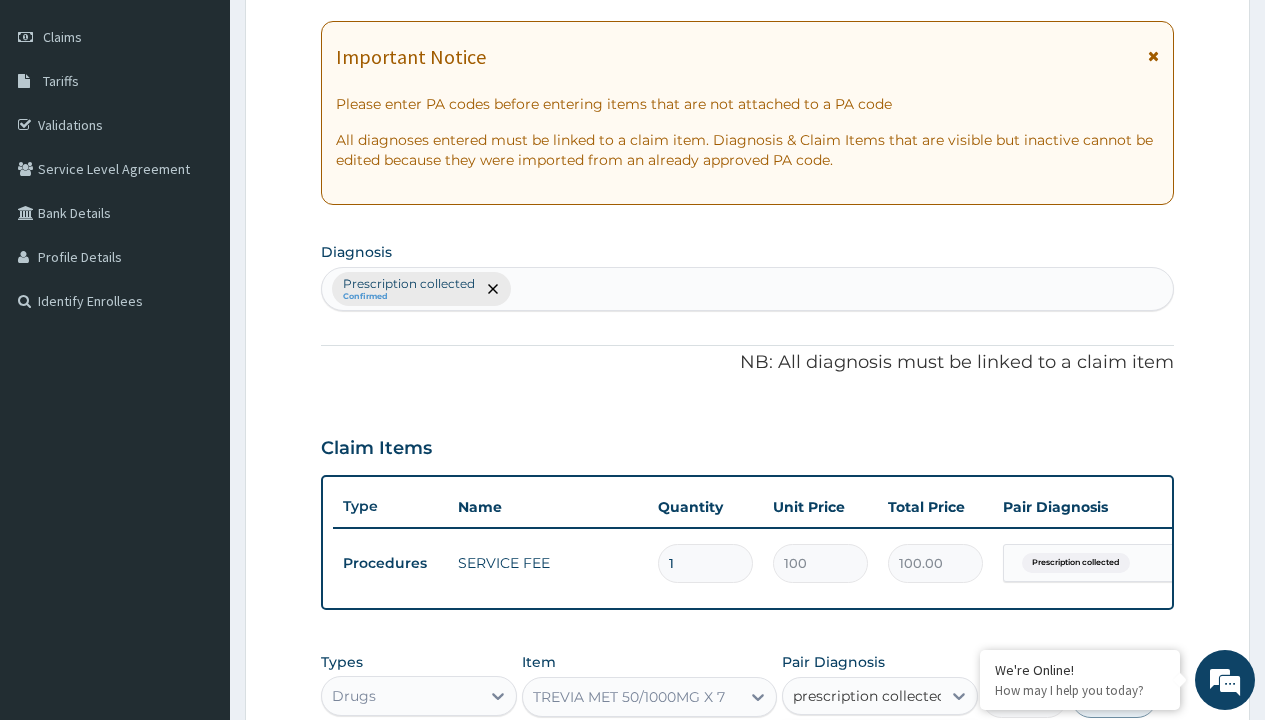 click on "Prescription collected" at bounding box center (890, 755) 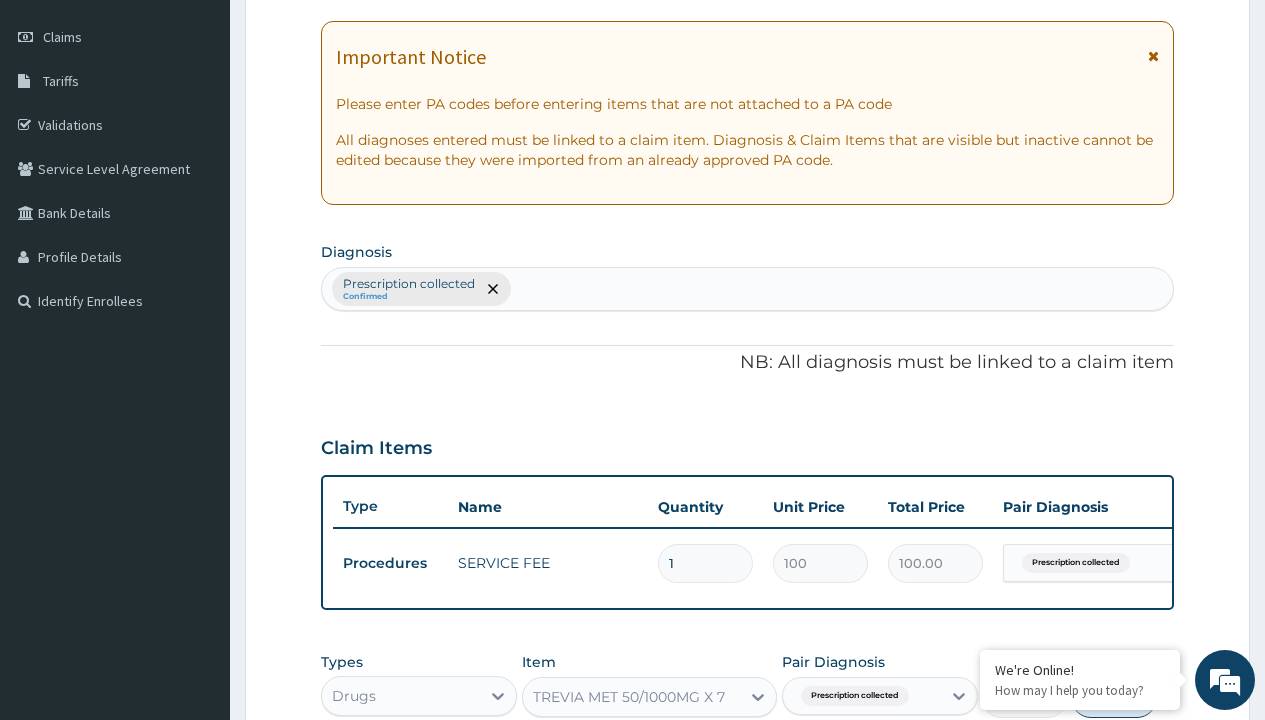 scroll, scrollTop: 642, scrollLeft: 0, axis: vertical 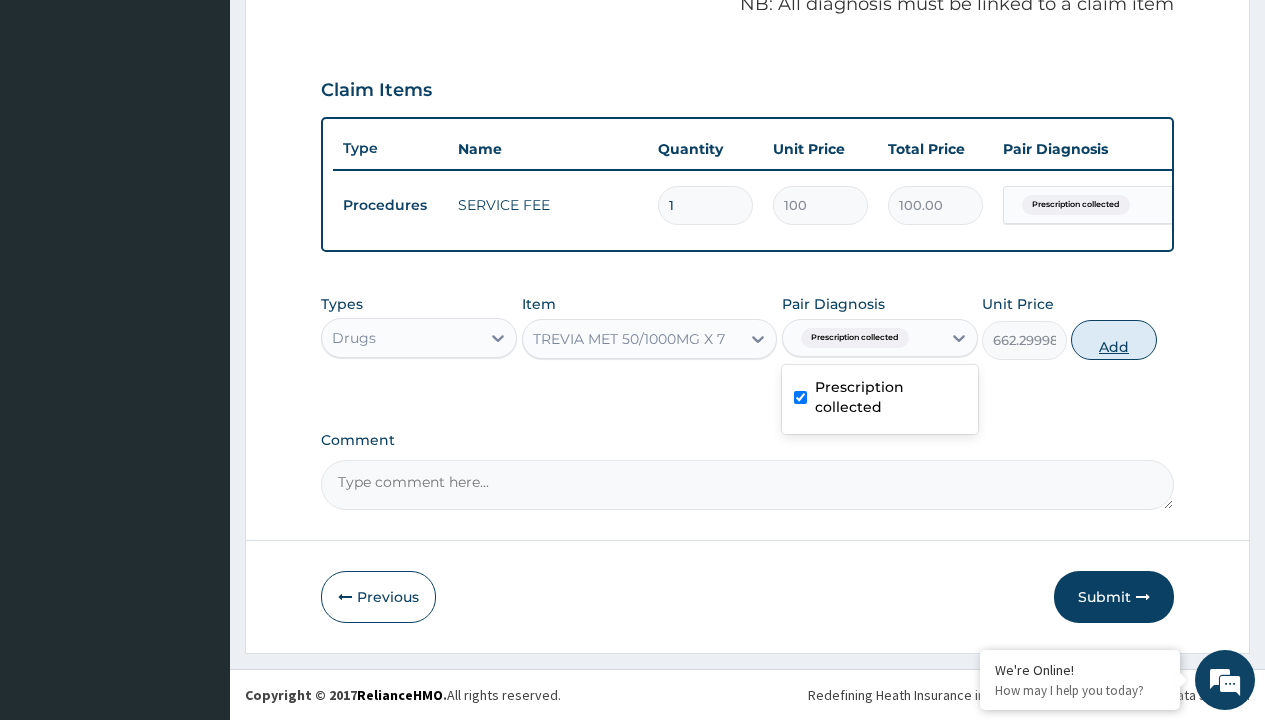 click on "Add" at bounding box center [1113, 340] 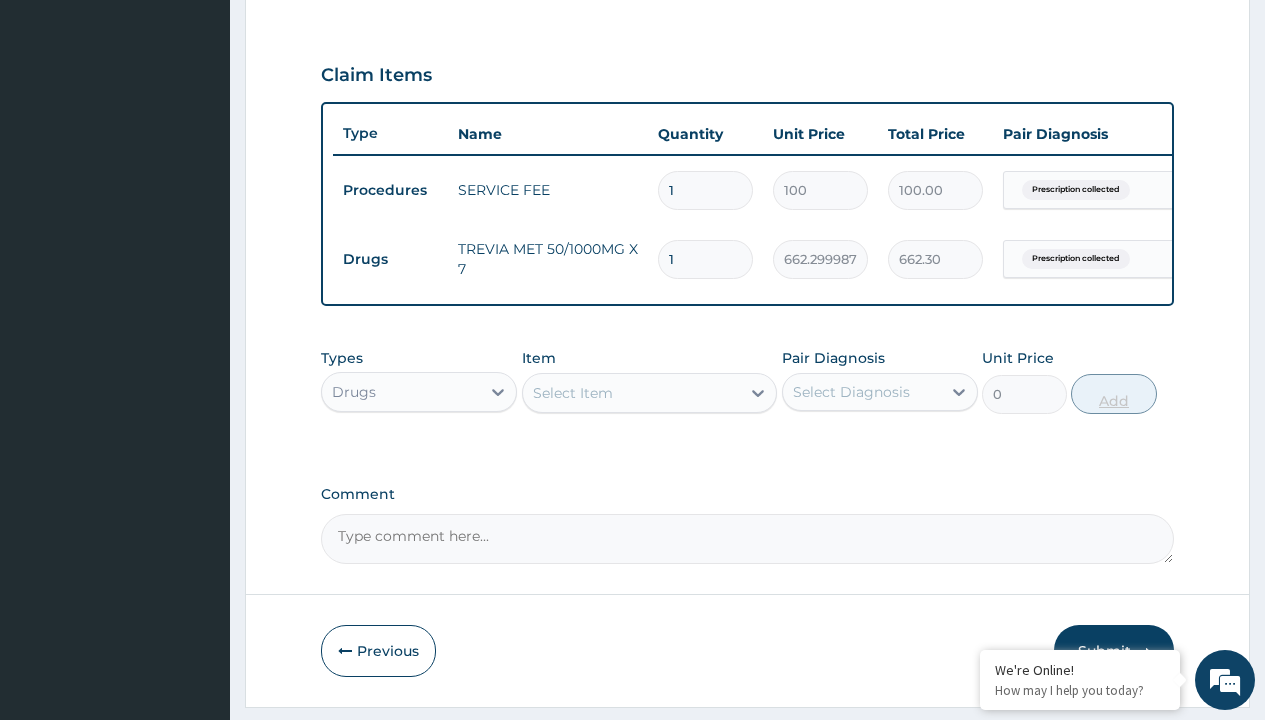 type on "56" 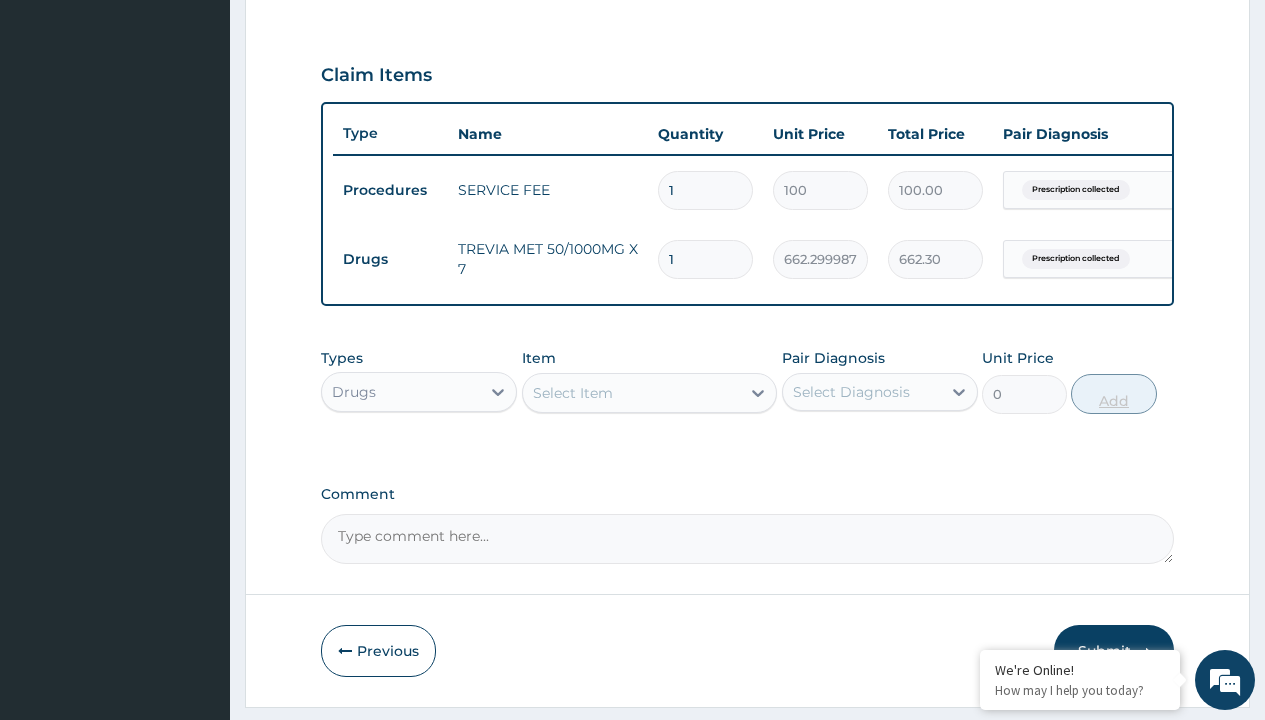 type on "37088.80" 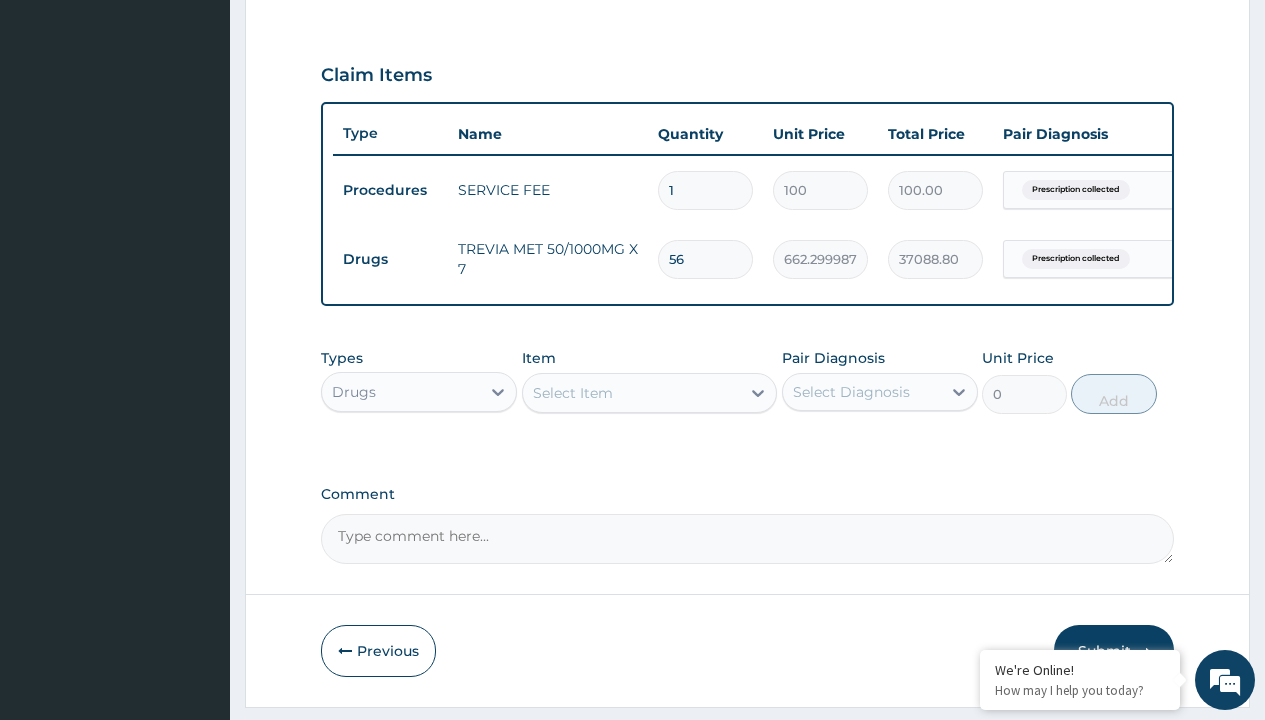 type on "56" 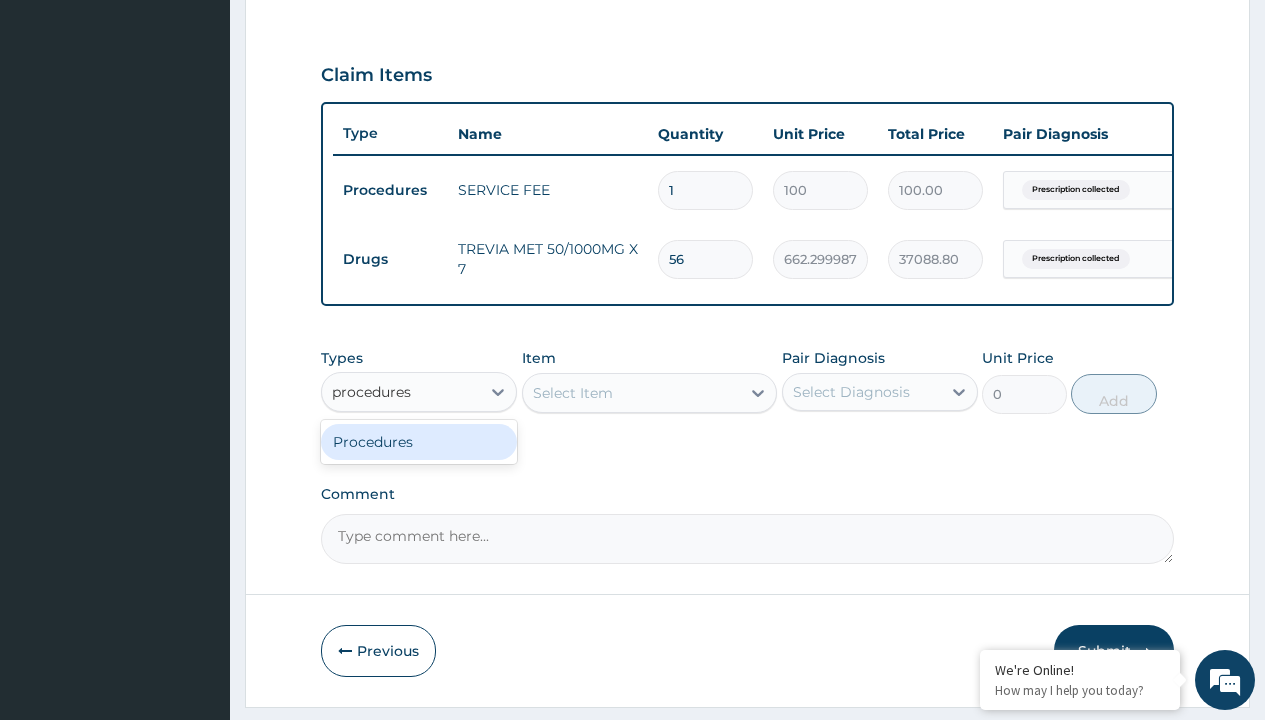 scroll, scrollTop: 0, scrollLeft: 0, axis: both 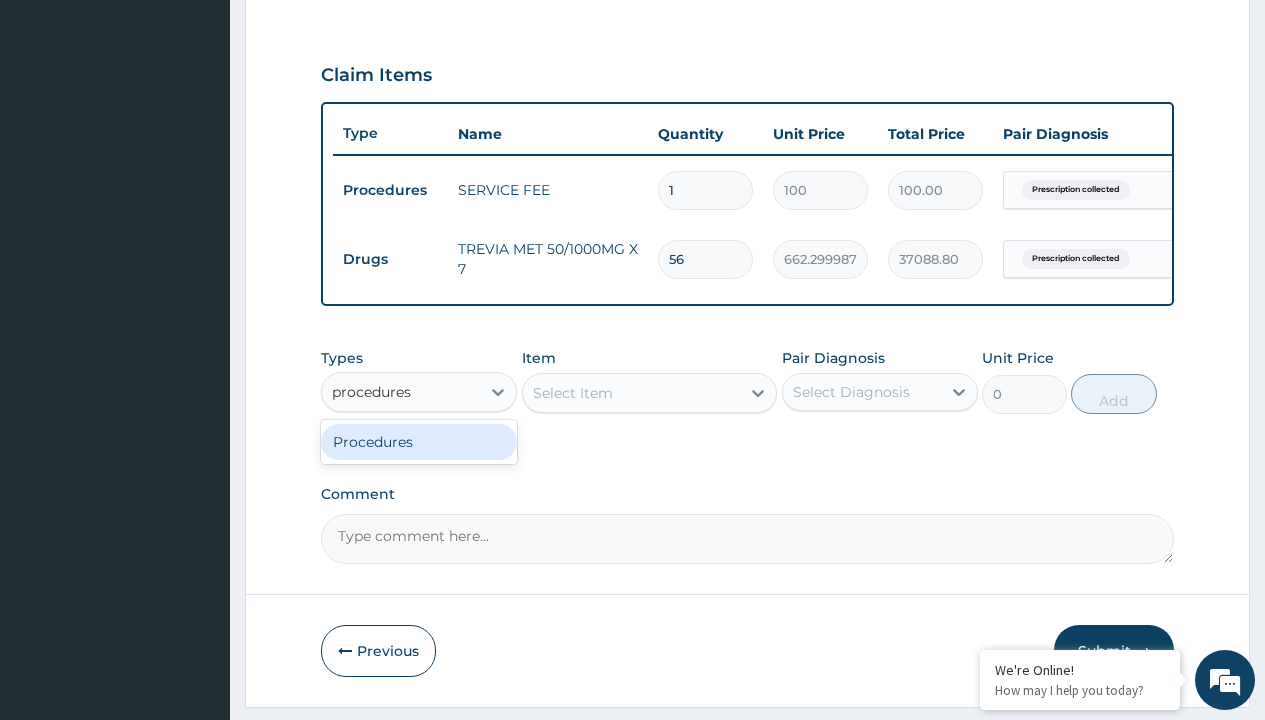 click on "Procedures" at bounding box center [419, 442] 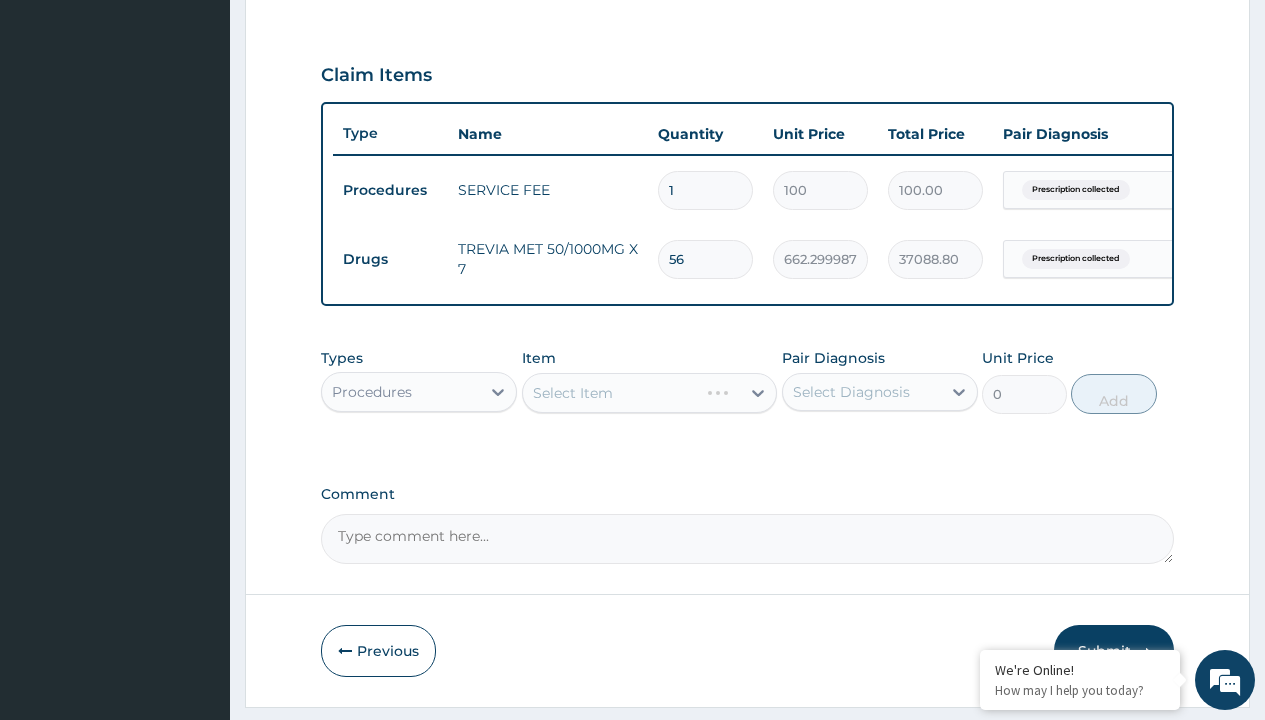click on "Select Item" at bounding box center (573, 393) 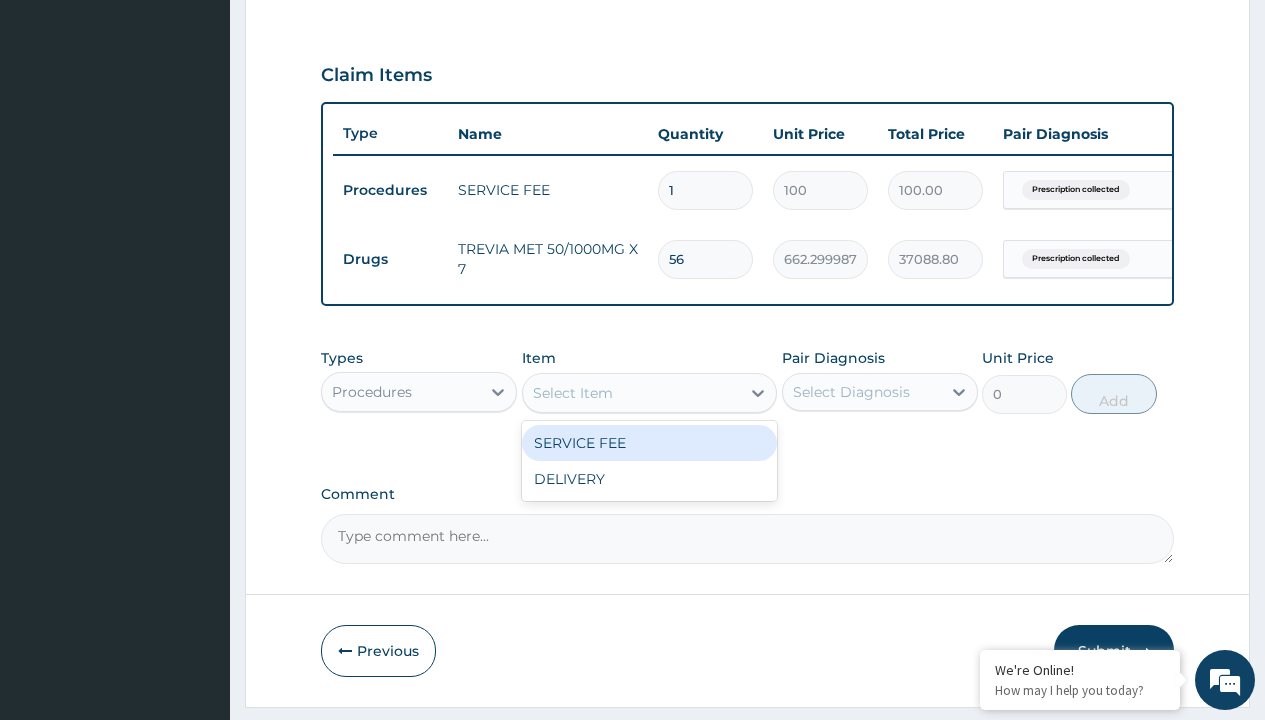 type on "delivery" 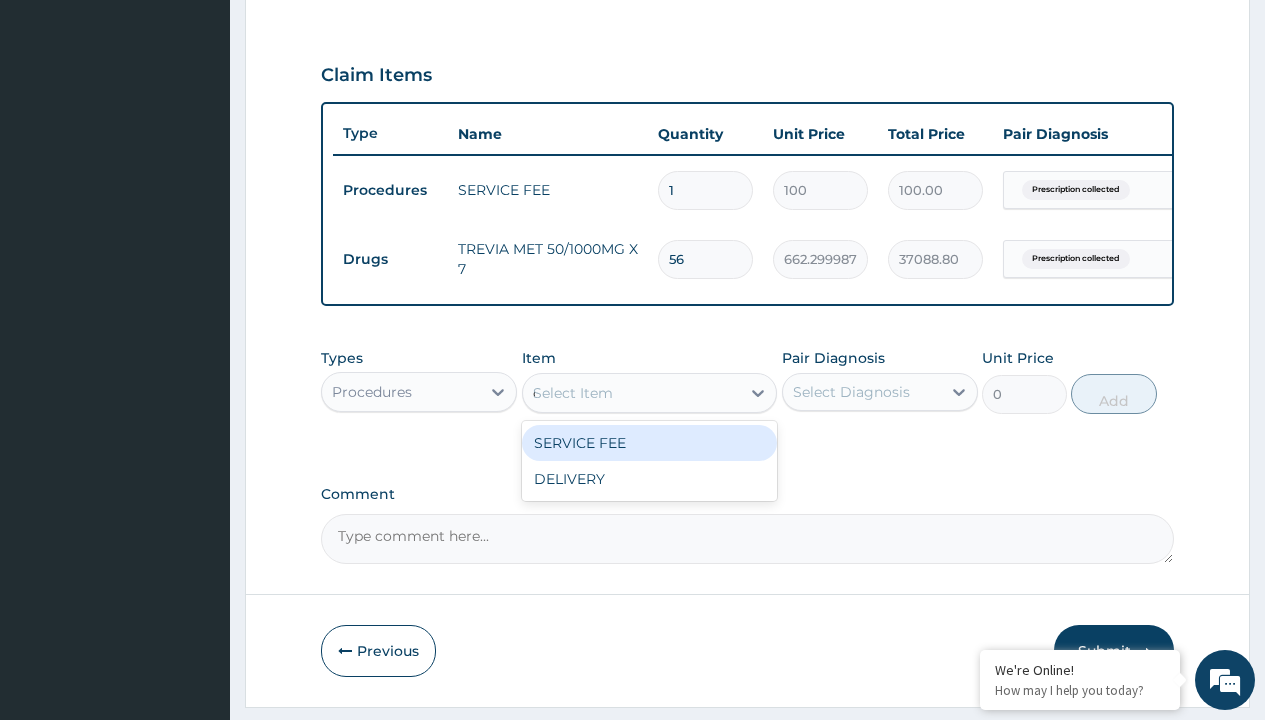 scroll, scrollTop: 0, scrollLeft: 0, axis: both 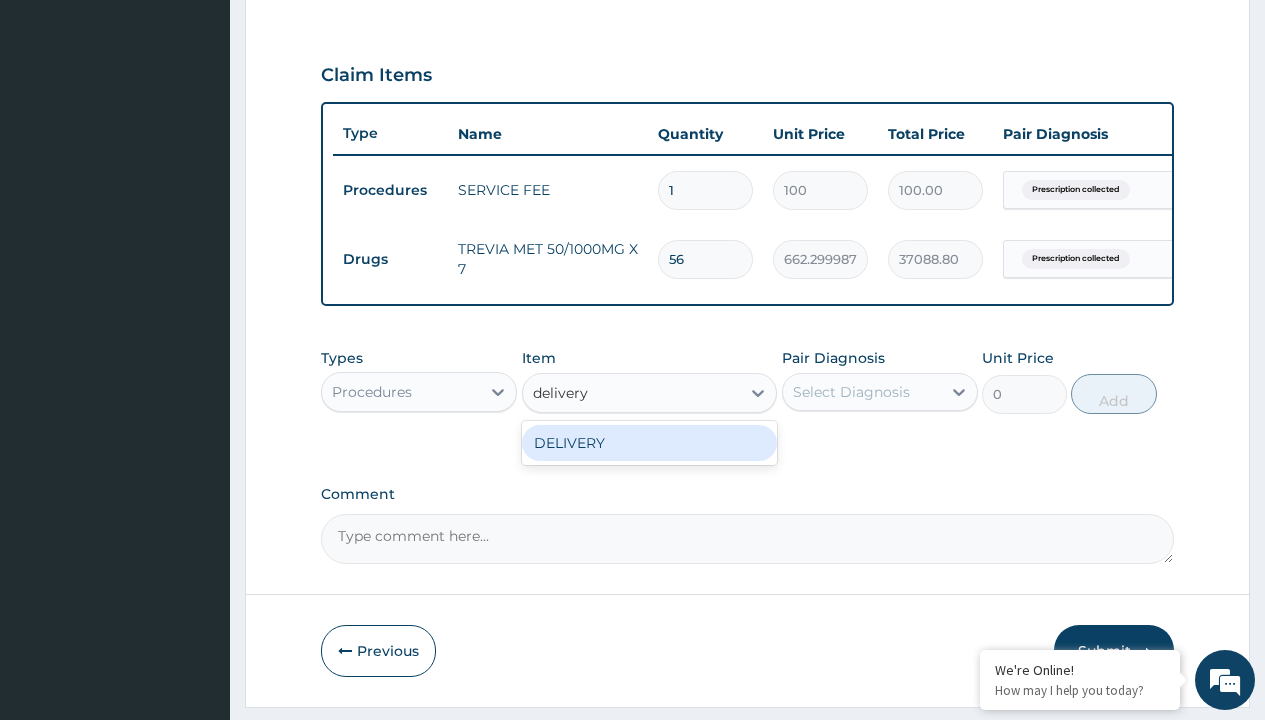 click on "DELIVERY" at bounding box center [650, 443] 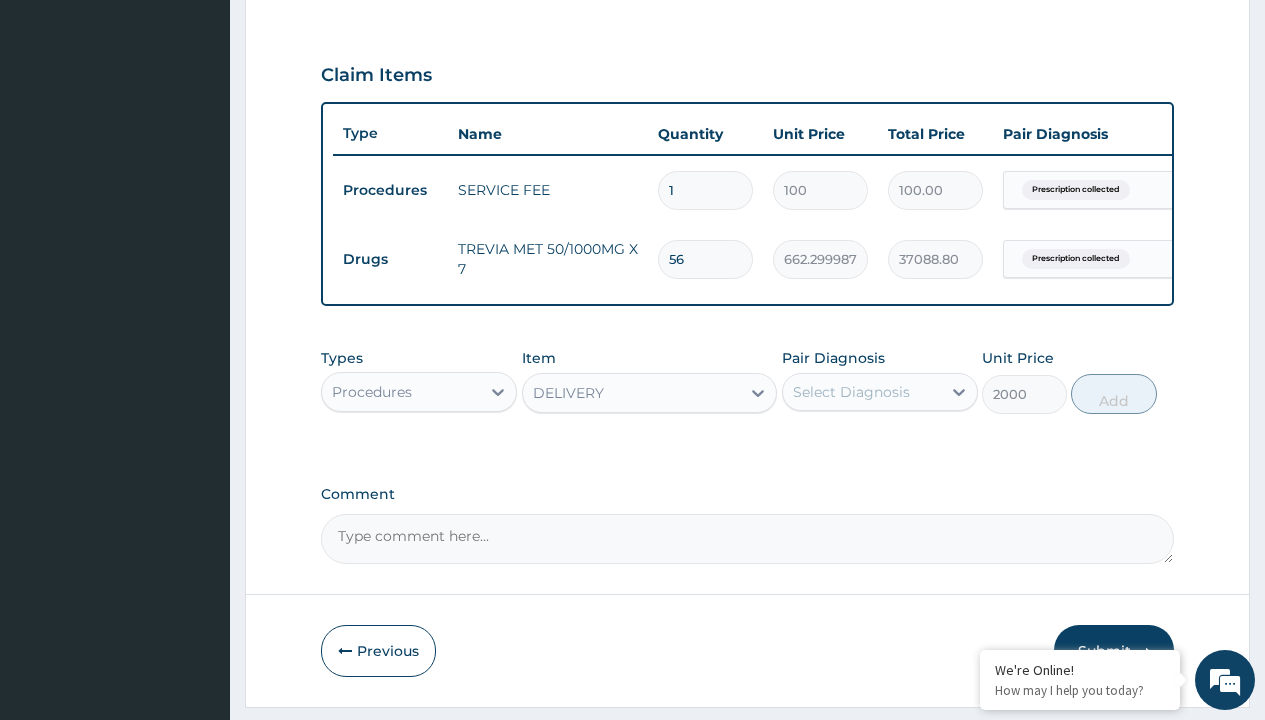 click on "Prescription collected" at bounding box center [409, -89] 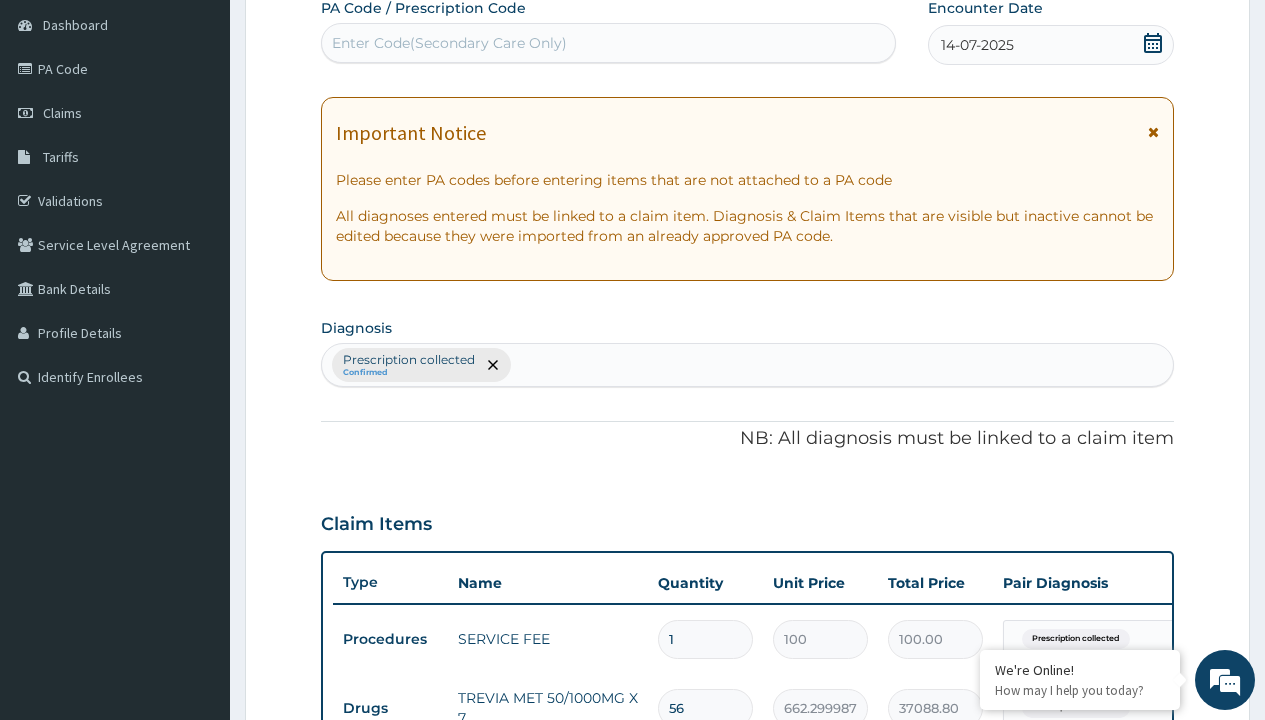type on "prescription collected" 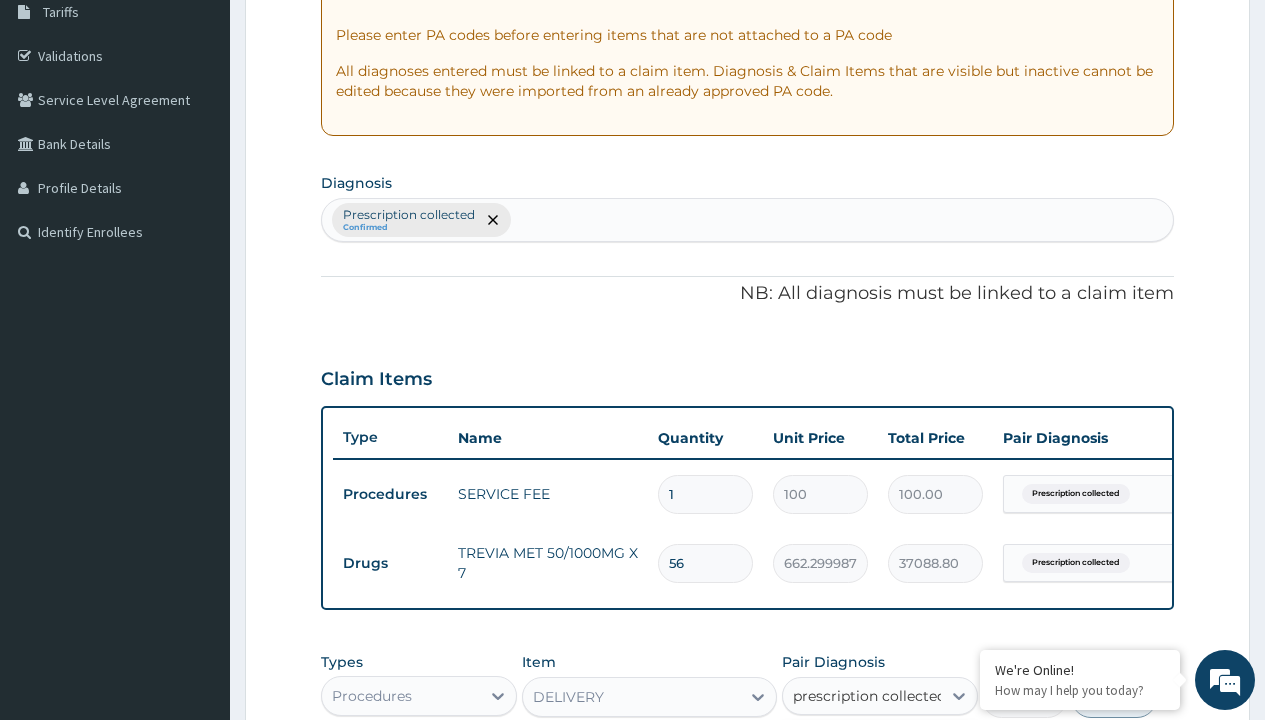 click on "Prescription collected" at bounding box center [890, 755] 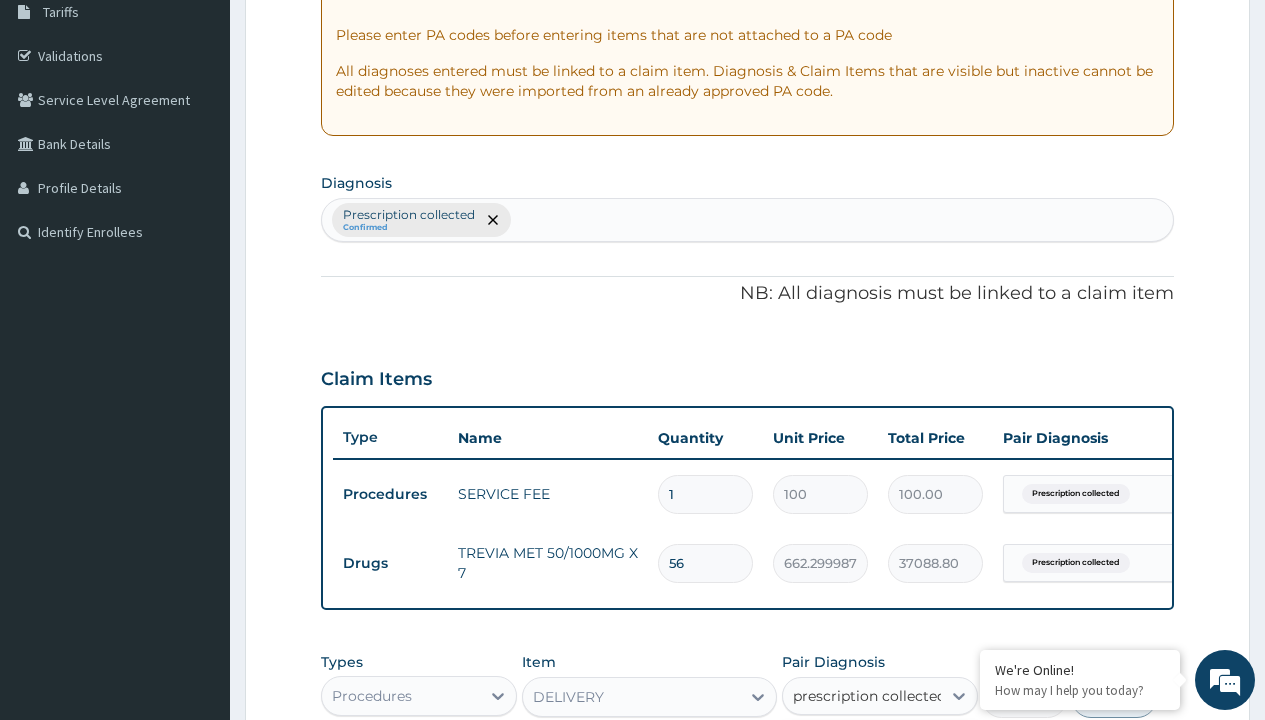 type 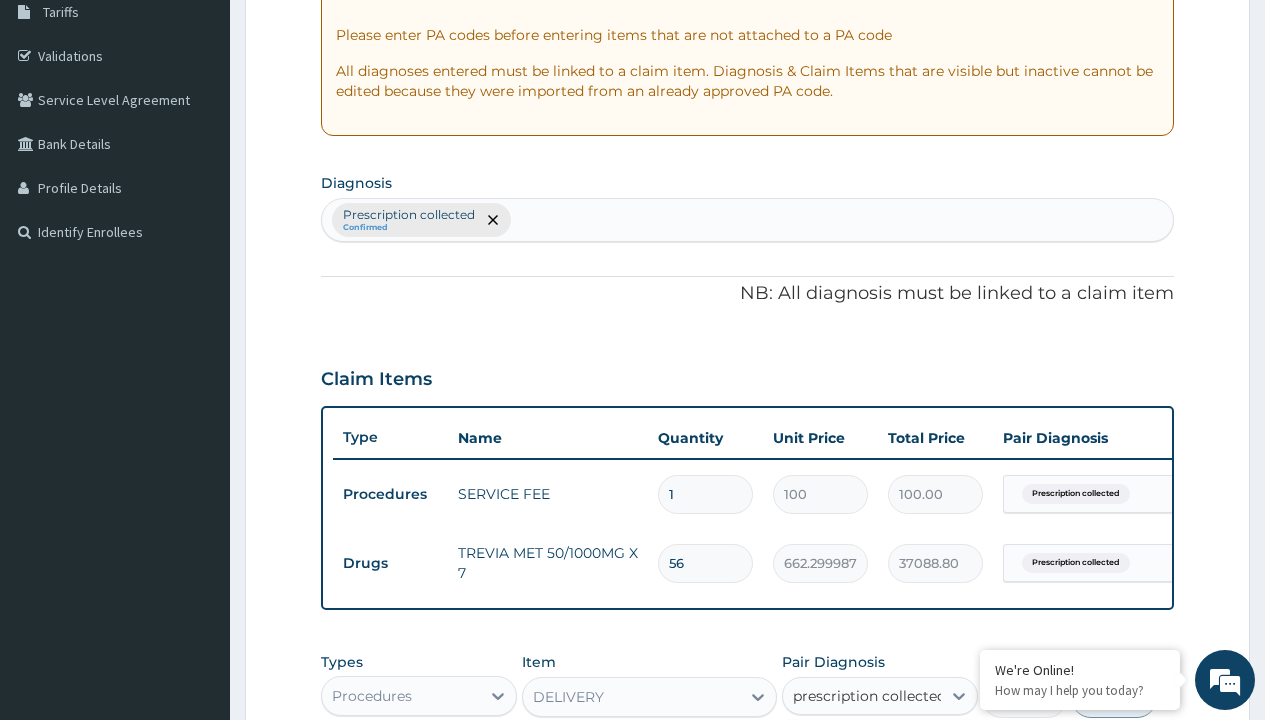 checkbox on "true" 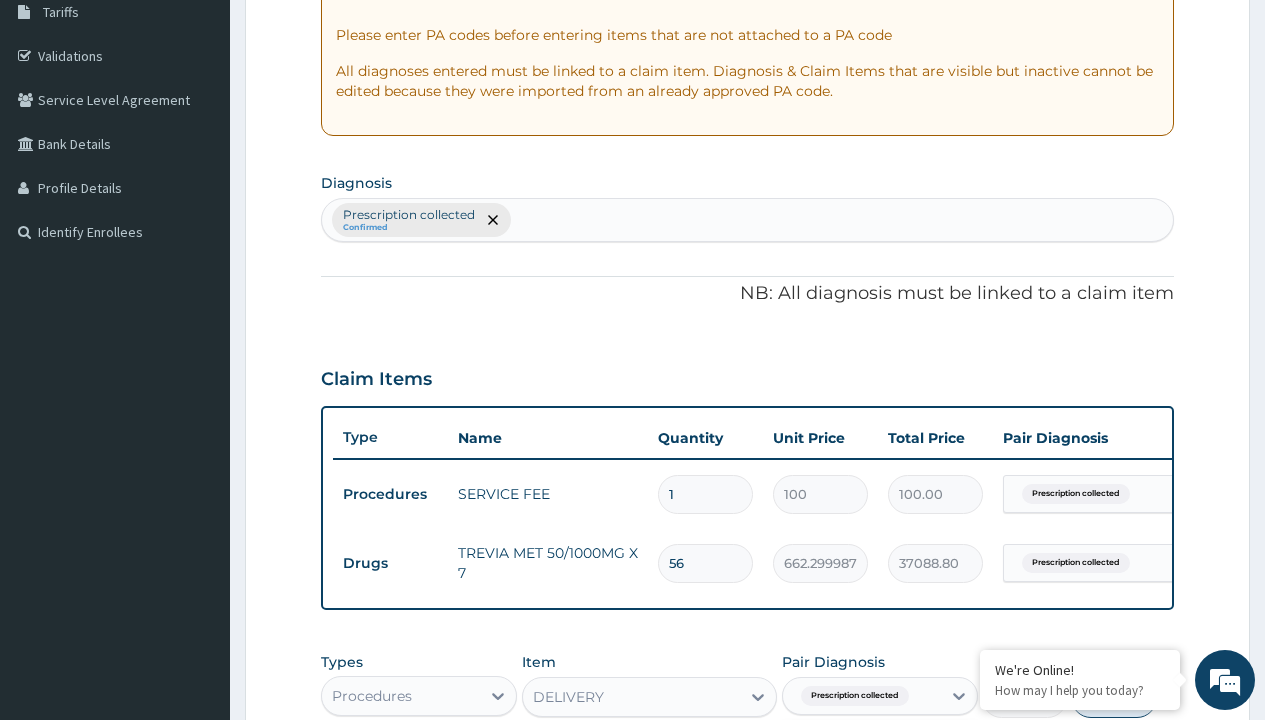 scroll, scrollTop: 711, scrollLeft: 0, axis: vertical 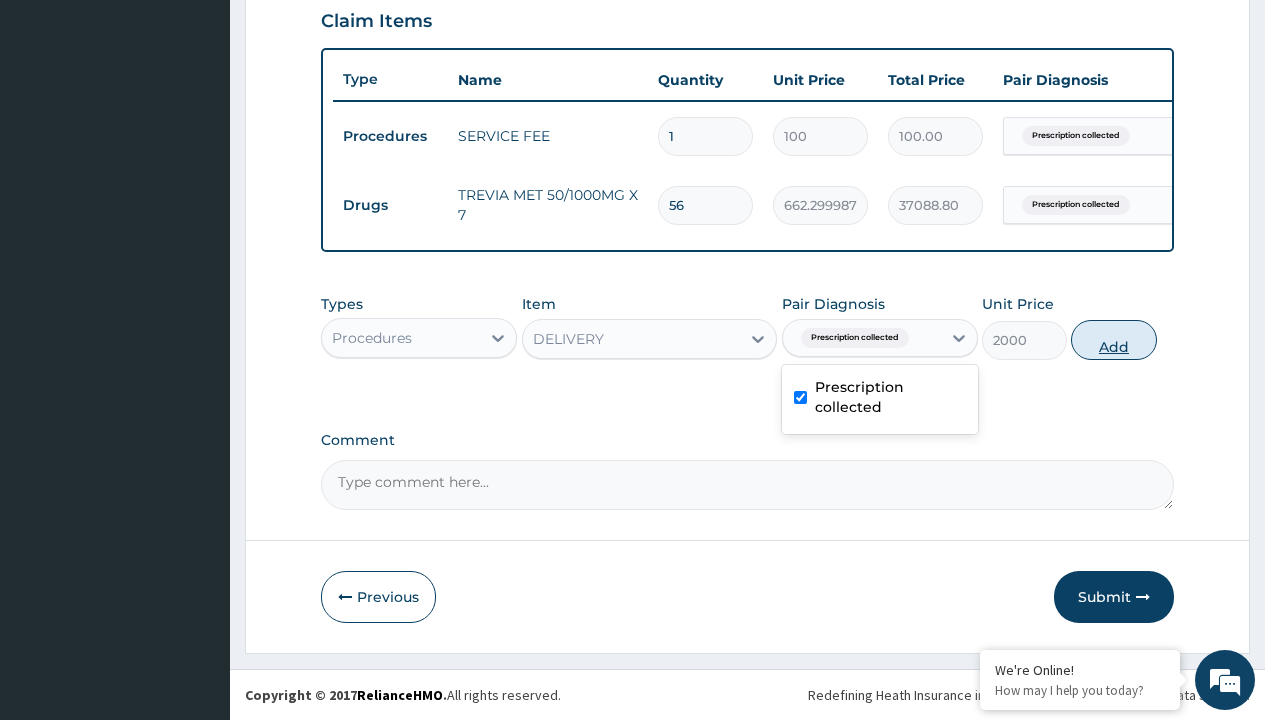 click on "Add" at bounding box center (1113, 340) 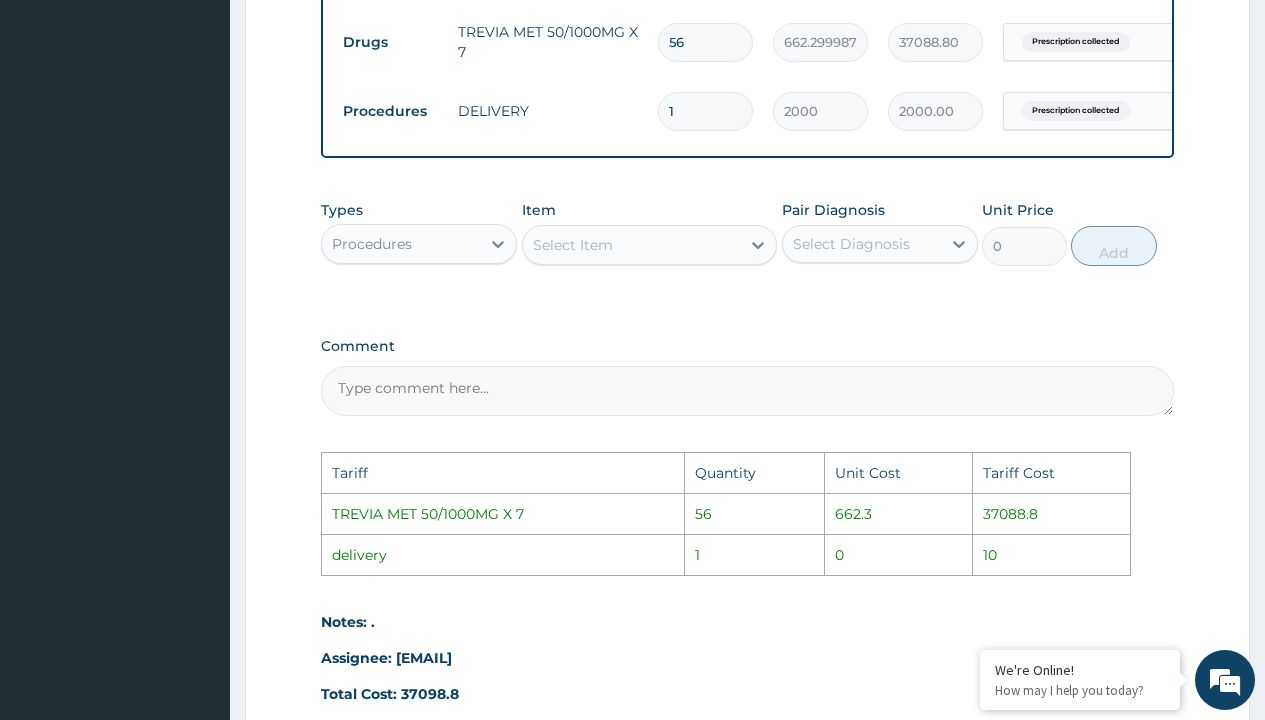 scroll, scrollTop: 772, scrollLeft: 0, axis: vertical 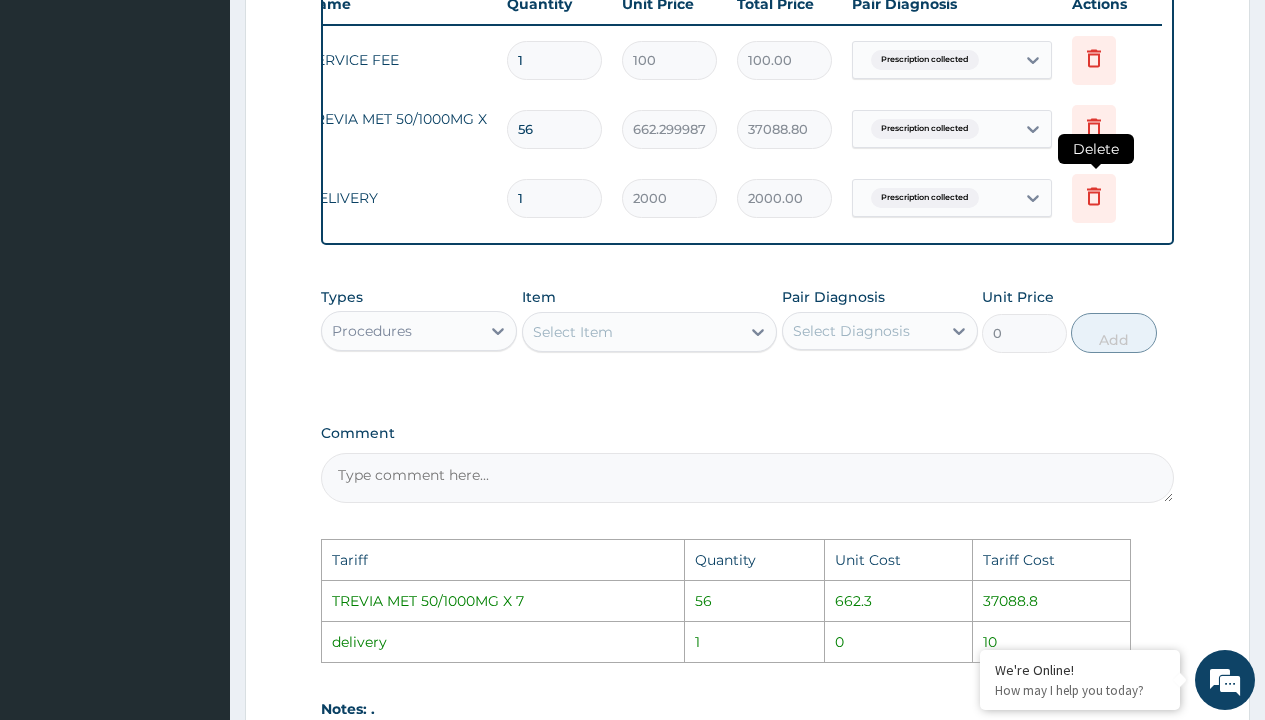 click at bounding box center [1094, 198] 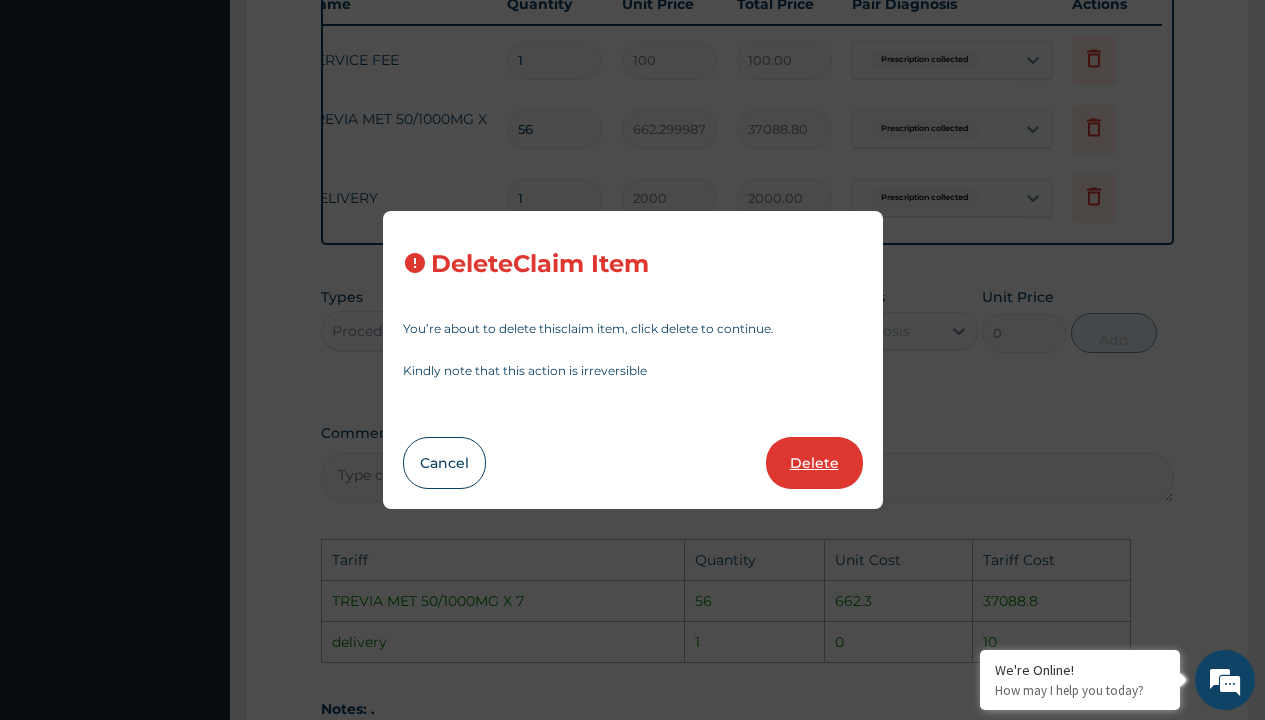 click on "Delete" at bounding box center (814, 463) 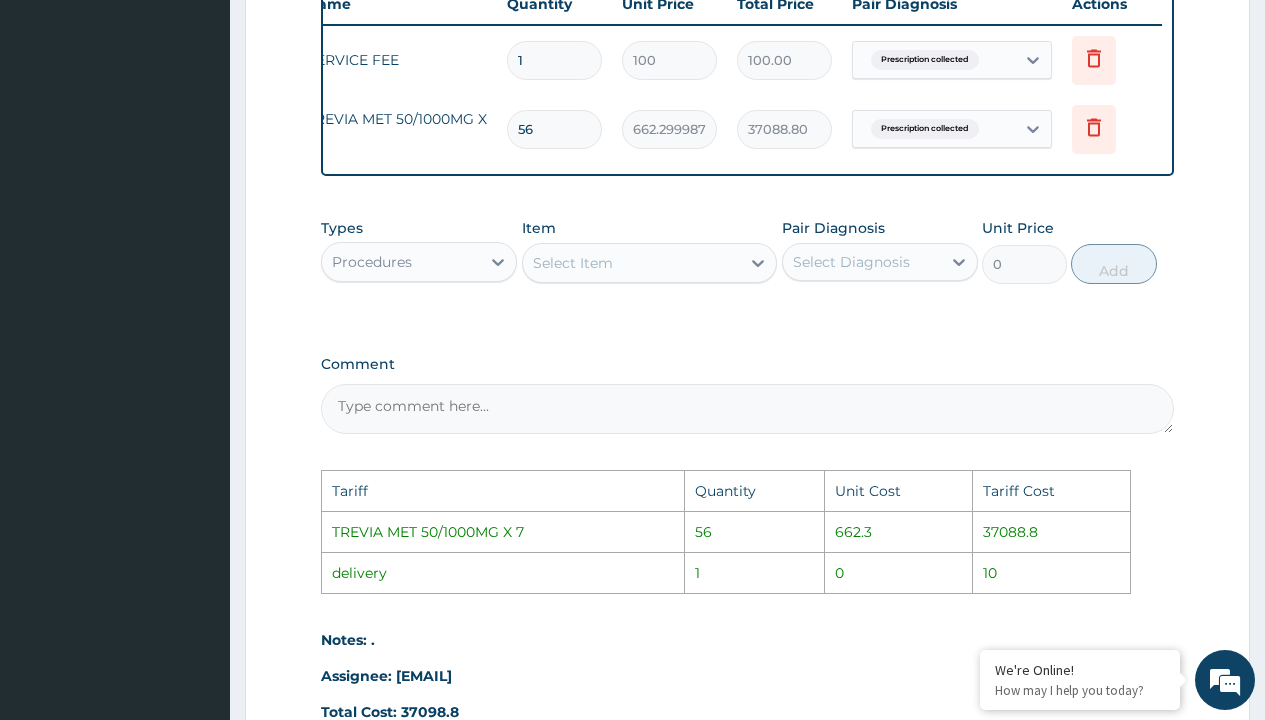 scroll, scrollTop: 1009, scrollLeft: 0, axis: vertical 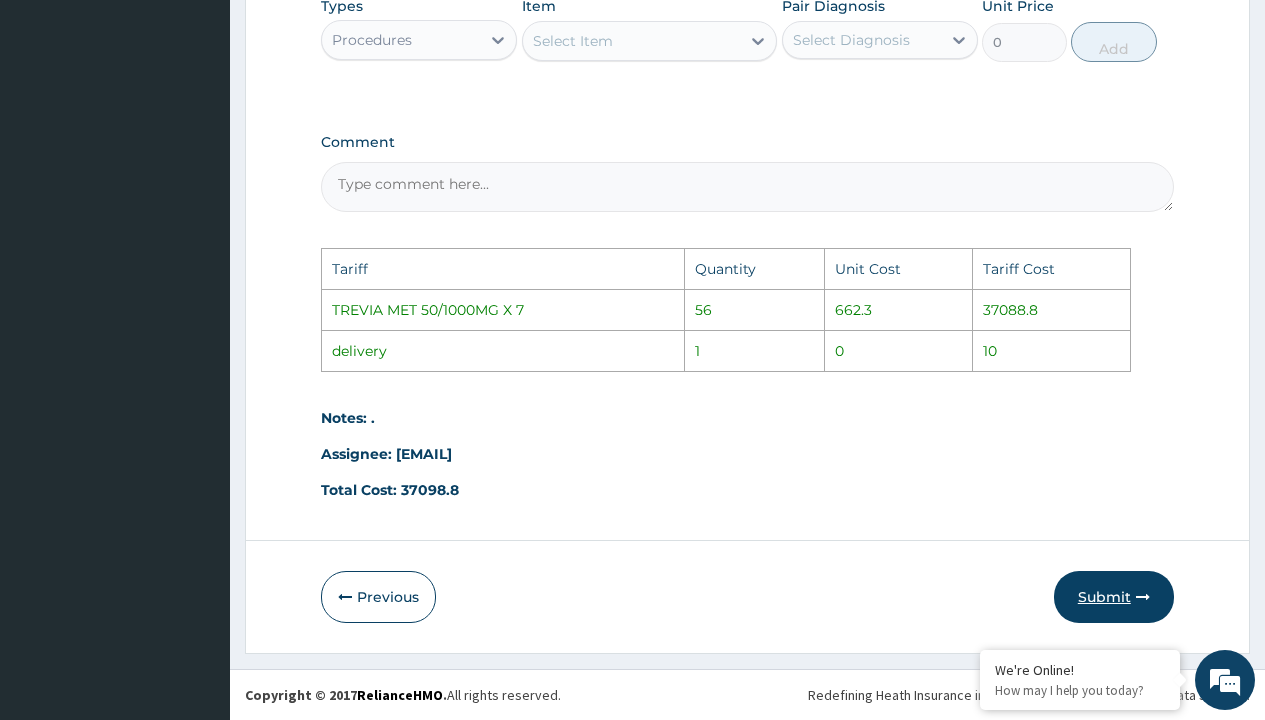 click on "Submit" at bounding box center [1114, 597] 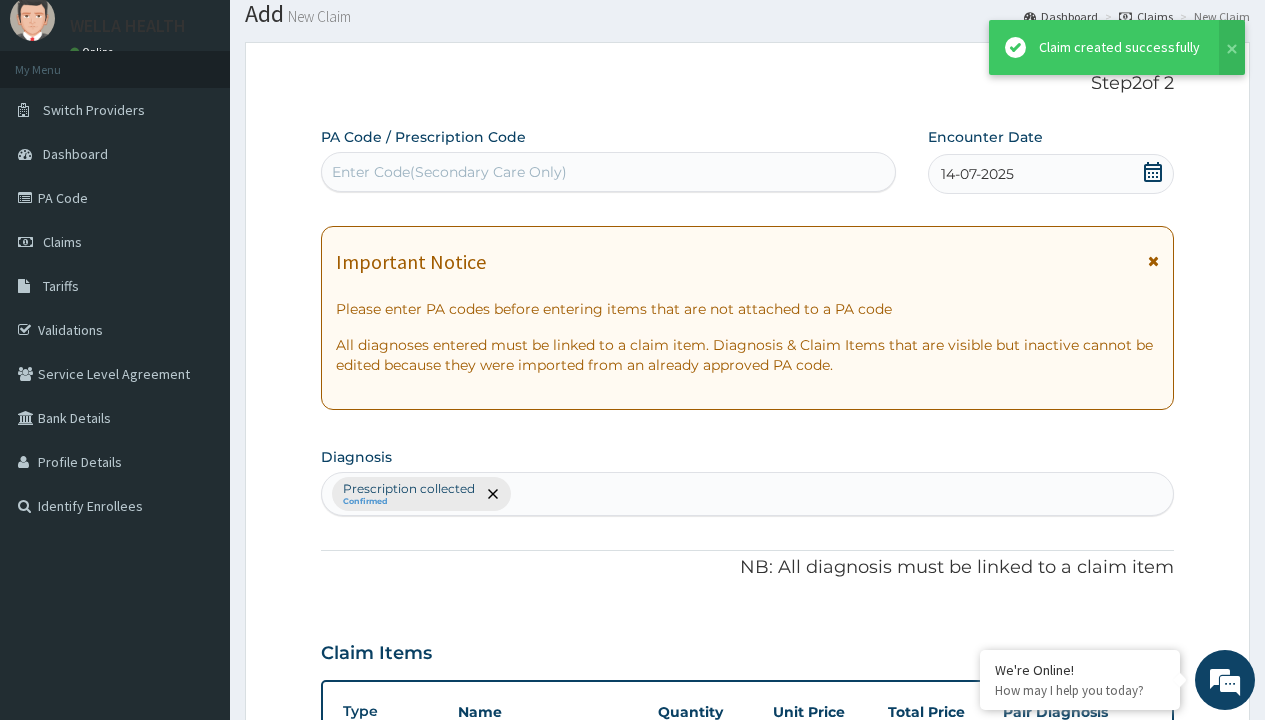 scroll, scrollTop: 711, scrollLeft: 0, axis: vertical 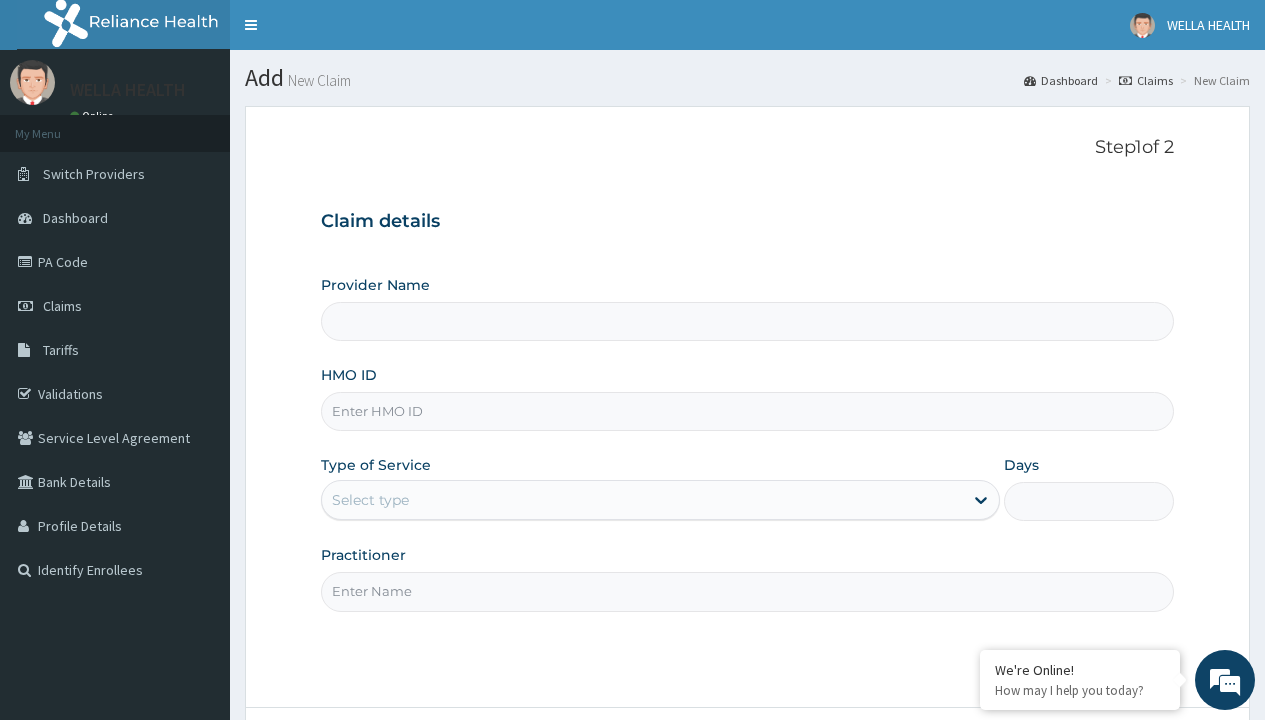 type on "Pharmacy Pick Up ( WellaHealth)" 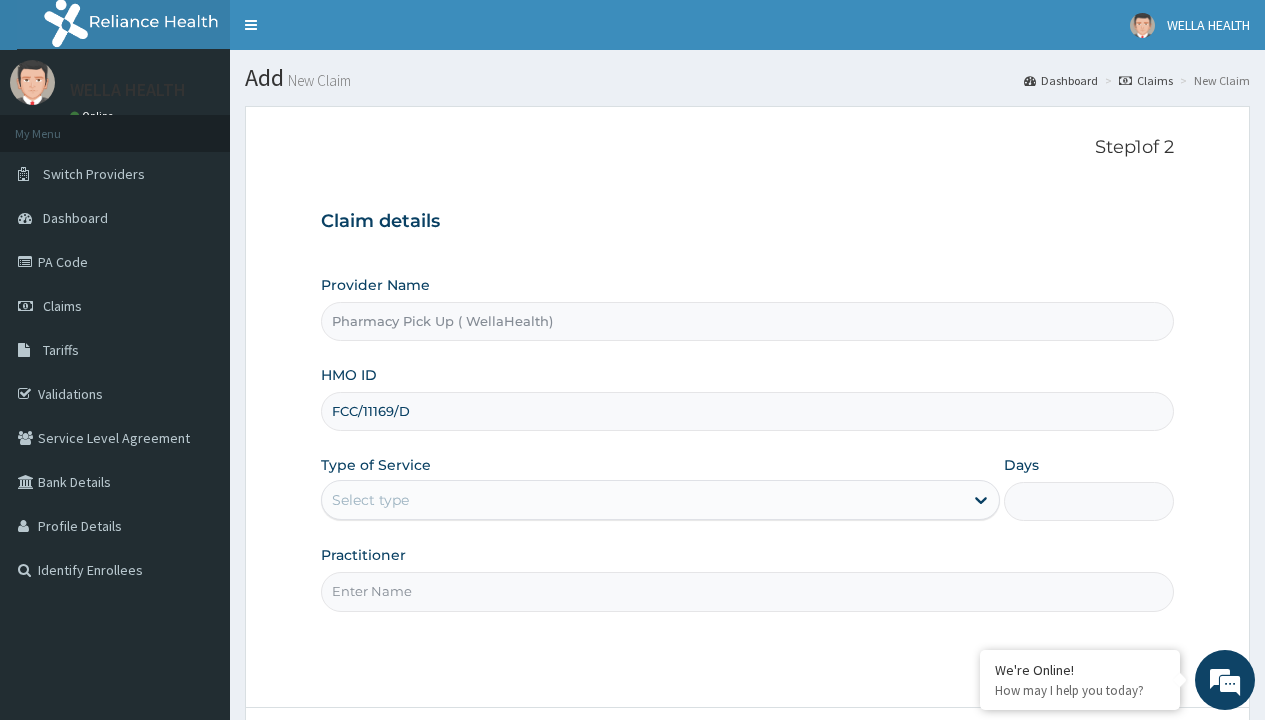 type on "FCC/11169/D" 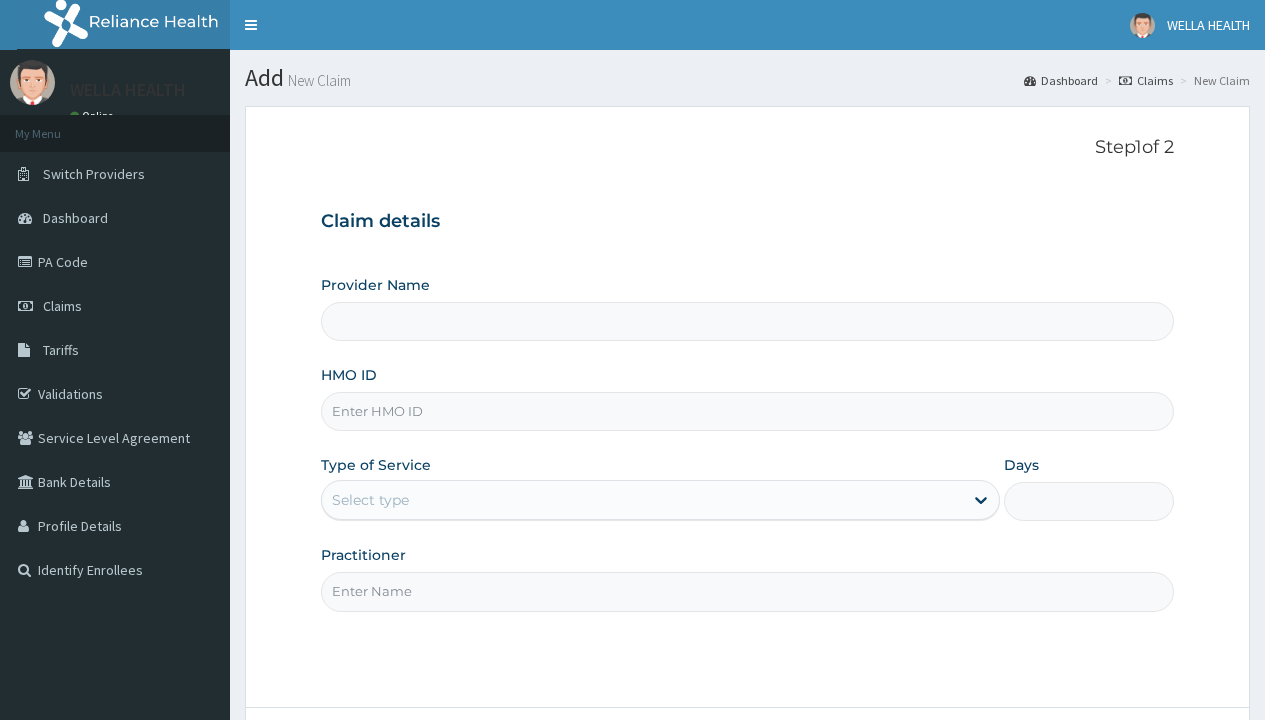 type on "Pharmacy Pick Up ( WellaHealth)" 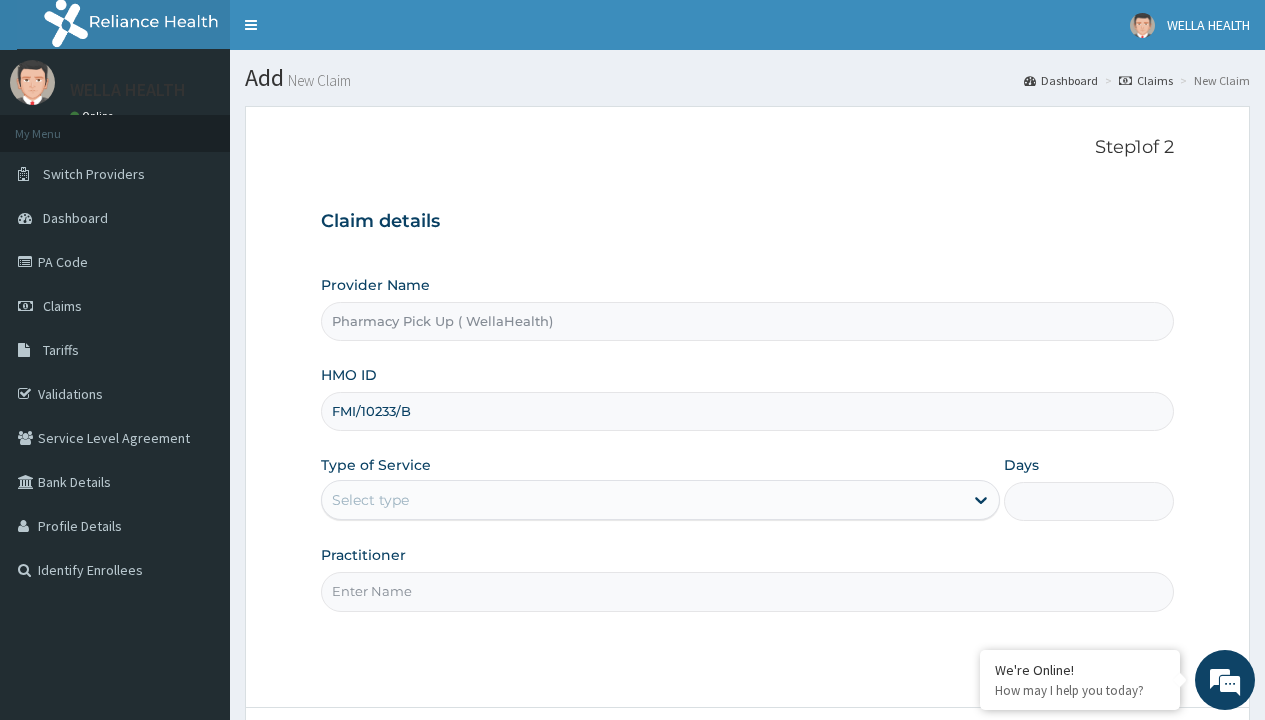 type on "FMI/10233/B" 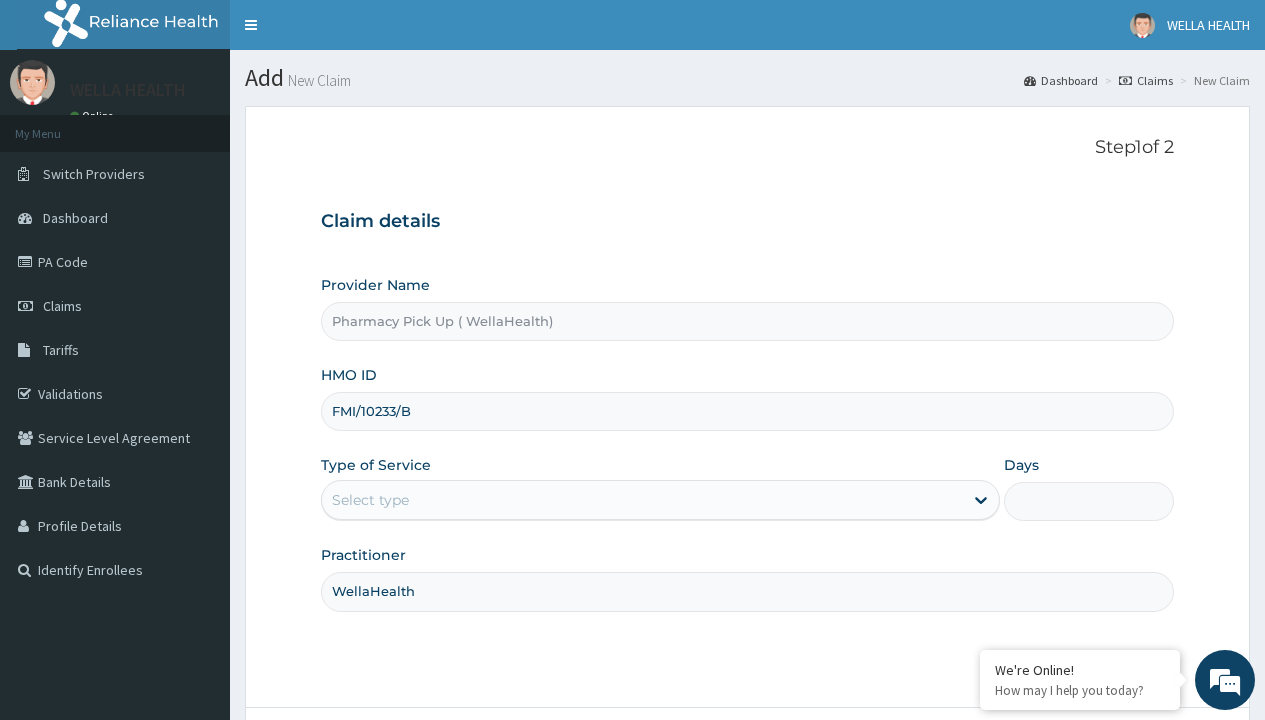 scroll, scrollTop: 0, scrollLeft: 0, axis: both 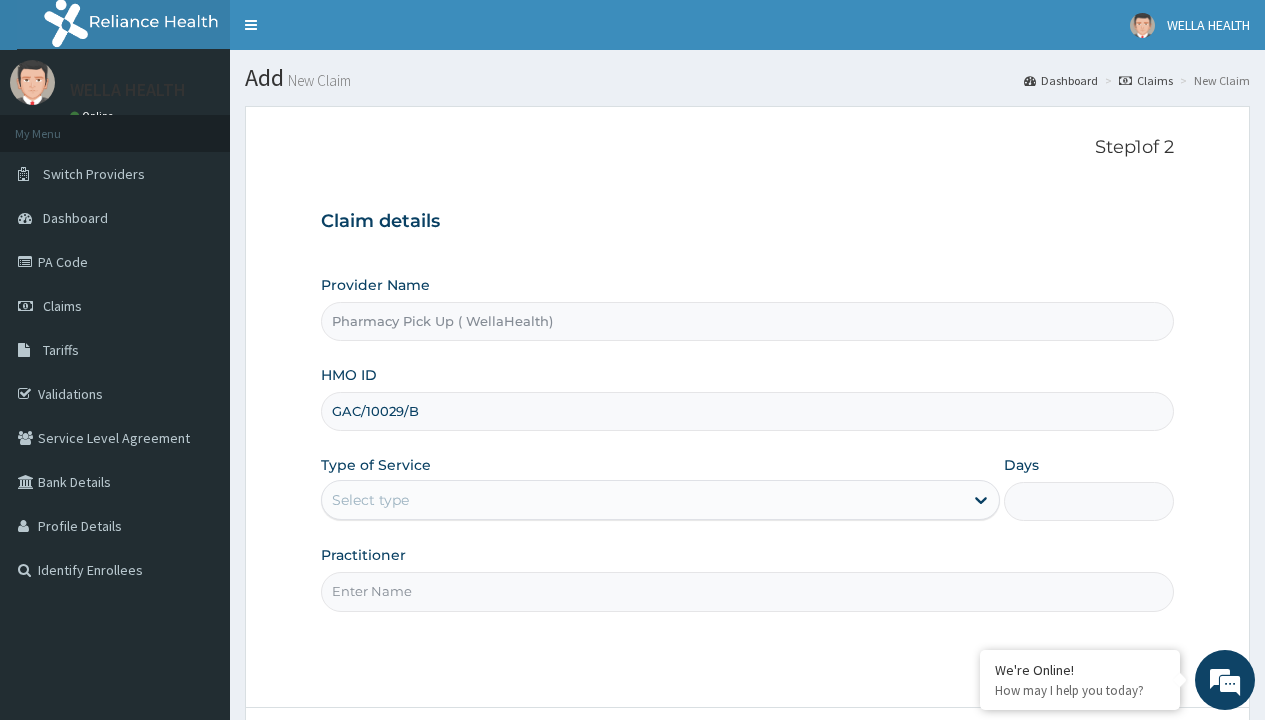 type on "GAC/10029/B" 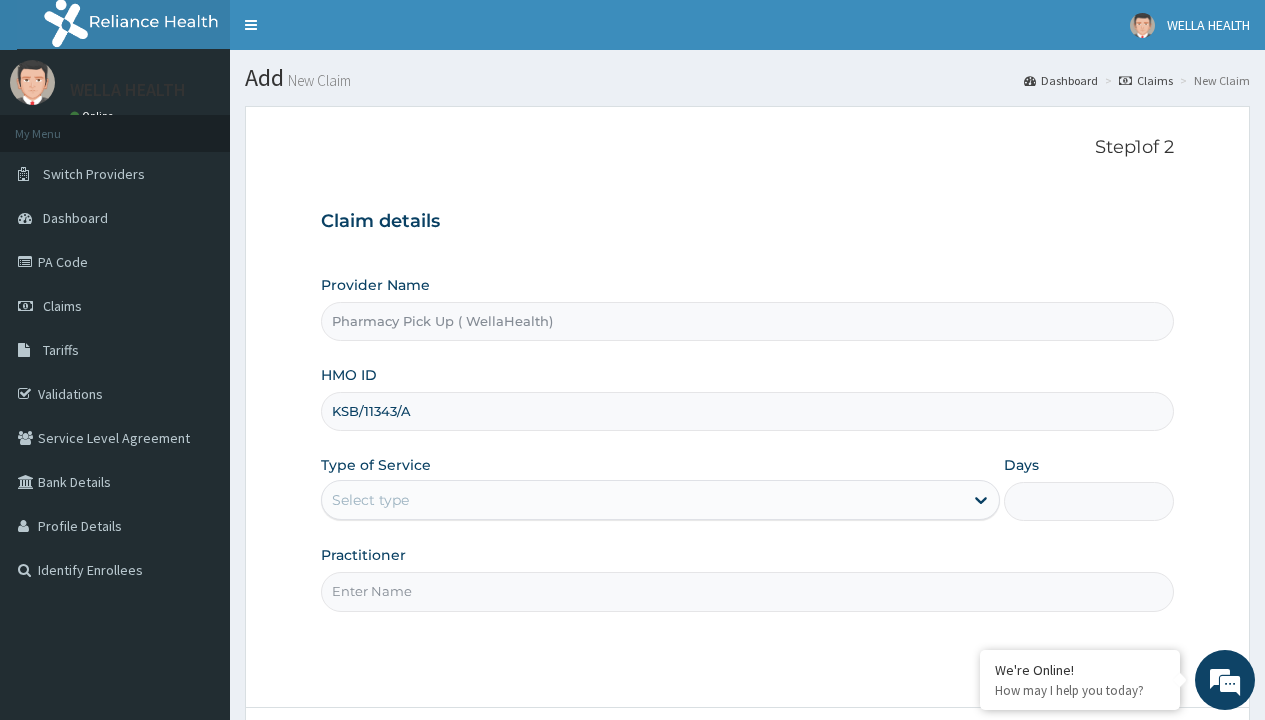 type on "KSB/11343/A" 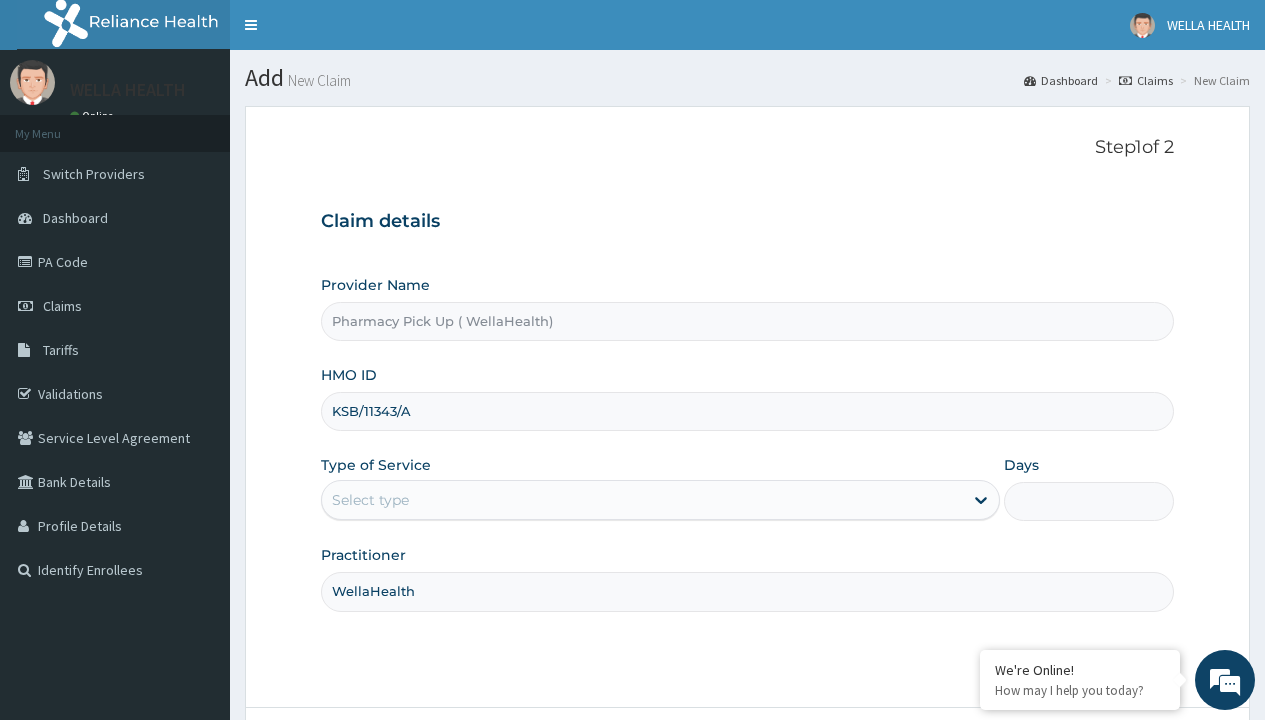 scroll, scrollTop: 0, scrollLeft: 0, axis: both 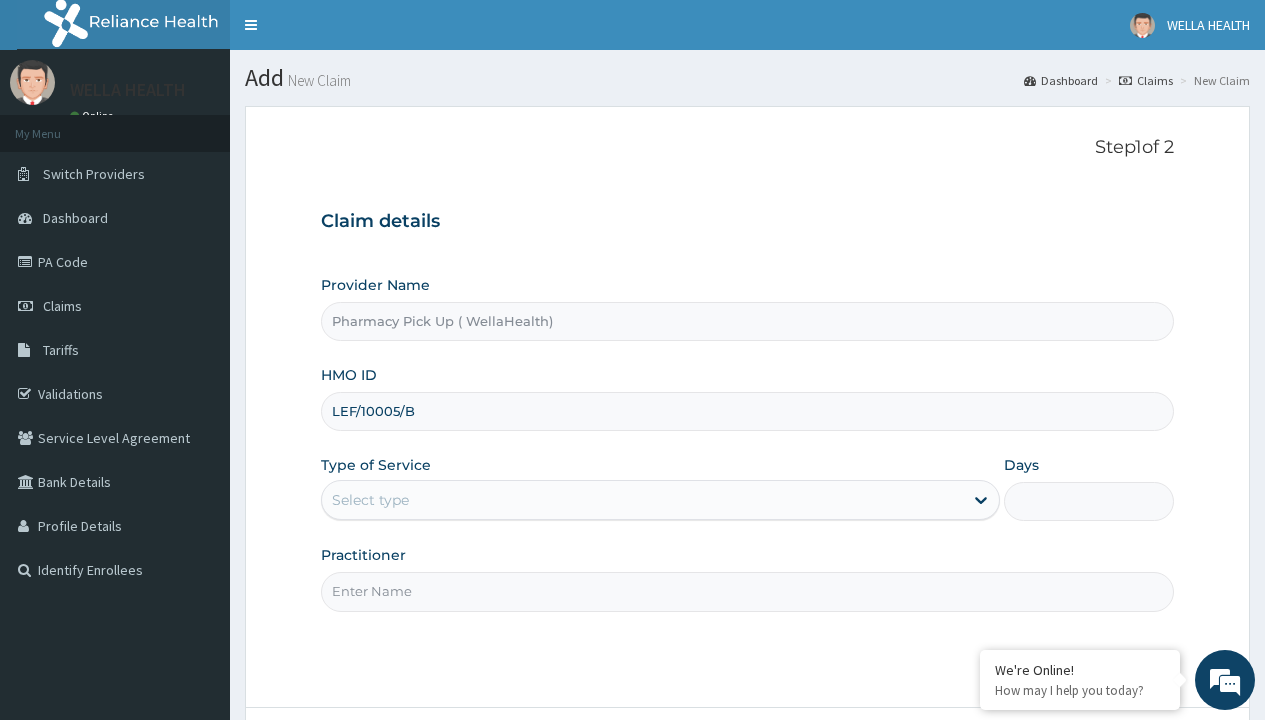 type on "LEF/10005/B" 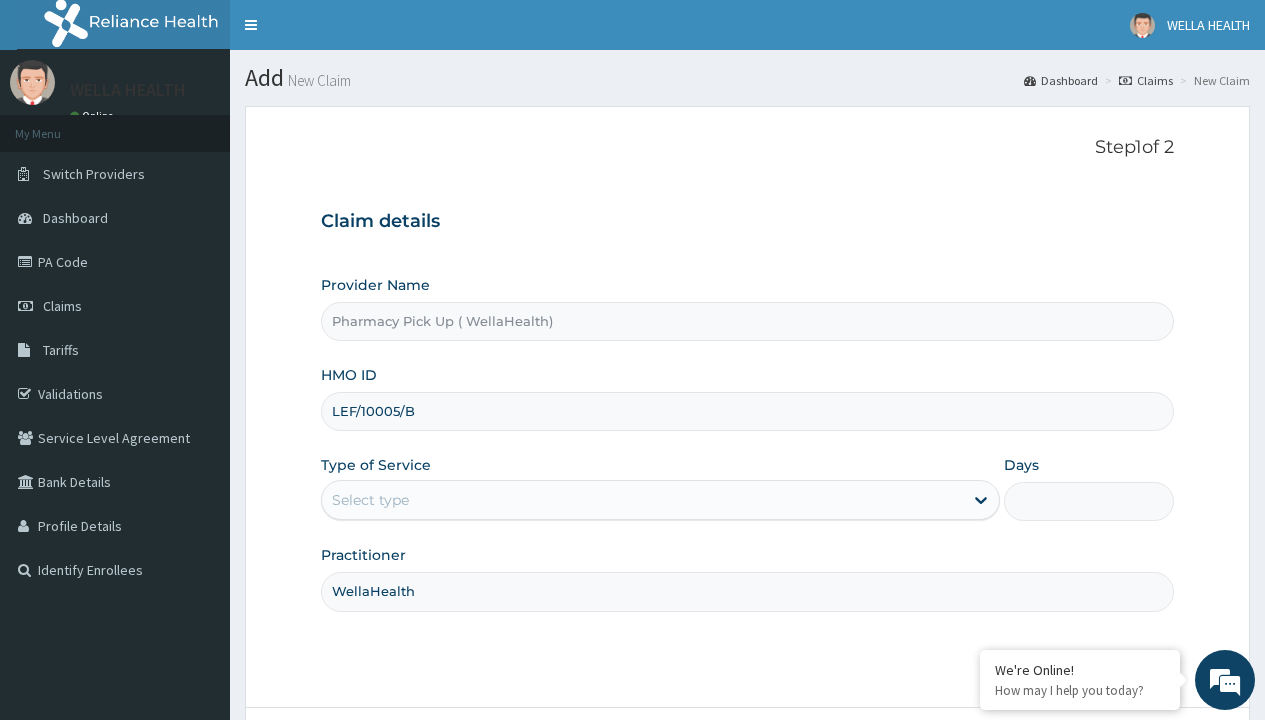 scroll, scrollTop: 0, scrollLeft: 0, axis: both 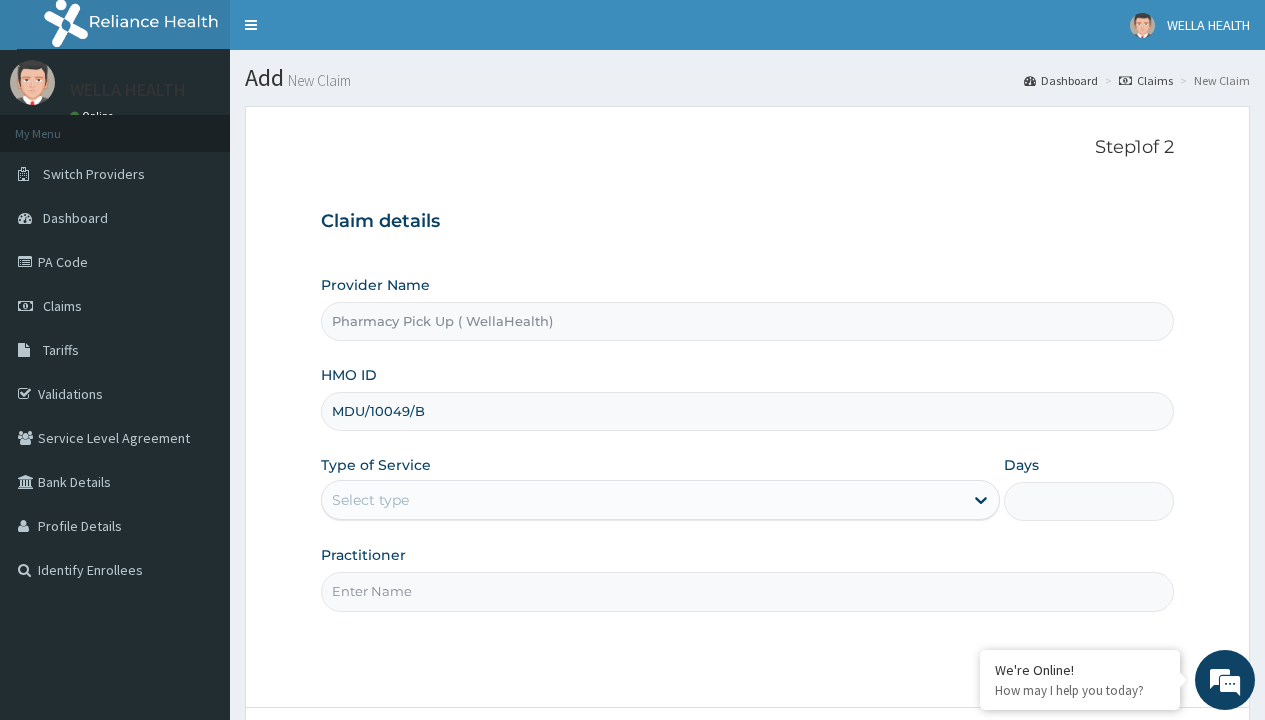 type on "MDU/10049/B" 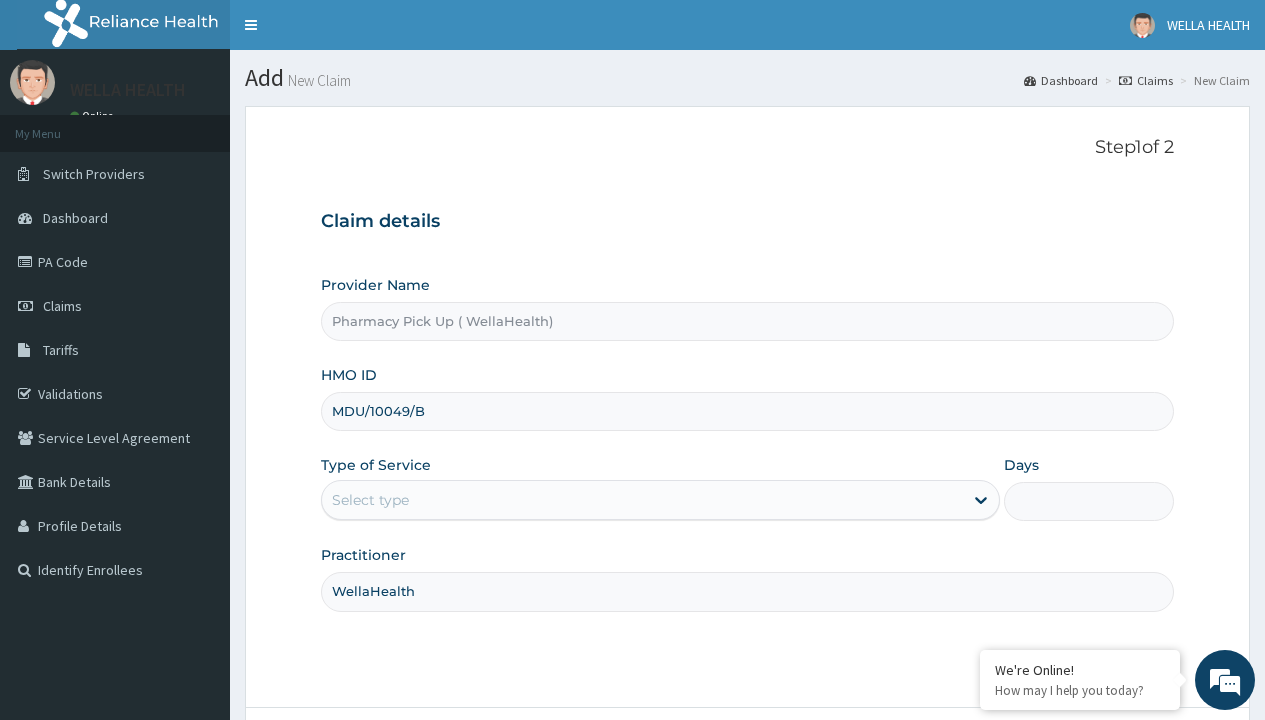 scroll, scrollTop: 0, scrollLeft: 0, axis: both 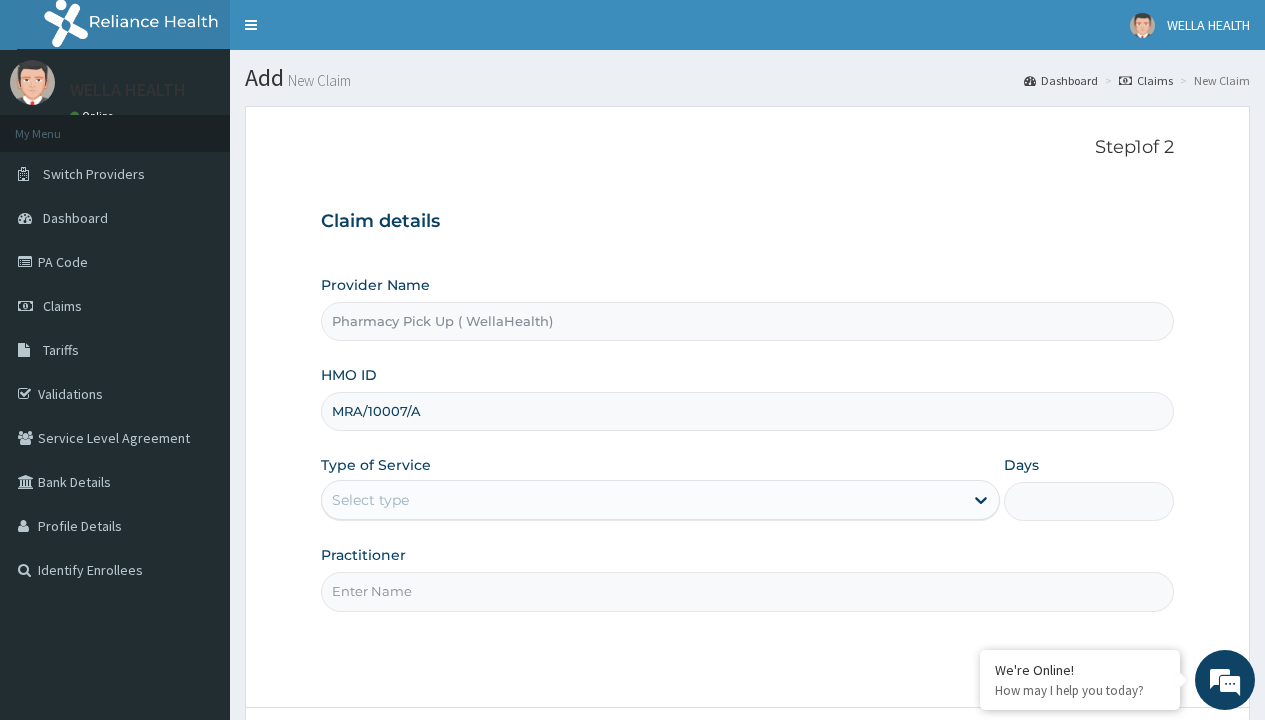 type on "MRA/10007/A" 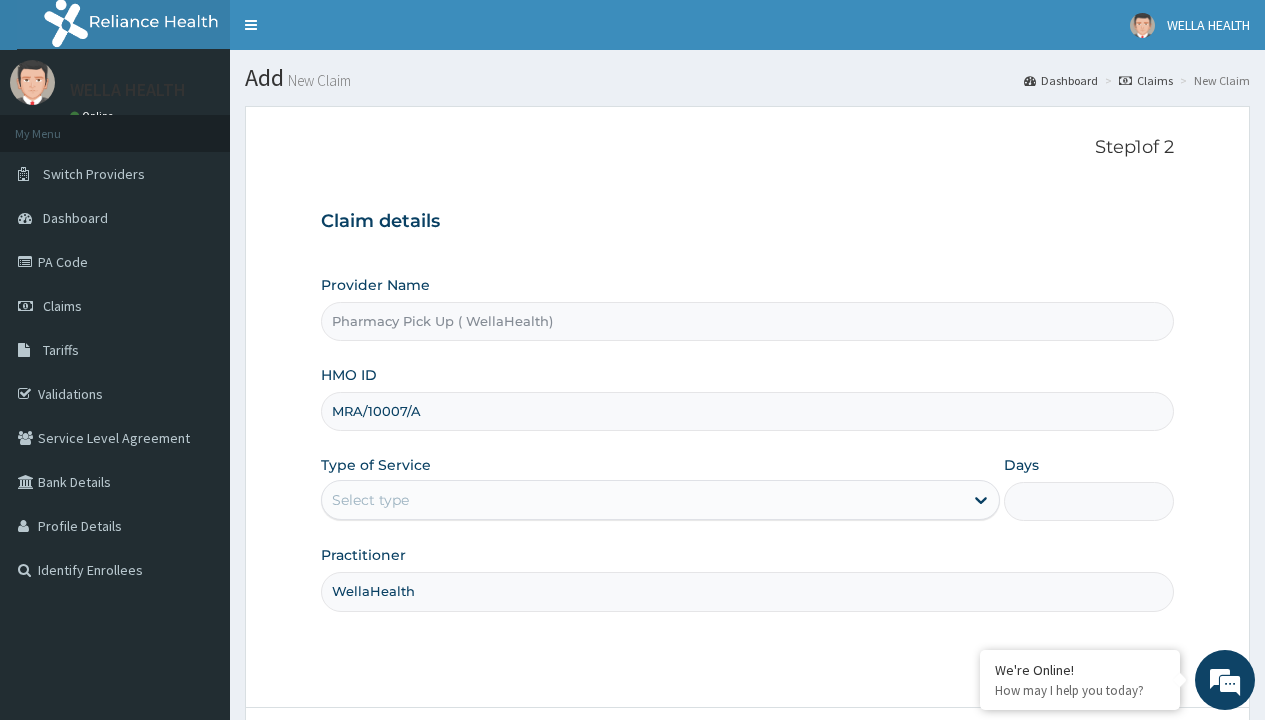scroll, scrollTop: 0, scrollLeft: 0, axis: both 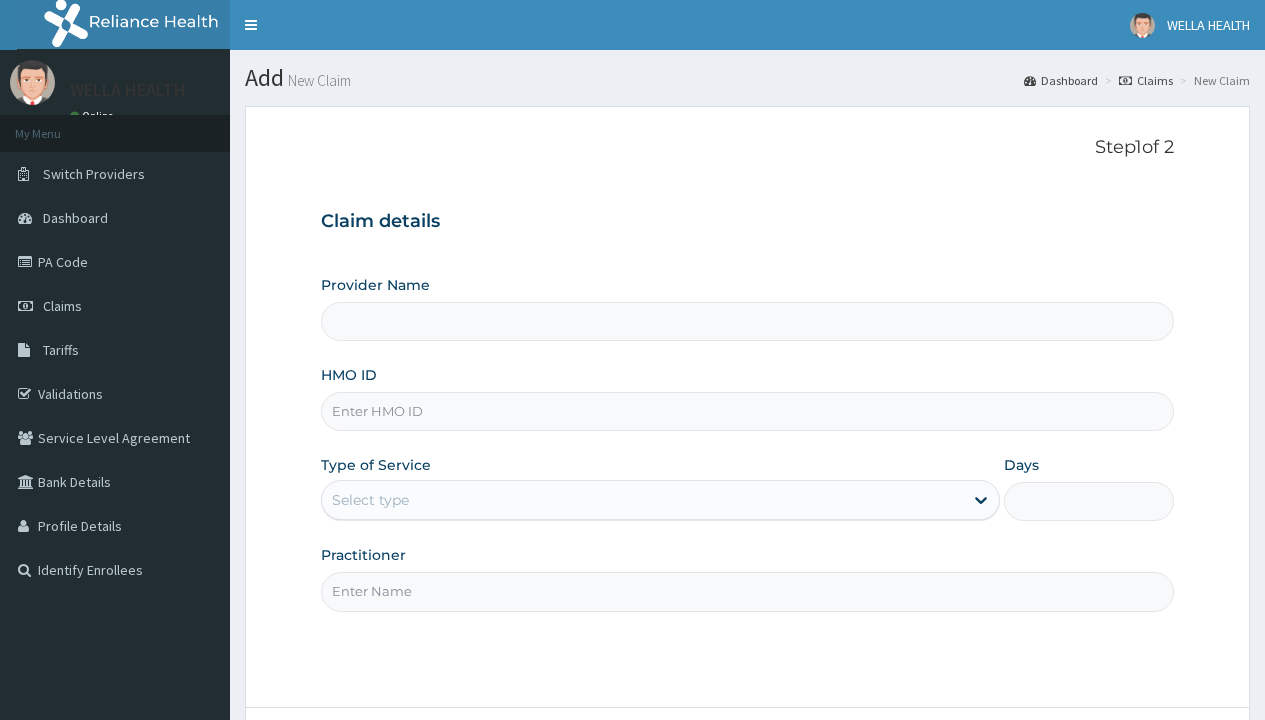 type on "Pharmacy Pick Up ( WellaHealth)" 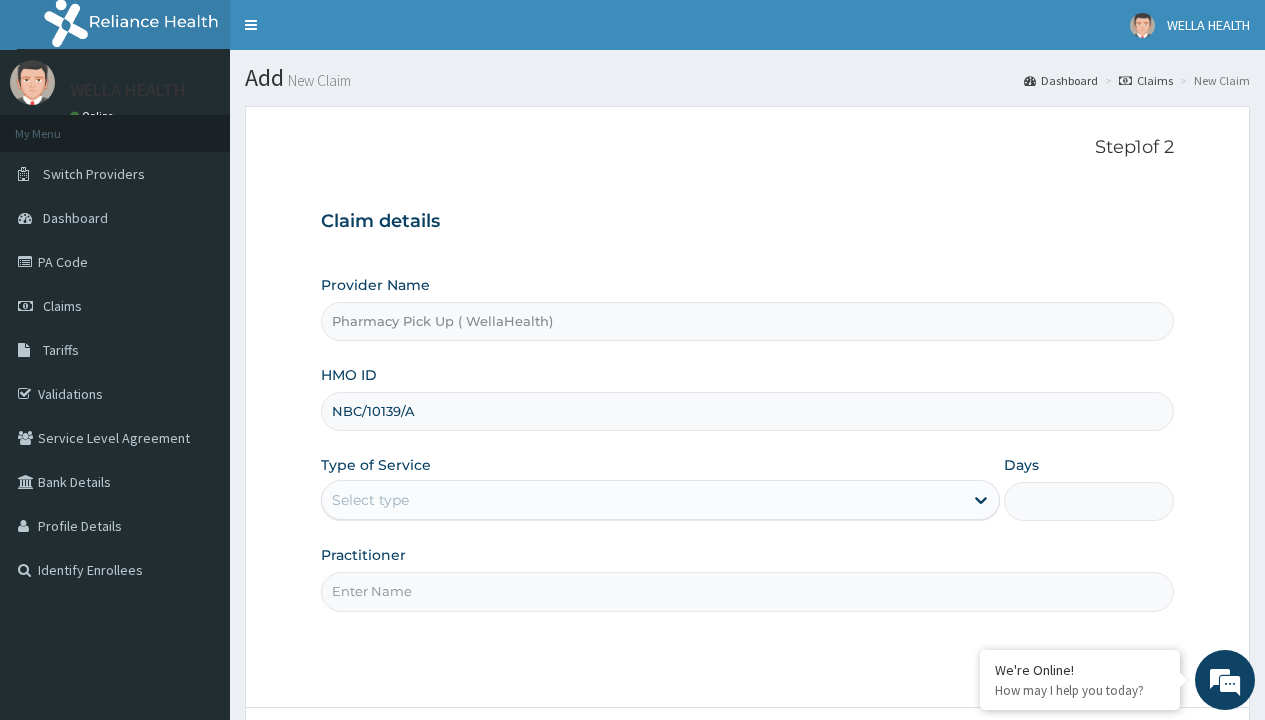 type on "NBC/10139/A" 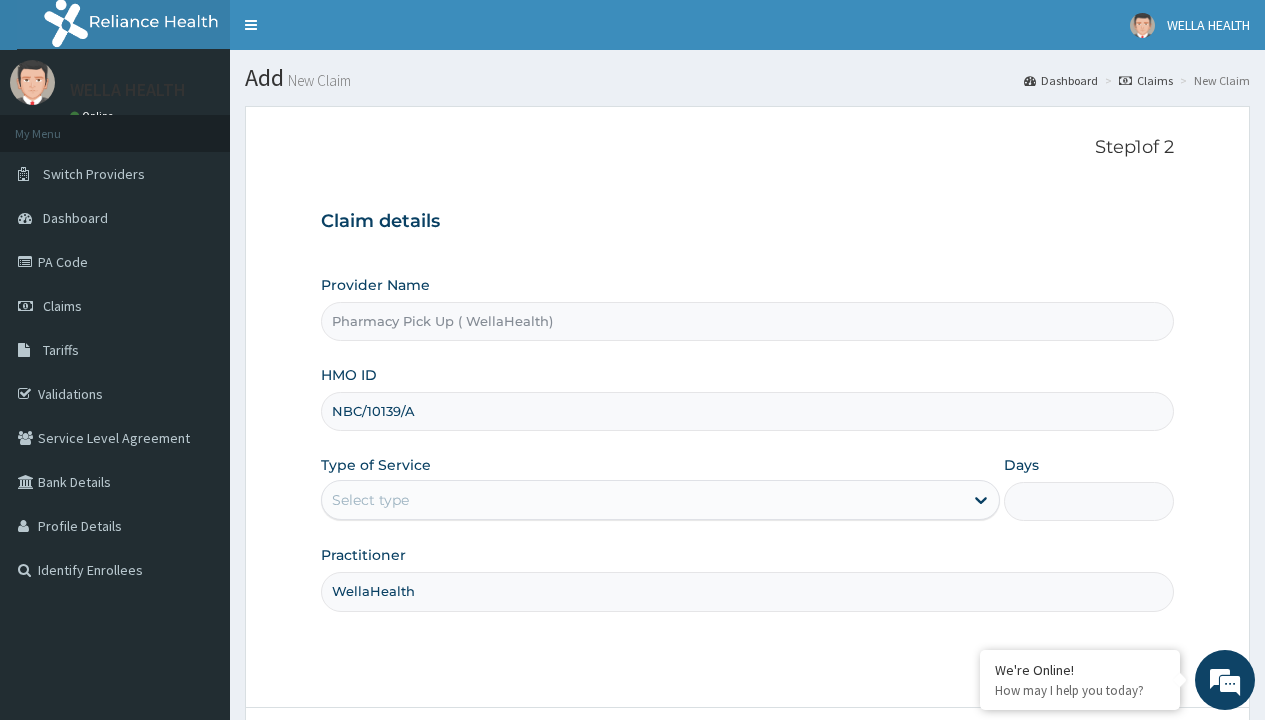 scroll, scrollTop: 0, scrollLeft: 0, axis: both 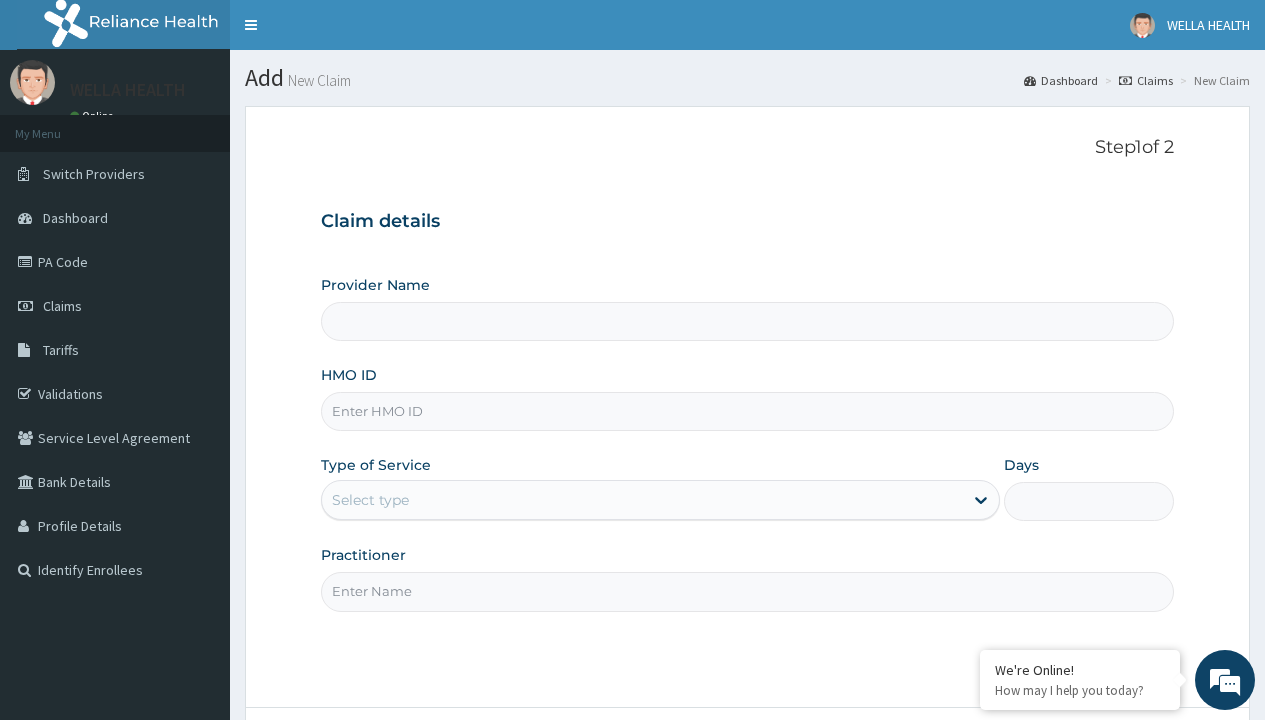 type on "Pharmacy Pick Up ( WellaHealth)" 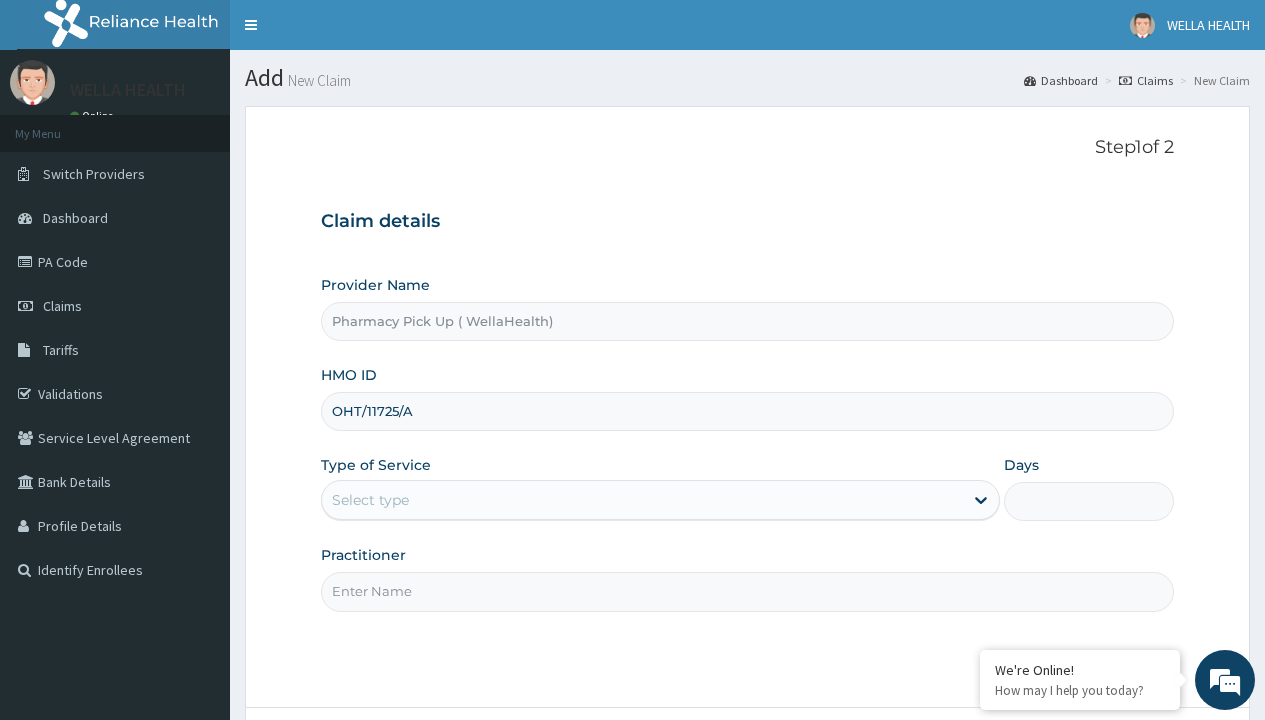 type on "OHT/11725/A" 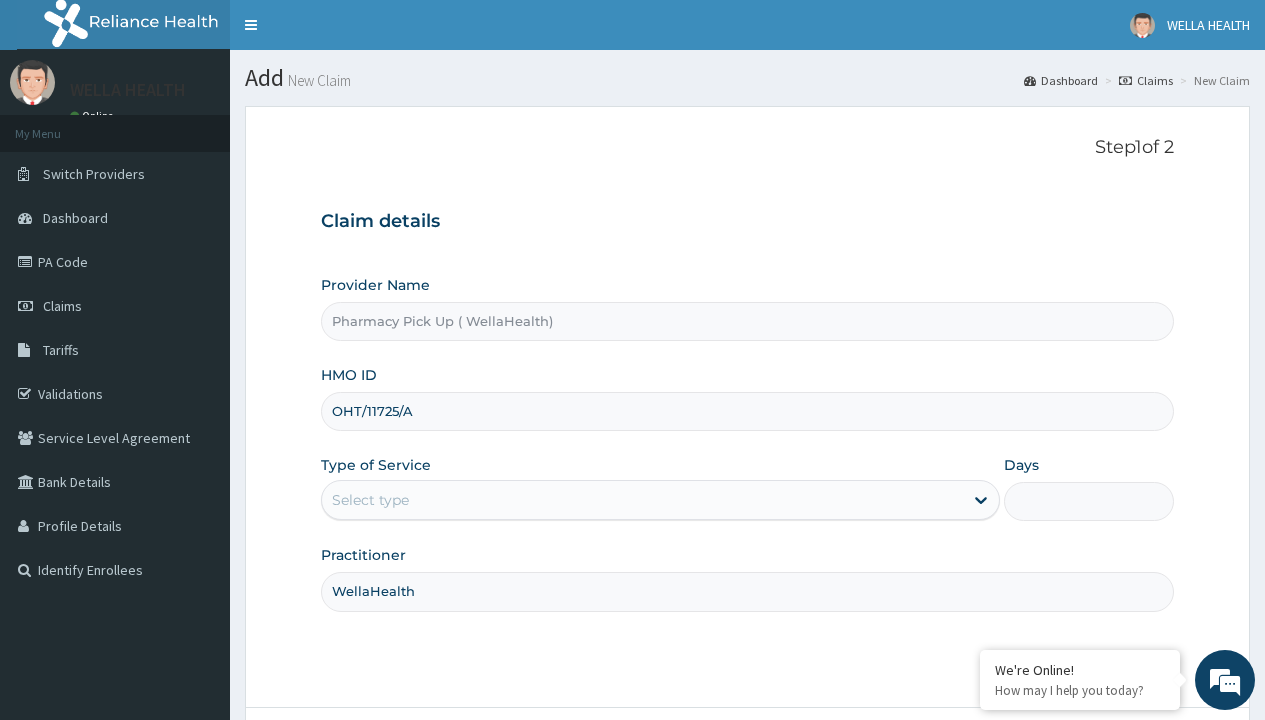 scroll, scrollTop: 0, scrollLeft: 0, axis: both 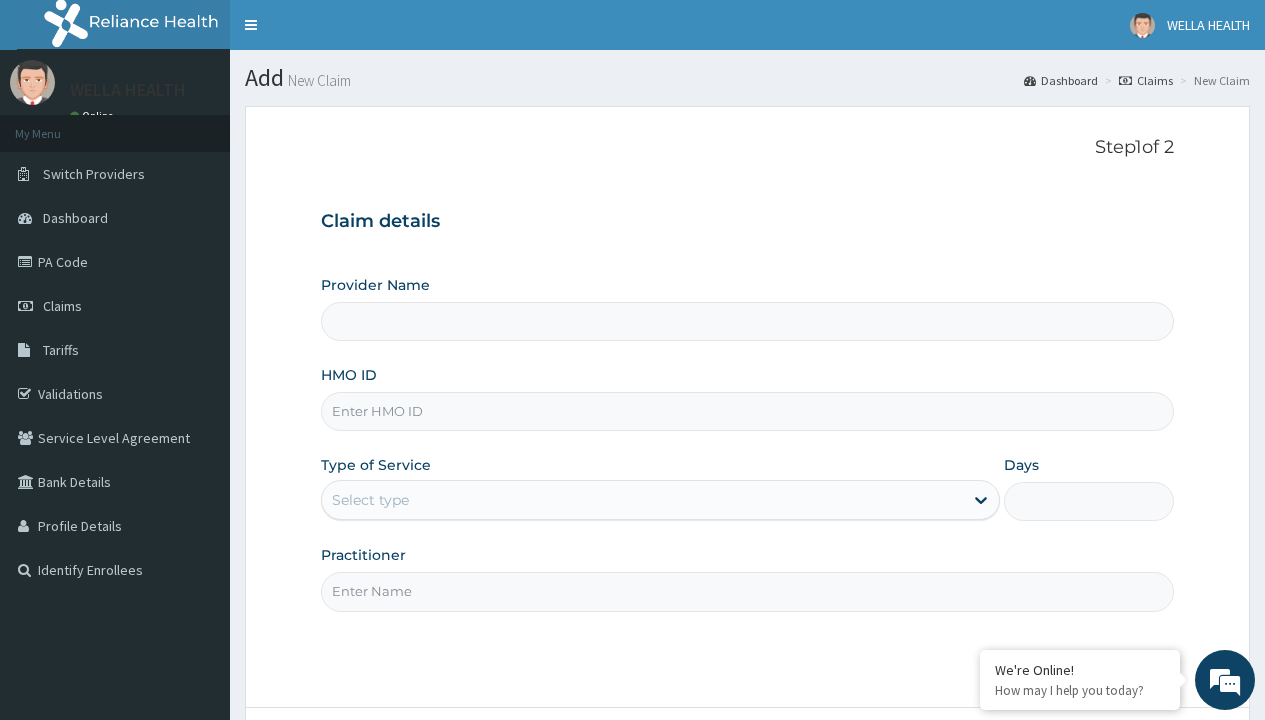type on "Pharmacy Pick Up ( WellaHealth)" 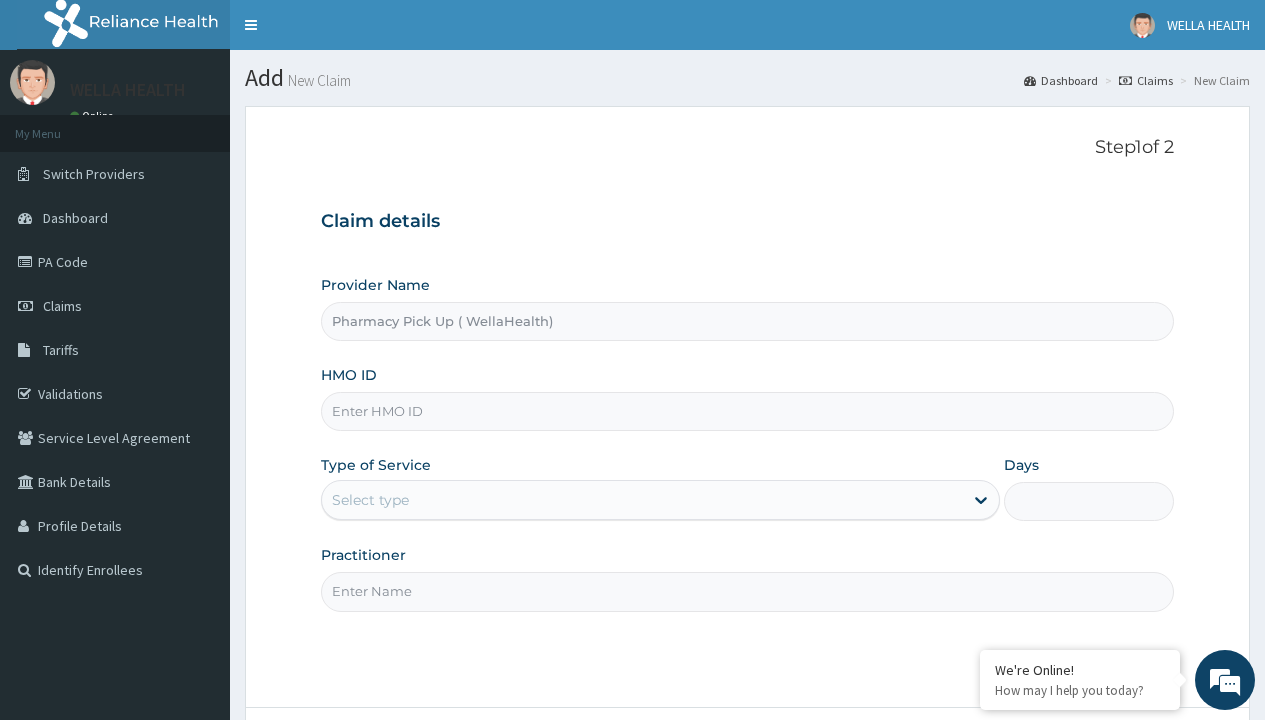 scroll, scrollTop: 0, scrollLeft: 0, axis: both 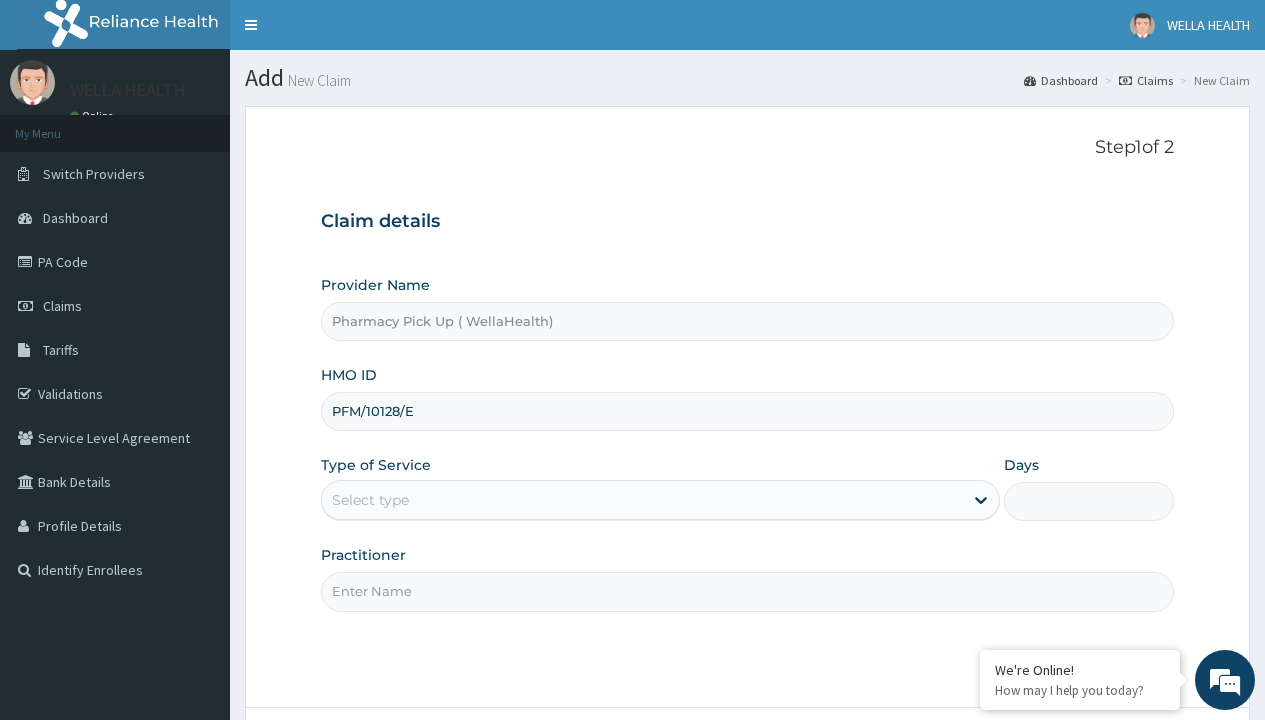 type on "PFM/10128/E" 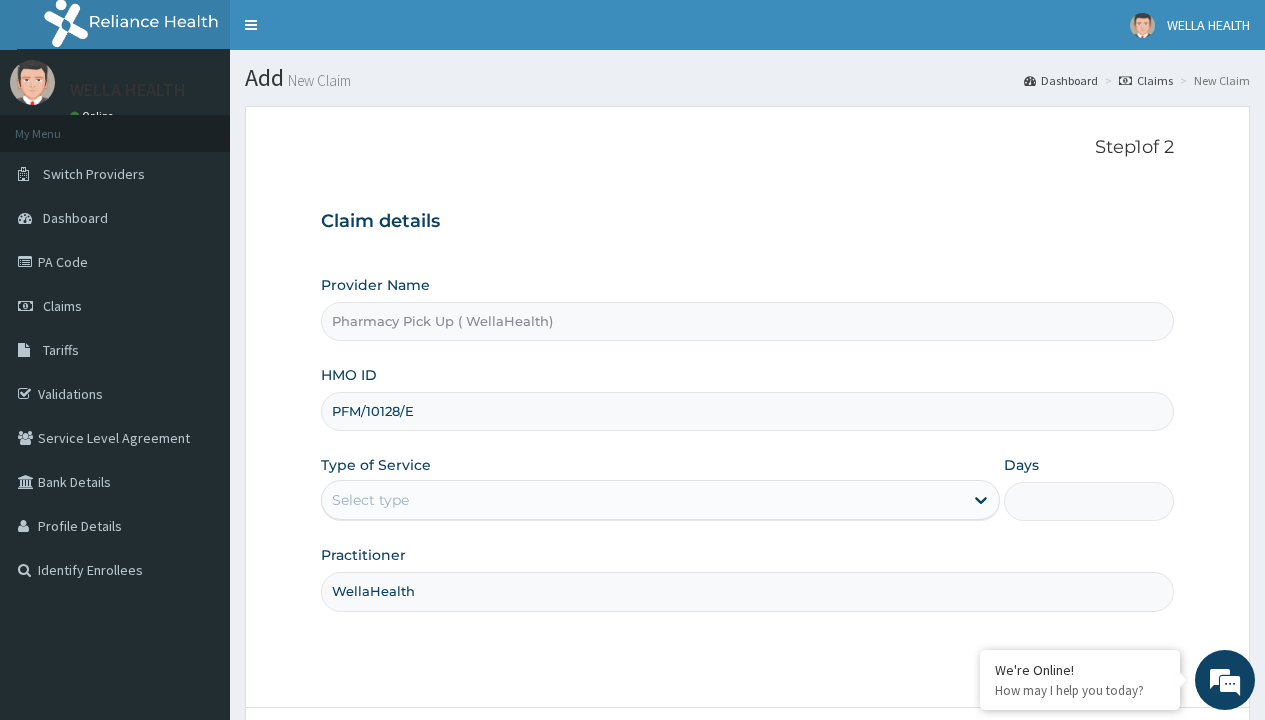 type on "WellaHealth" 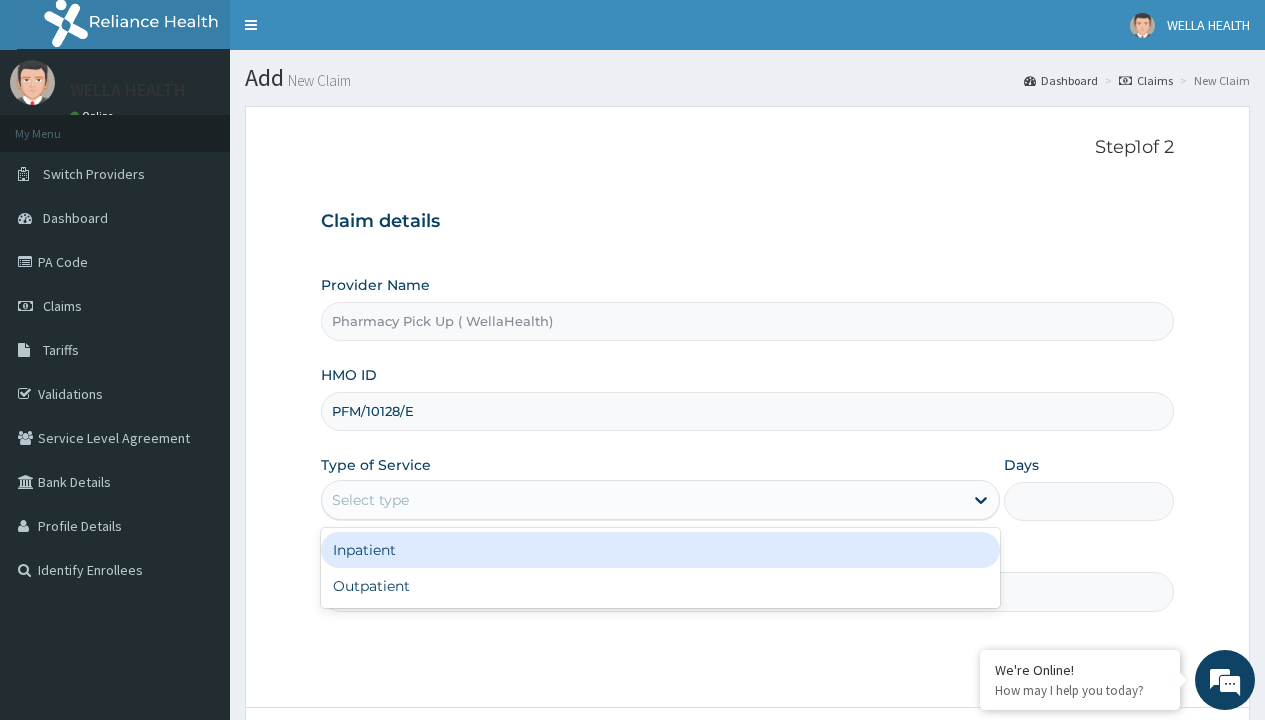 click on "Outpatient" at bounding box center [660, 586] 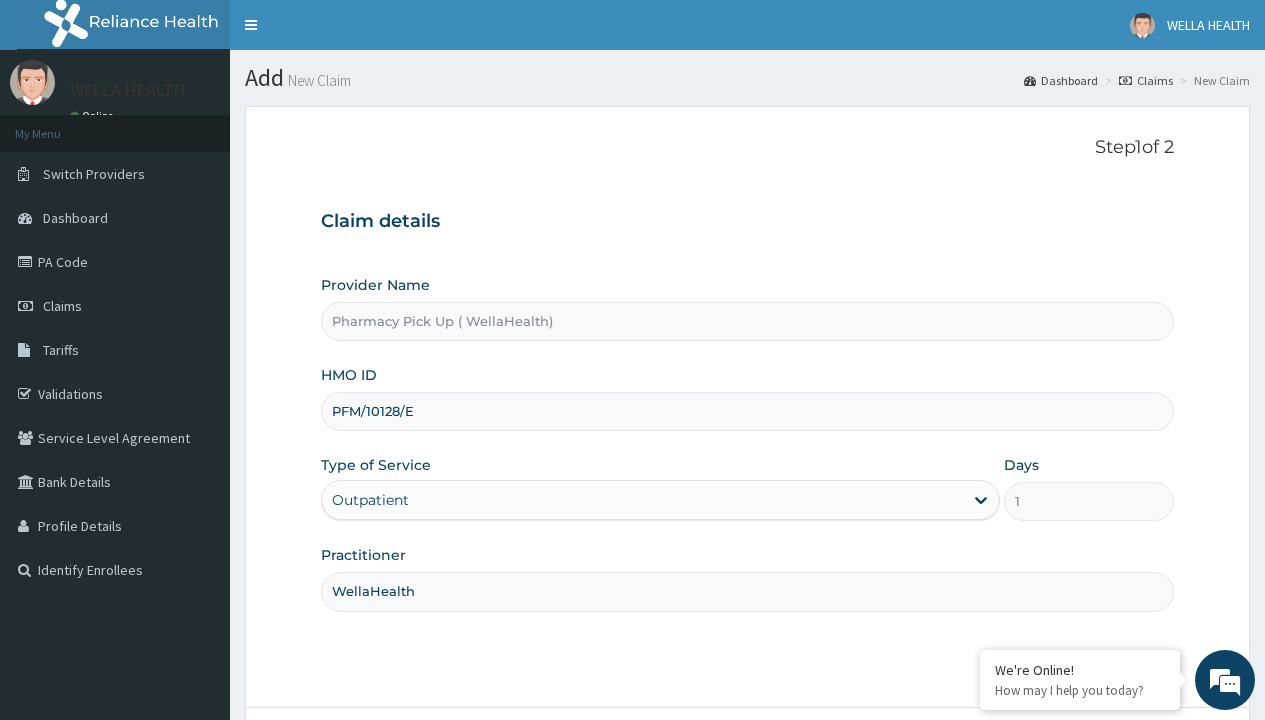 click on "Next" at bounding box center [1123, 764] 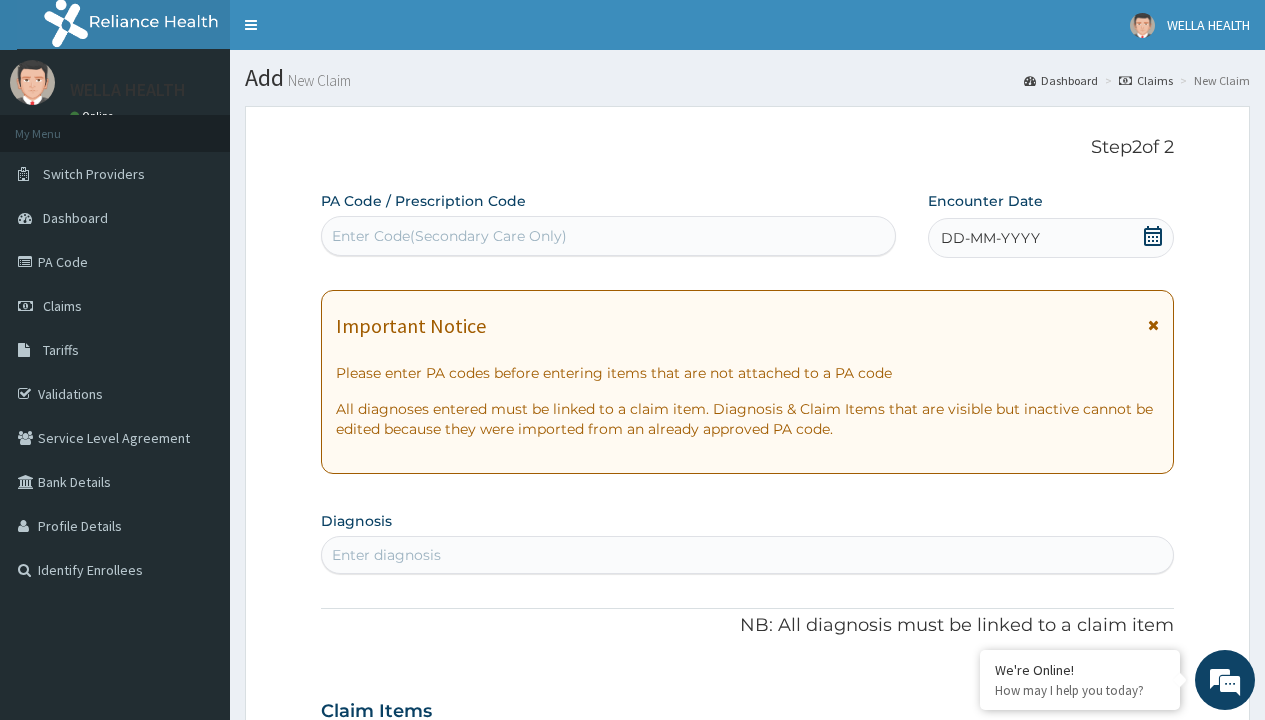 scroll, scrollTop: 167, scrollLeft: 0, axis: vertical 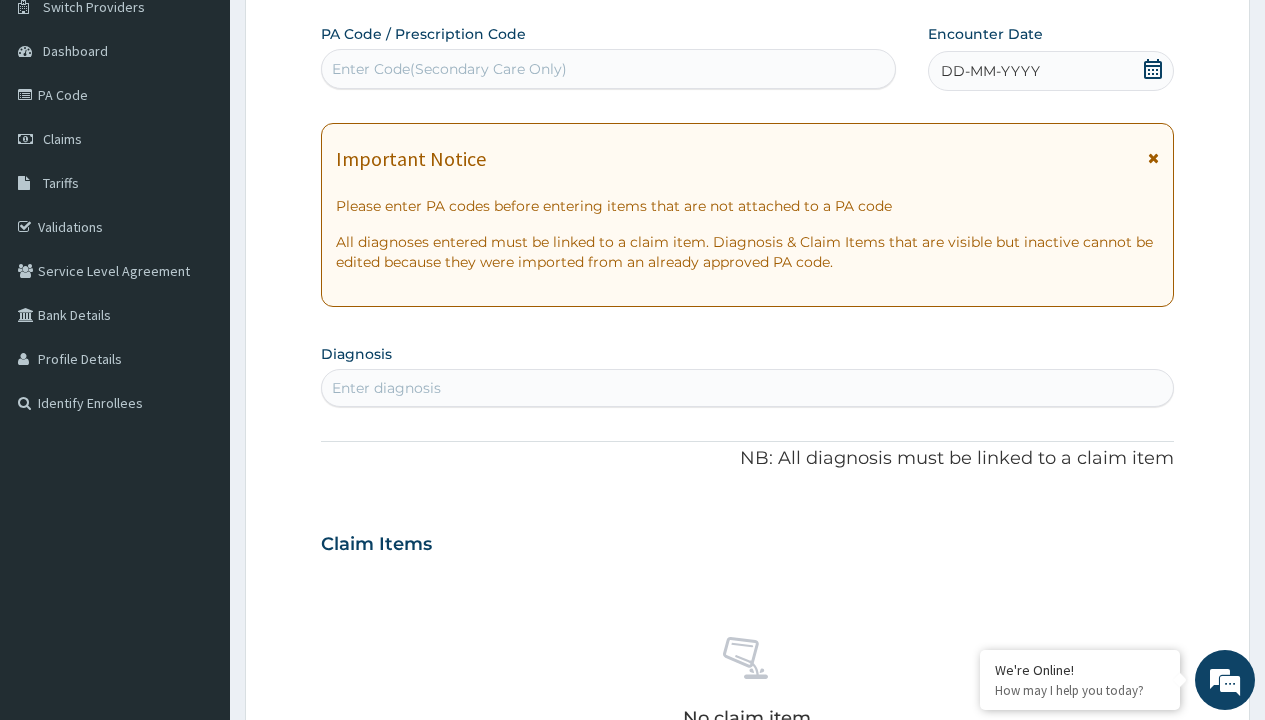 click on "DD-MM-YYYY" at bounding box center [990, 71] 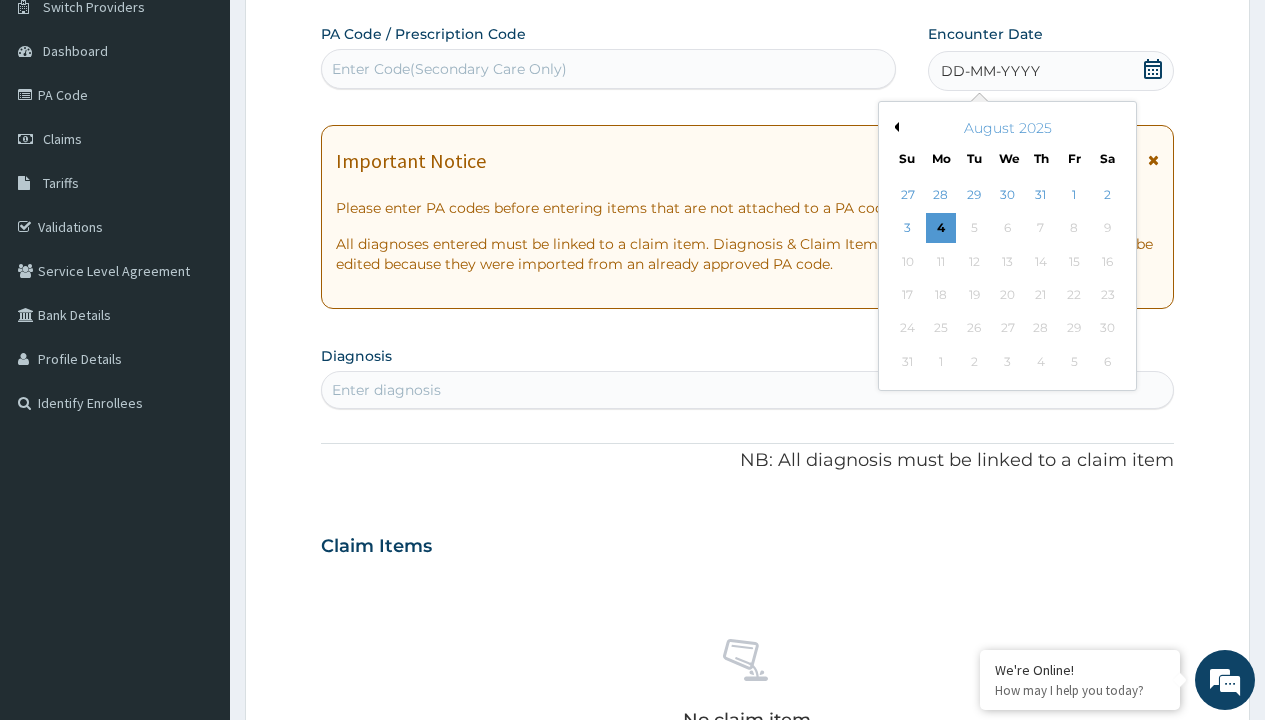 click on "Previous Month" at bounding box center (894, 127) 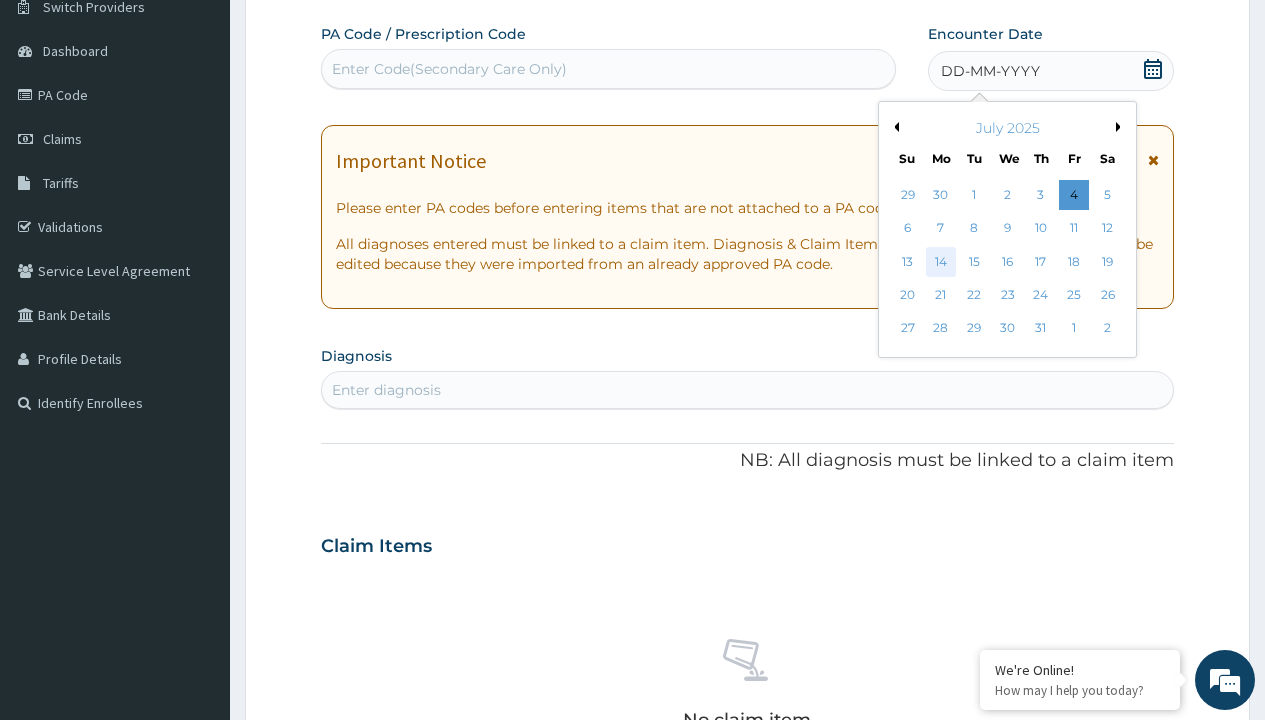 click on "14" at bounding box center (941, 262) 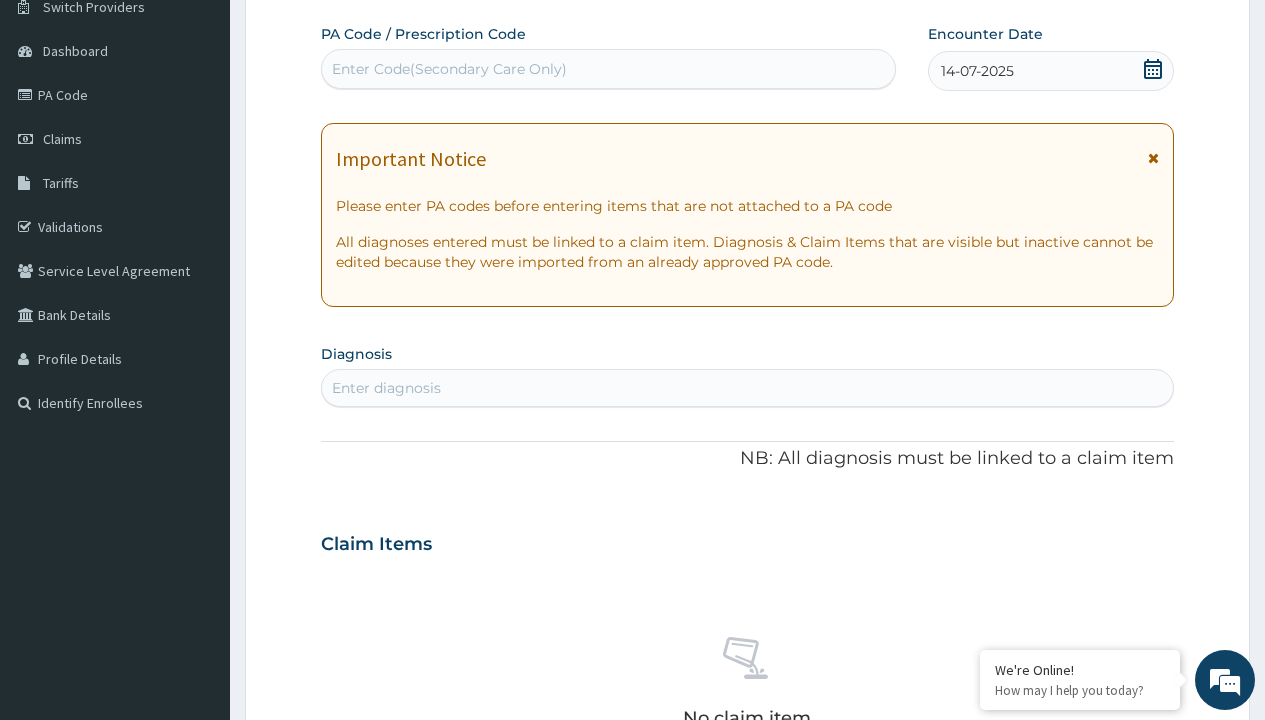 click on "Enter diagnosis" at bounding box center [386, 388] 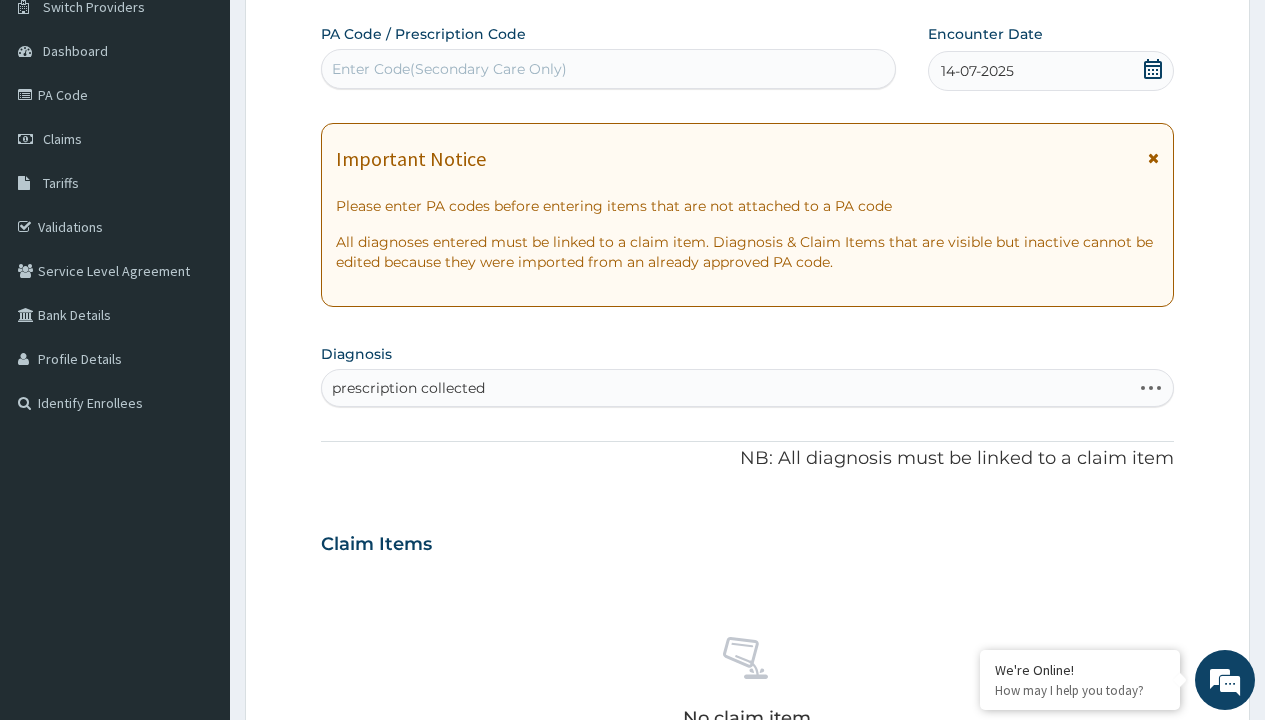 scroll, scrollTop: 0, scrollLeft: 0, axis: both 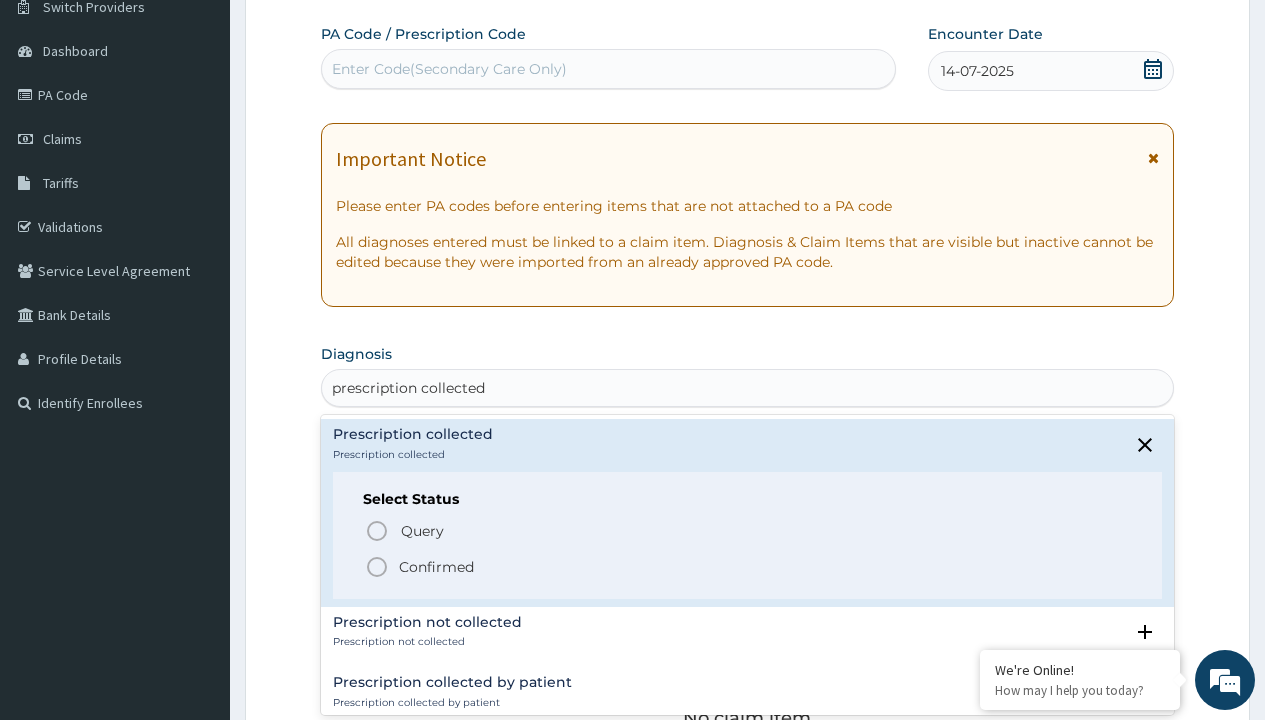 click on "Confirmed" at bounding box center [436, 567] 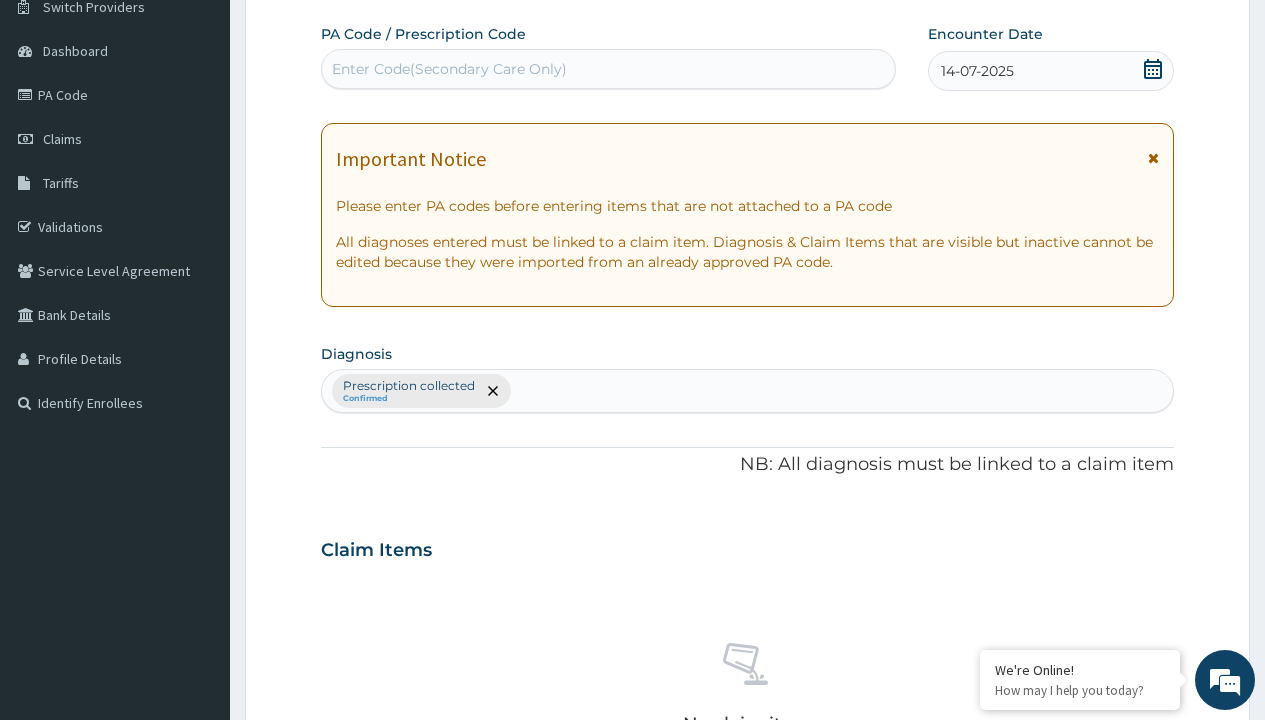 click on "Select Type" at bounding box center [372, 893] 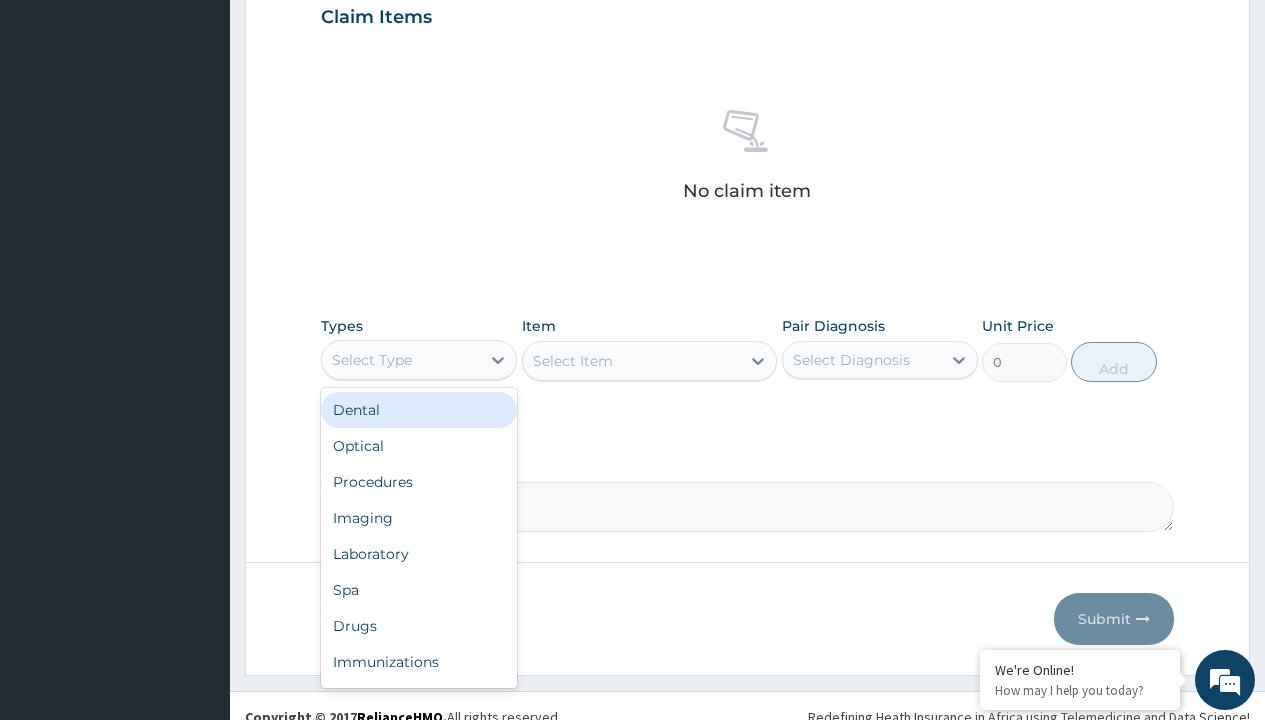 type on "procedures" 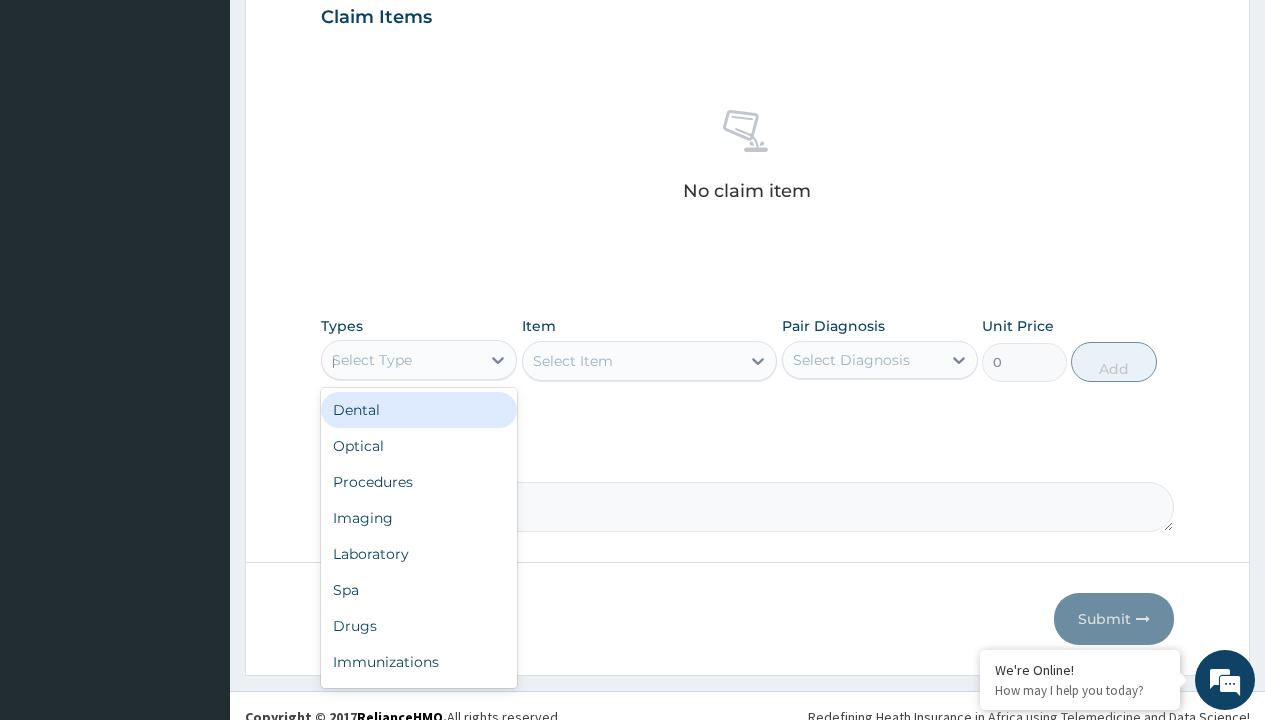 scroll, scrollTop: 0, scrollLeft: 0, axis: both 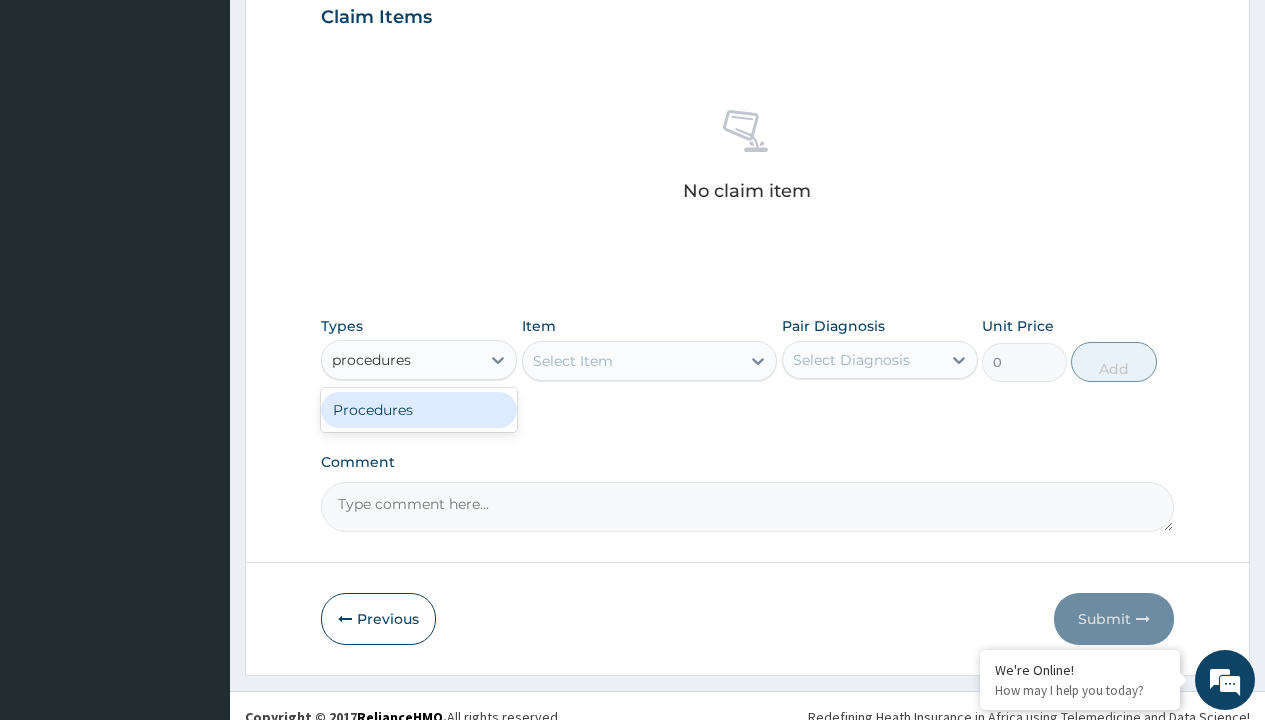 click on "Procedures" at bounding box center [419, 410] 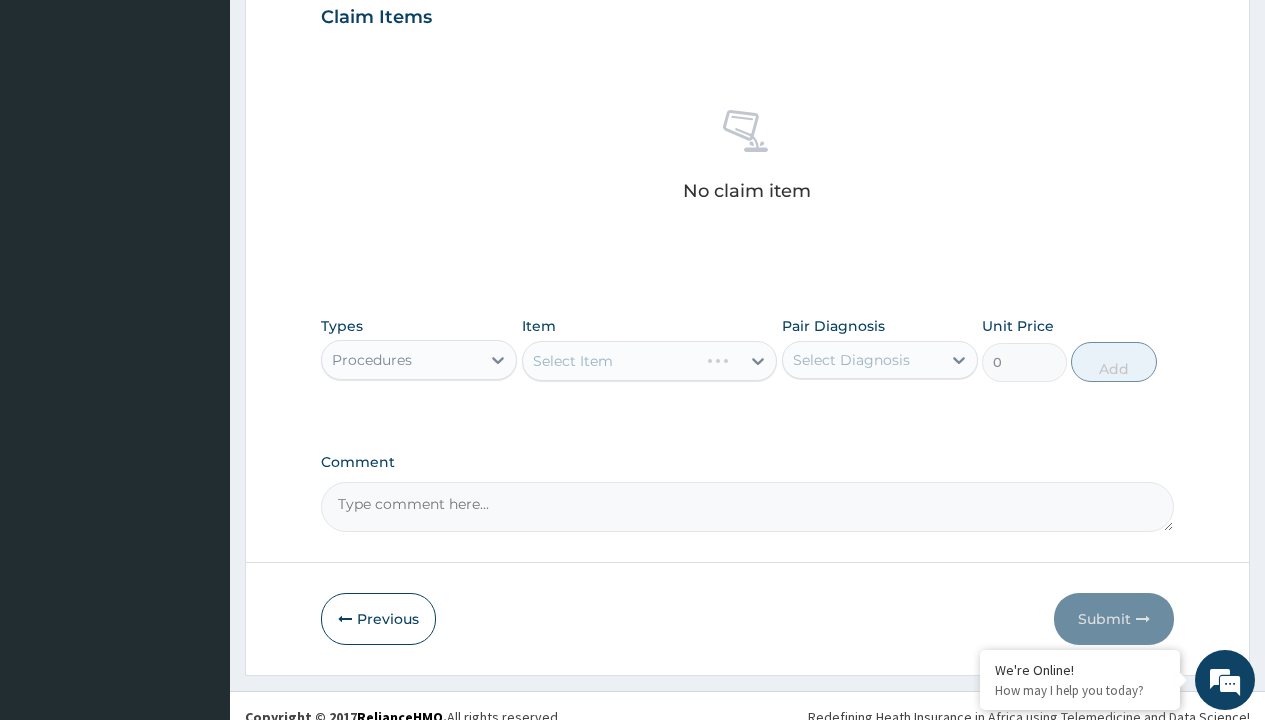 click on "Select Item" at bounding box center [650, 361] 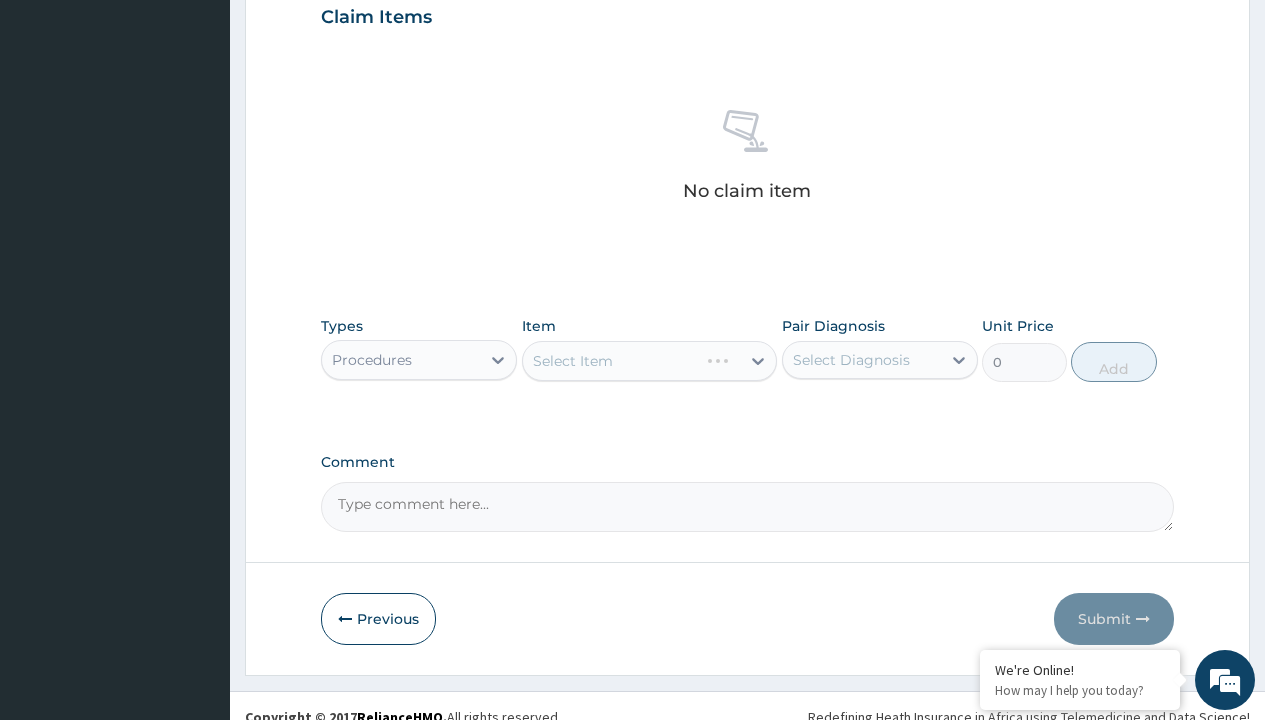 scroll, scrollTop: 0, scrollLeft: 0, axis: both 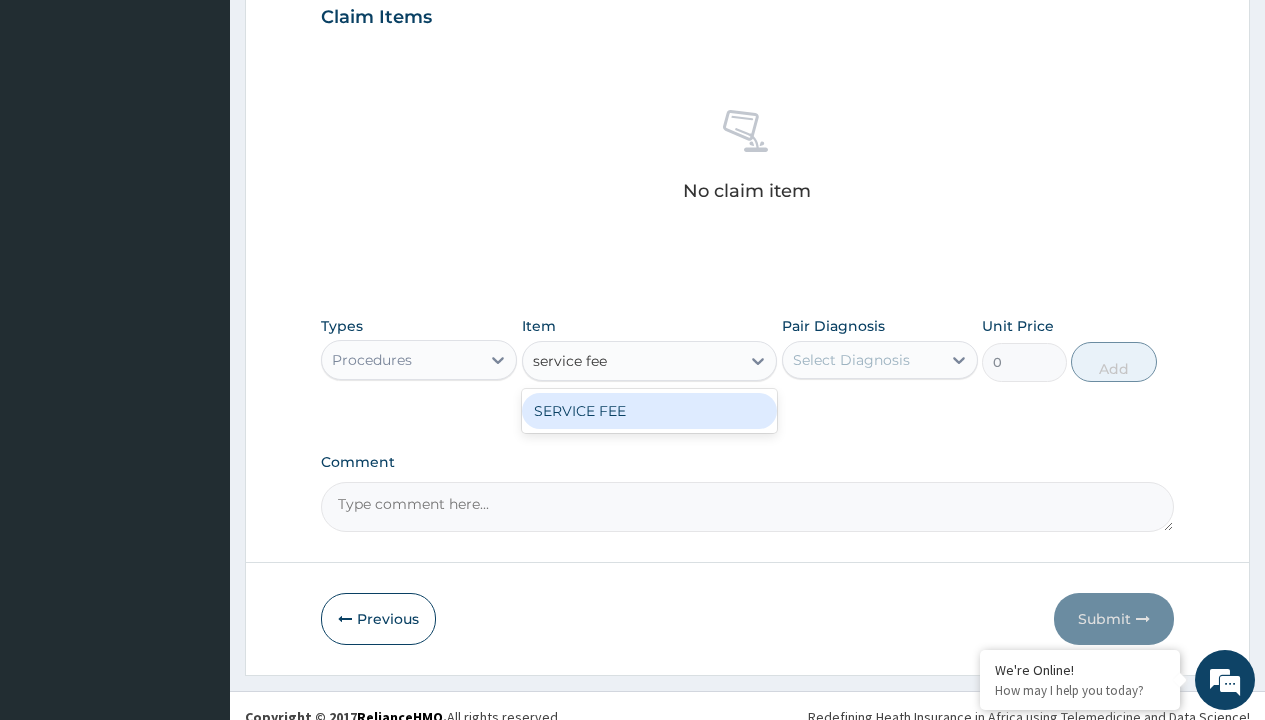 click on "SERVICE FEE" at bounding box center (650, 411) 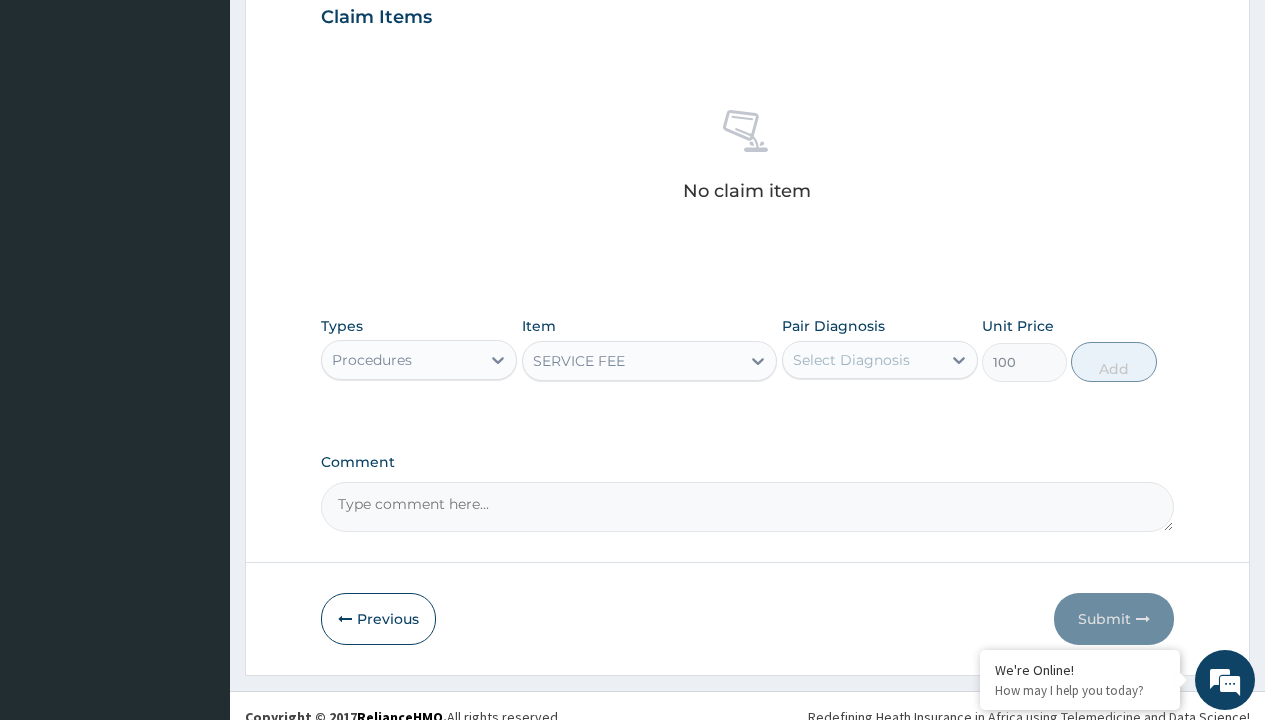 click on "Prescription collected" at bounding box center (409, -147) 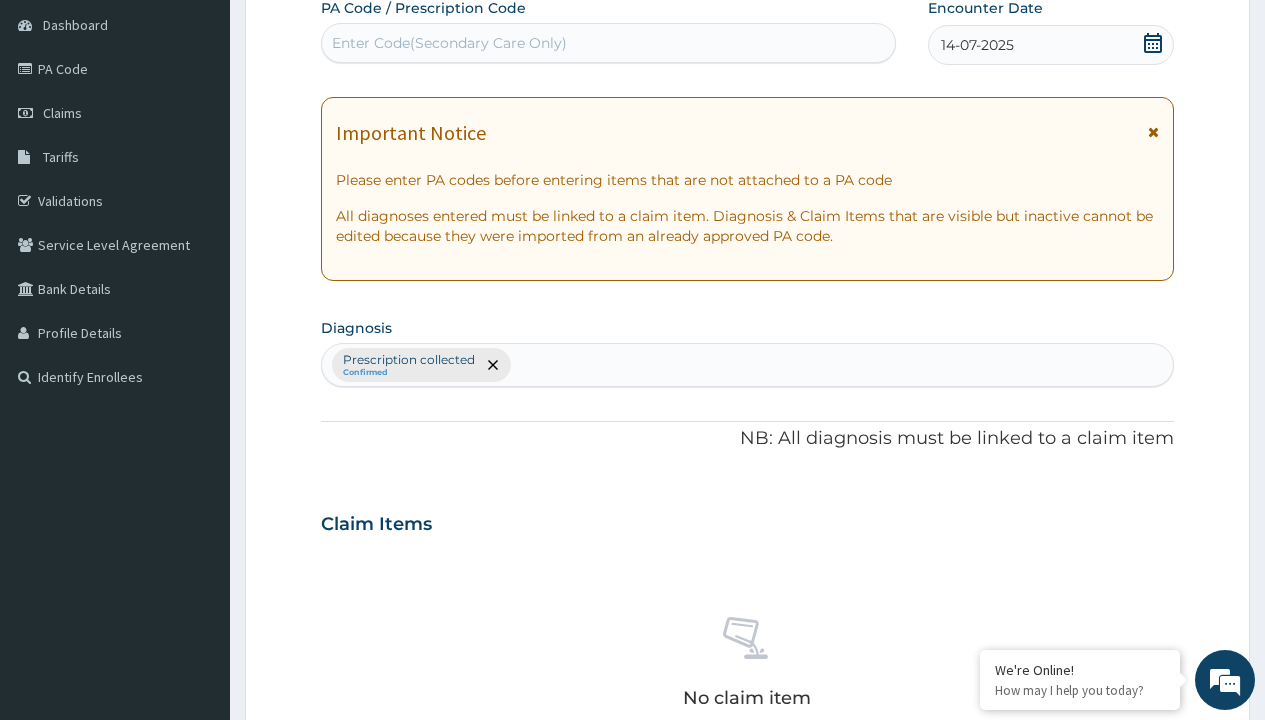 type on "prescription collected" 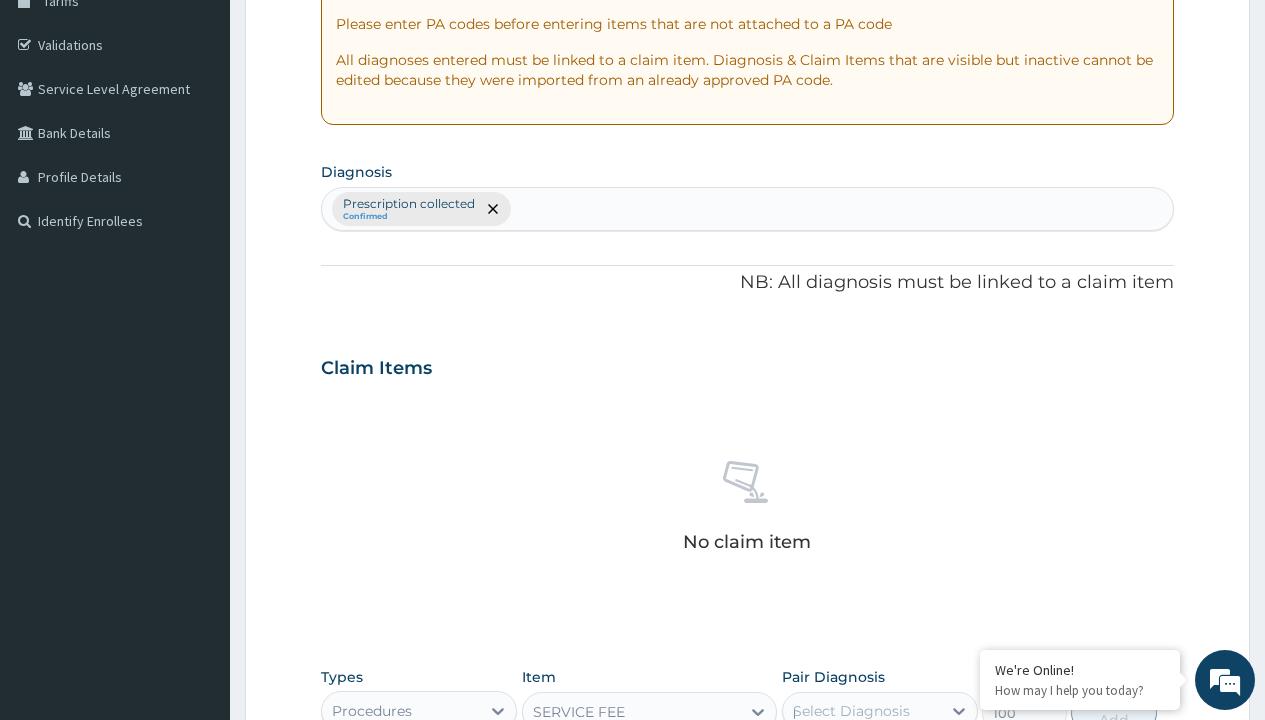 scroll, scrollTop: 0, scrollLeft: 0, axis: both 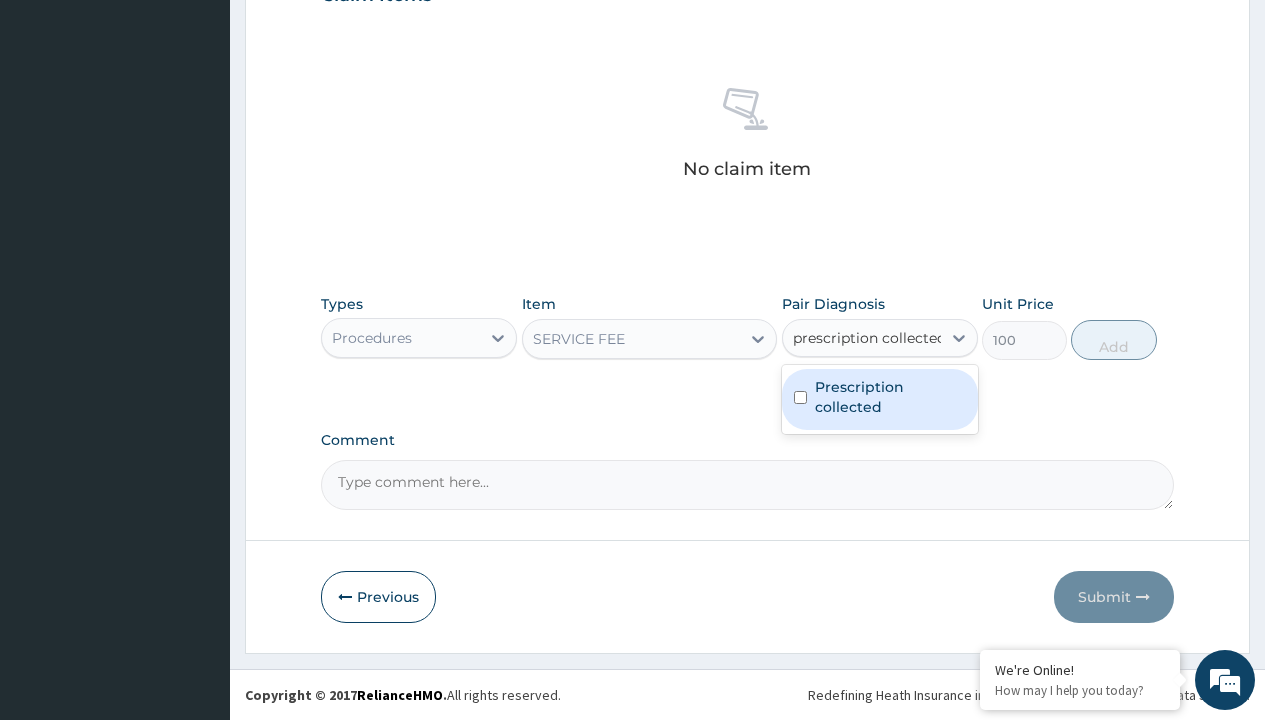 click on "Prescription collected" at bounding box center (890, 397) 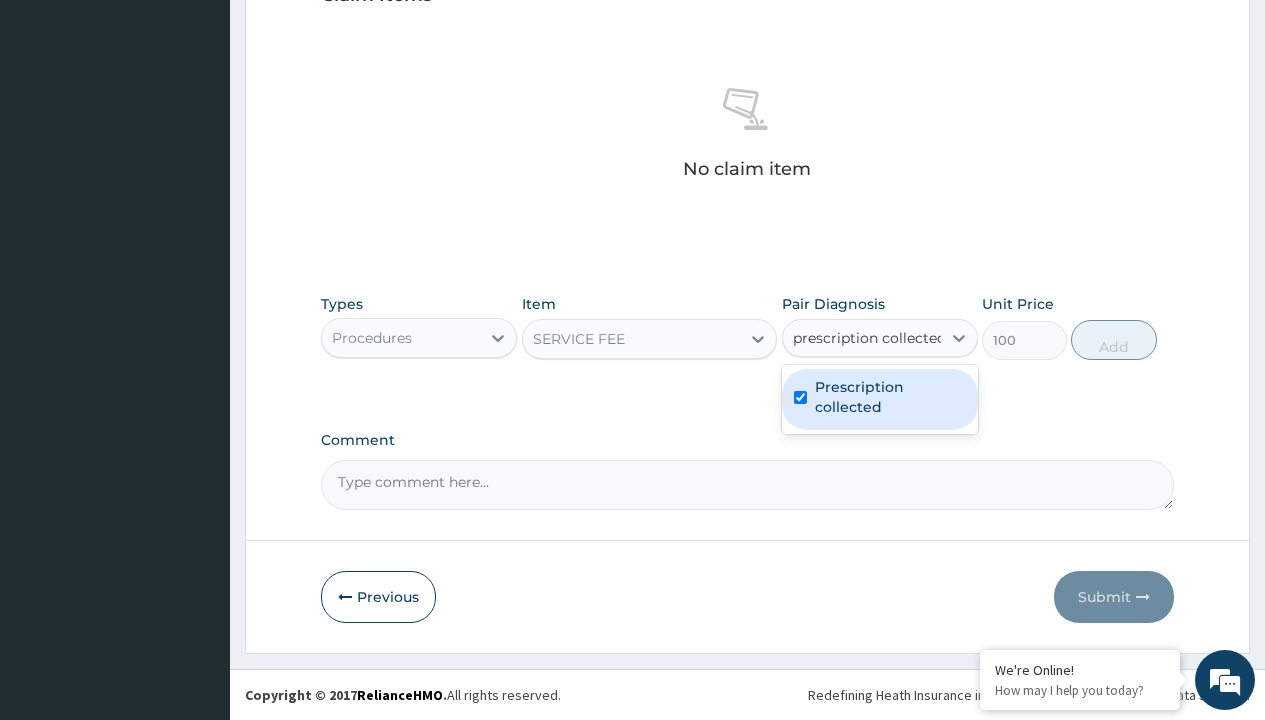 type 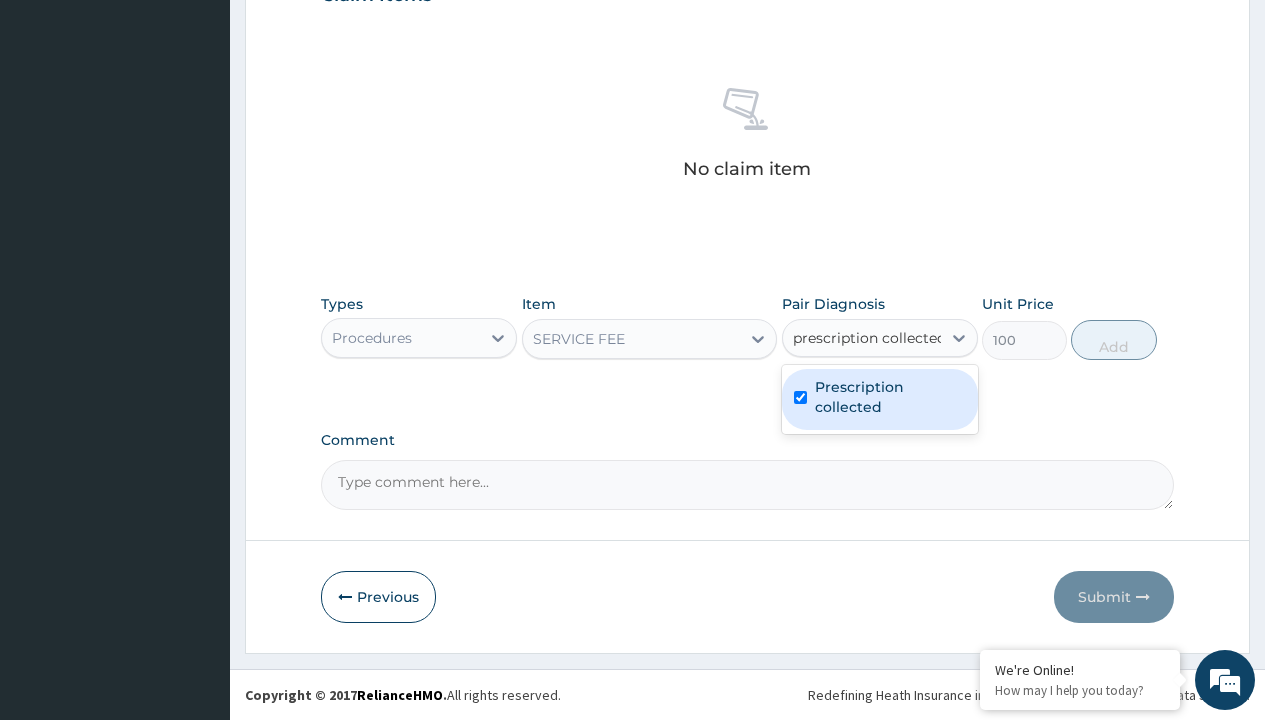 checkbox on "true" 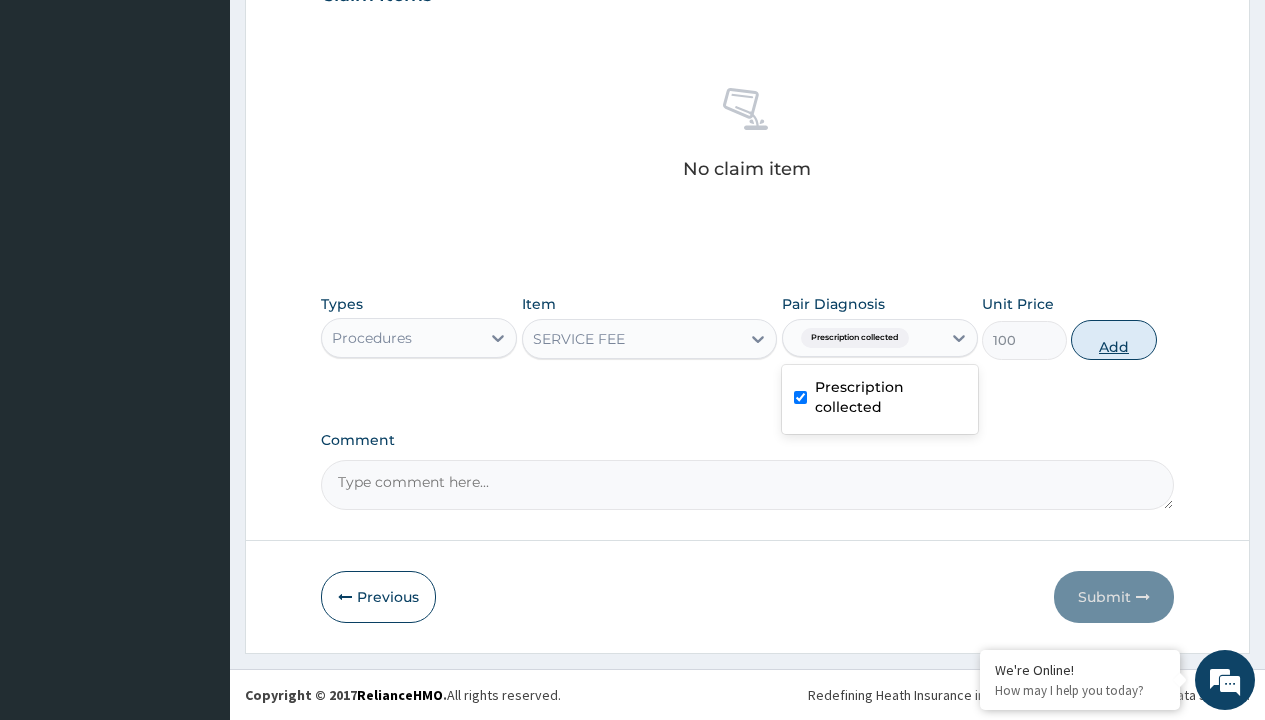 click on "Add" at bounding box center [1113, 340] 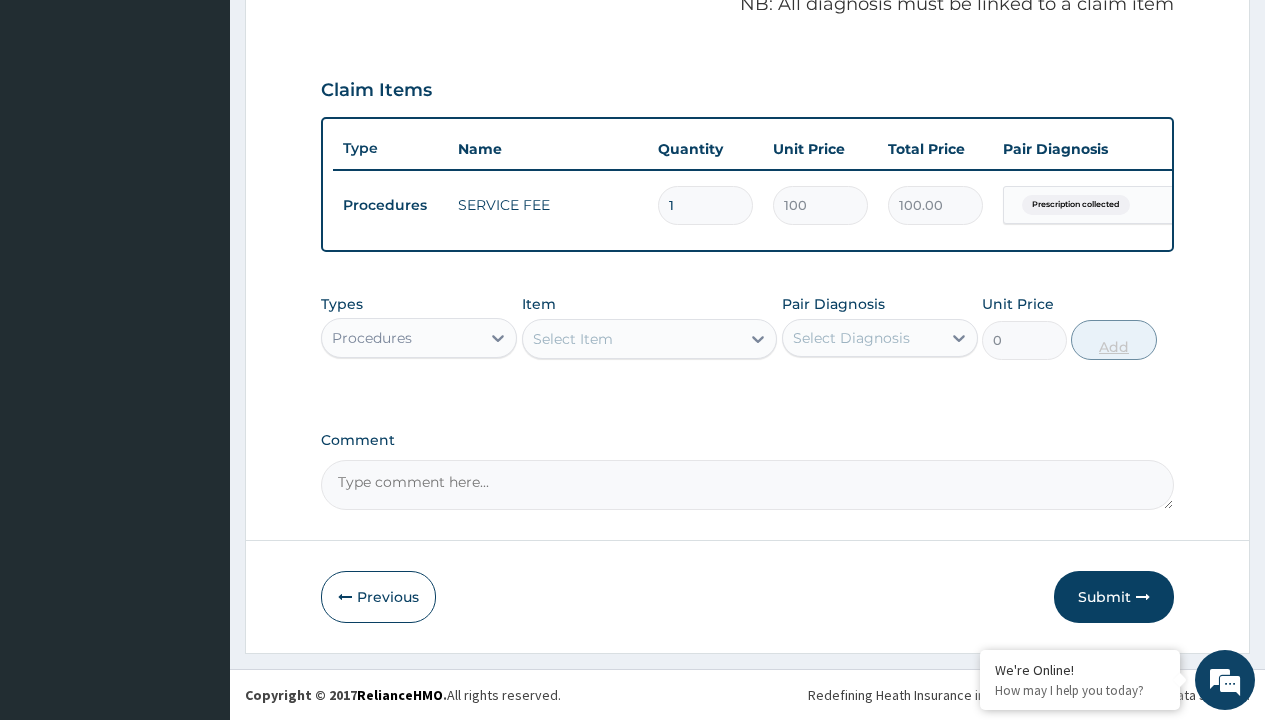 scroll, scrollTop: 642, scrollLeft: 0, axis: vertical 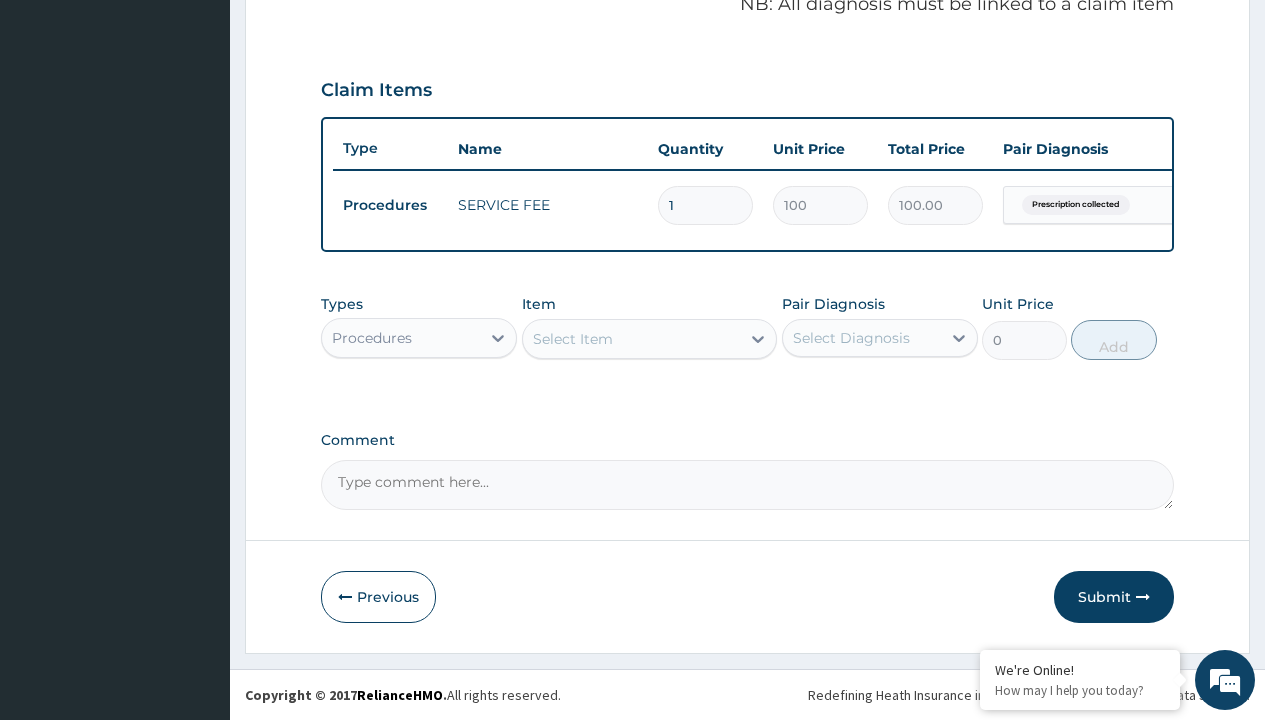click on "Procedures" at bounding box center [372, 338] 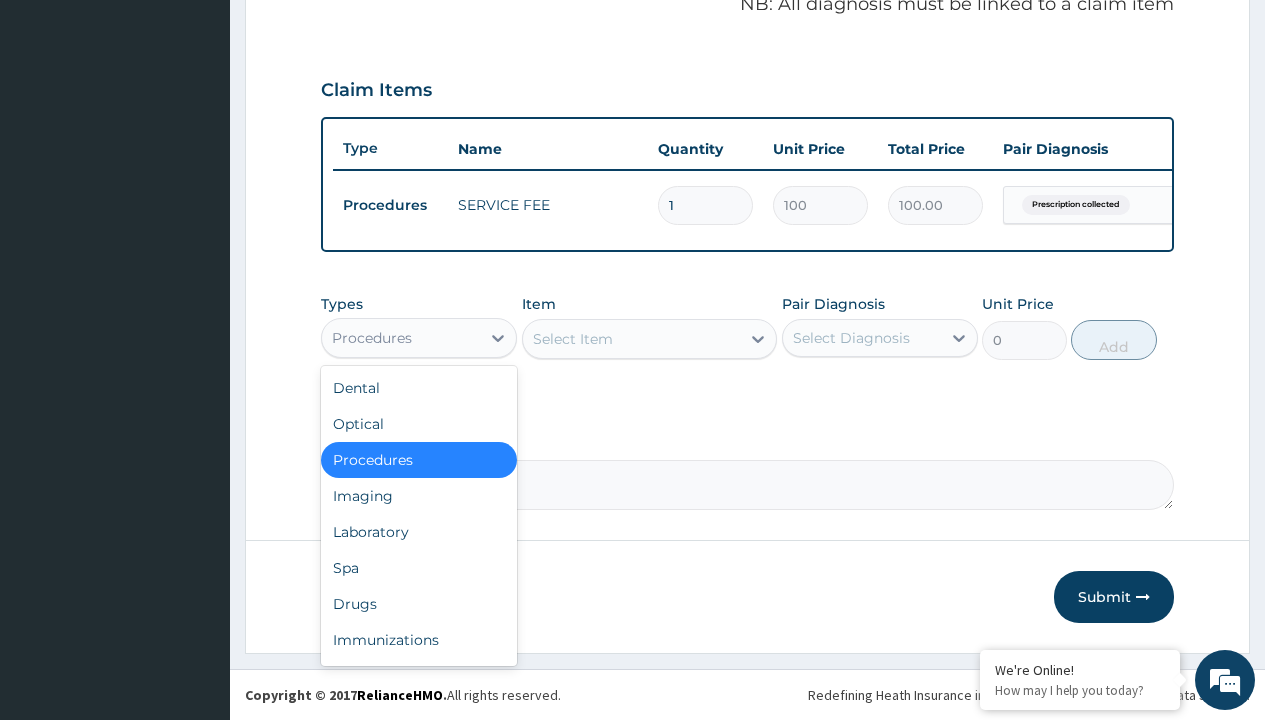 type on "drugs" 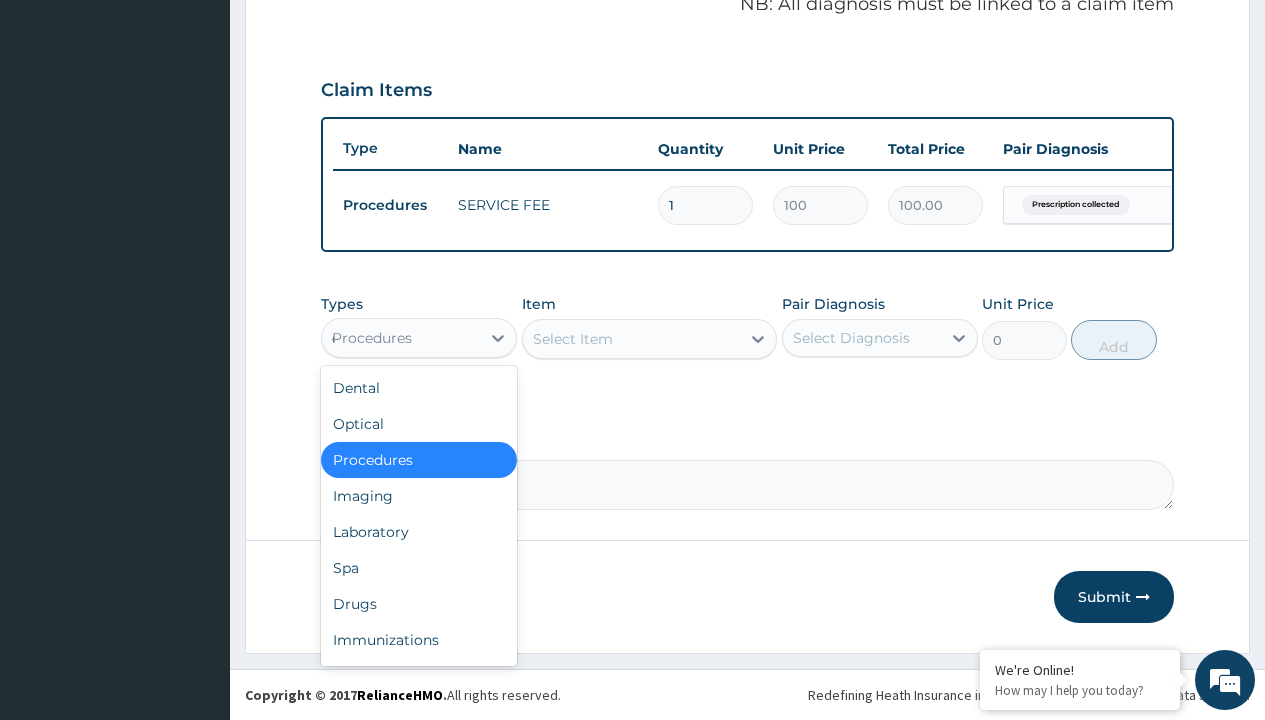 scroll, scrollTop: 0, scrollLeft: 0, axis: both 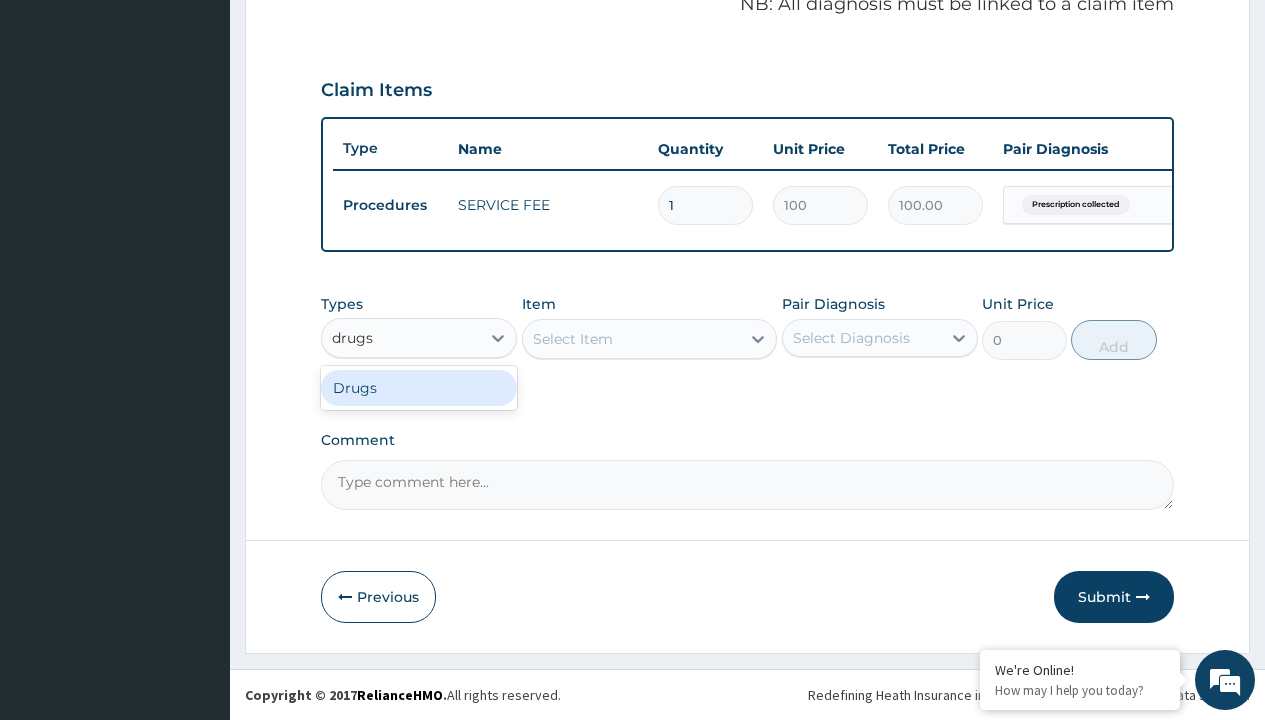 click on "Drugs" at bounding box center (419, 388) 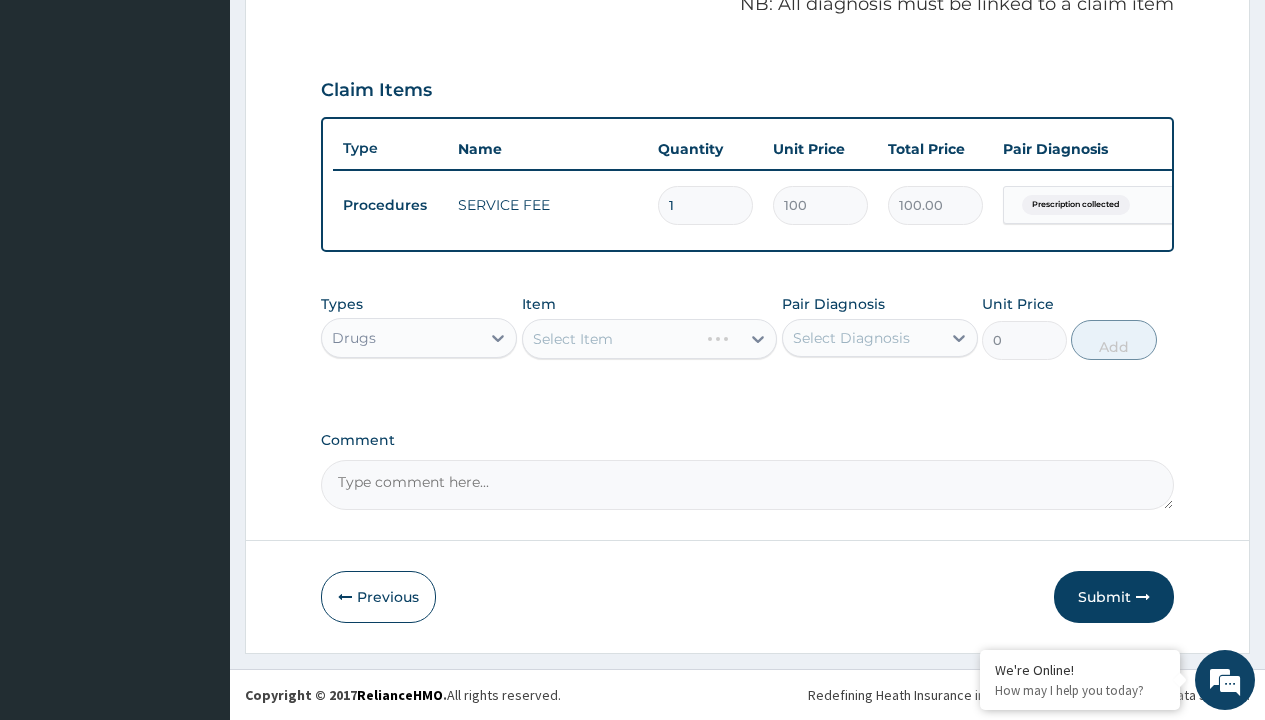 click on "Select Item" at bounding box center (650, 339) 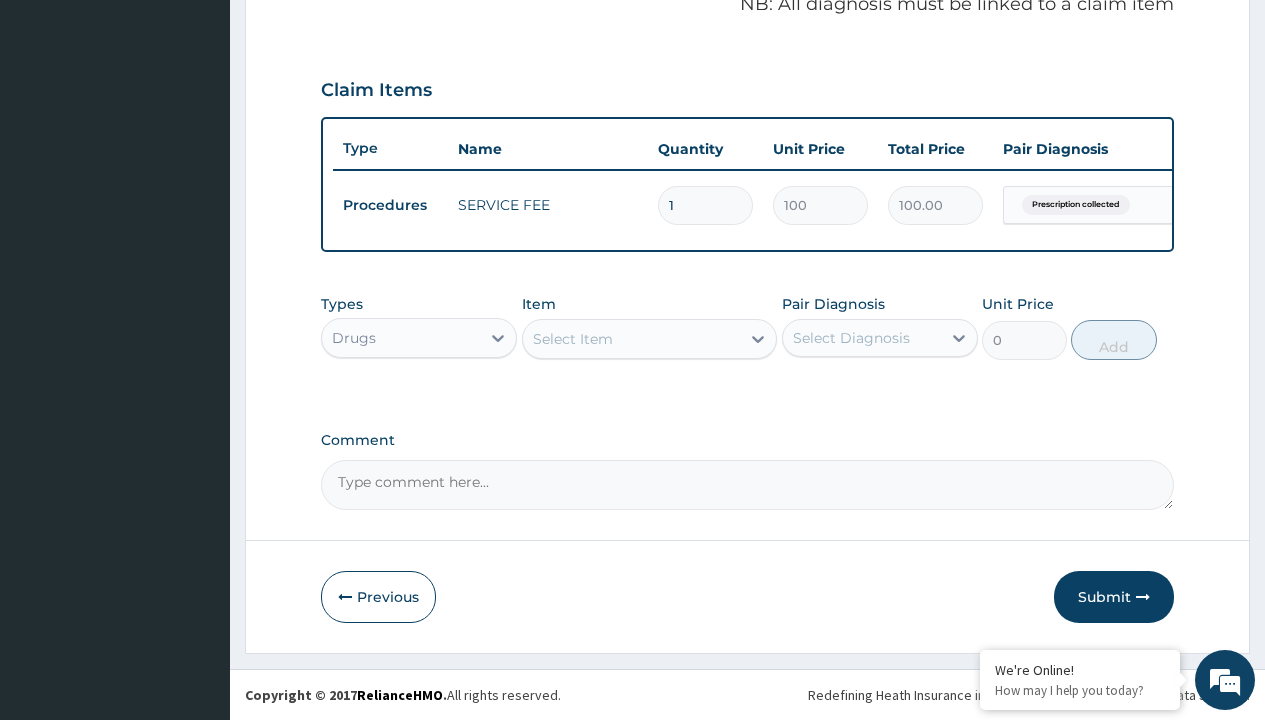 type on "cefuroxime 500mg x10" 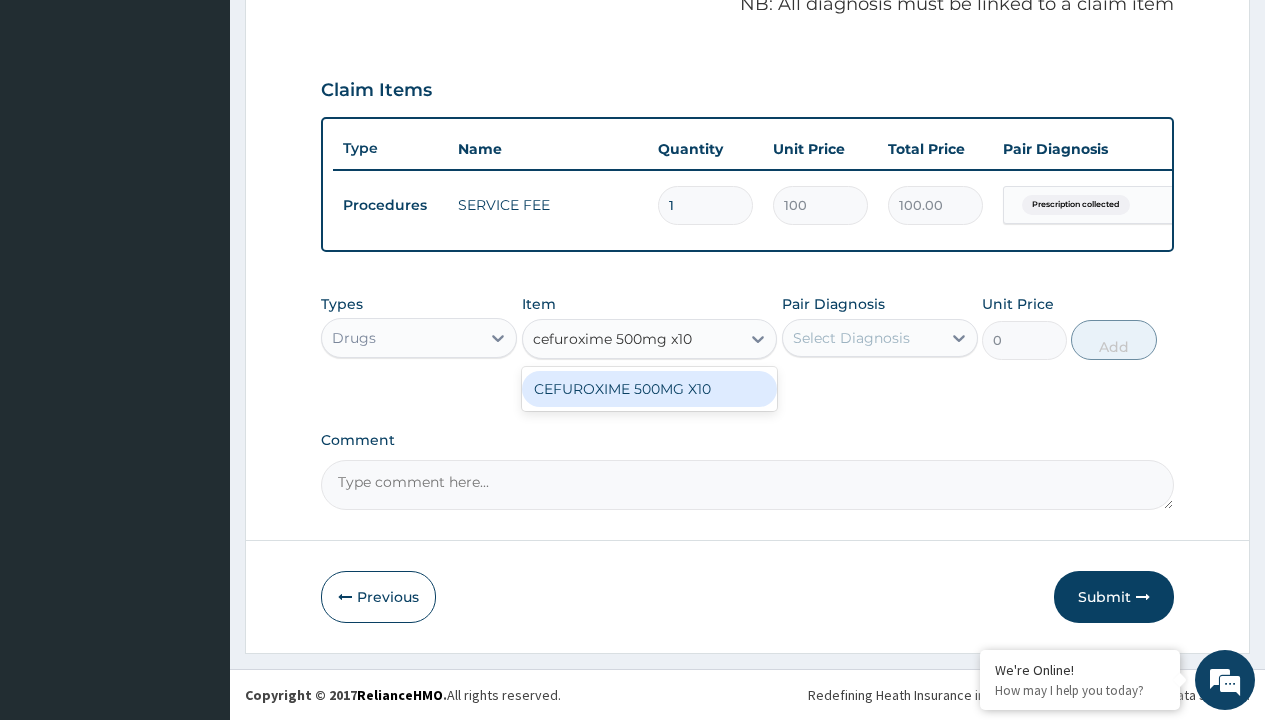 click on "CEFUROXIME 500MG X10" at bounding box center [650, 389] 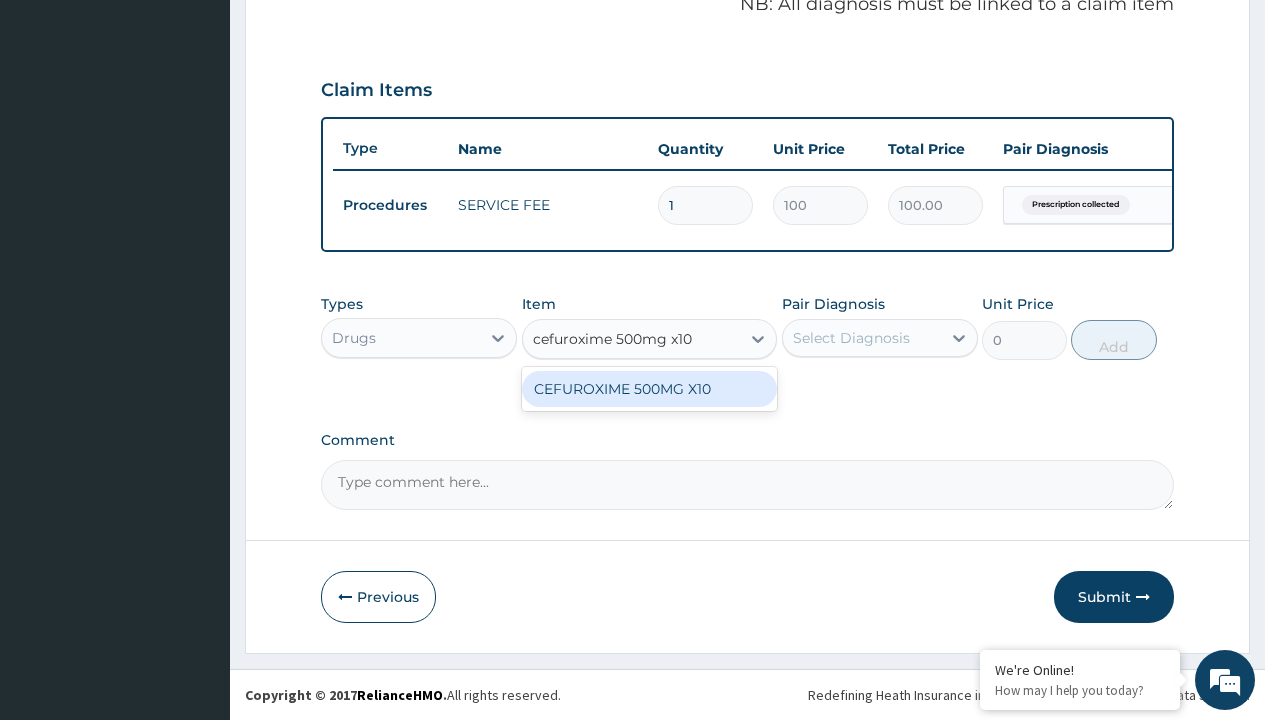 type 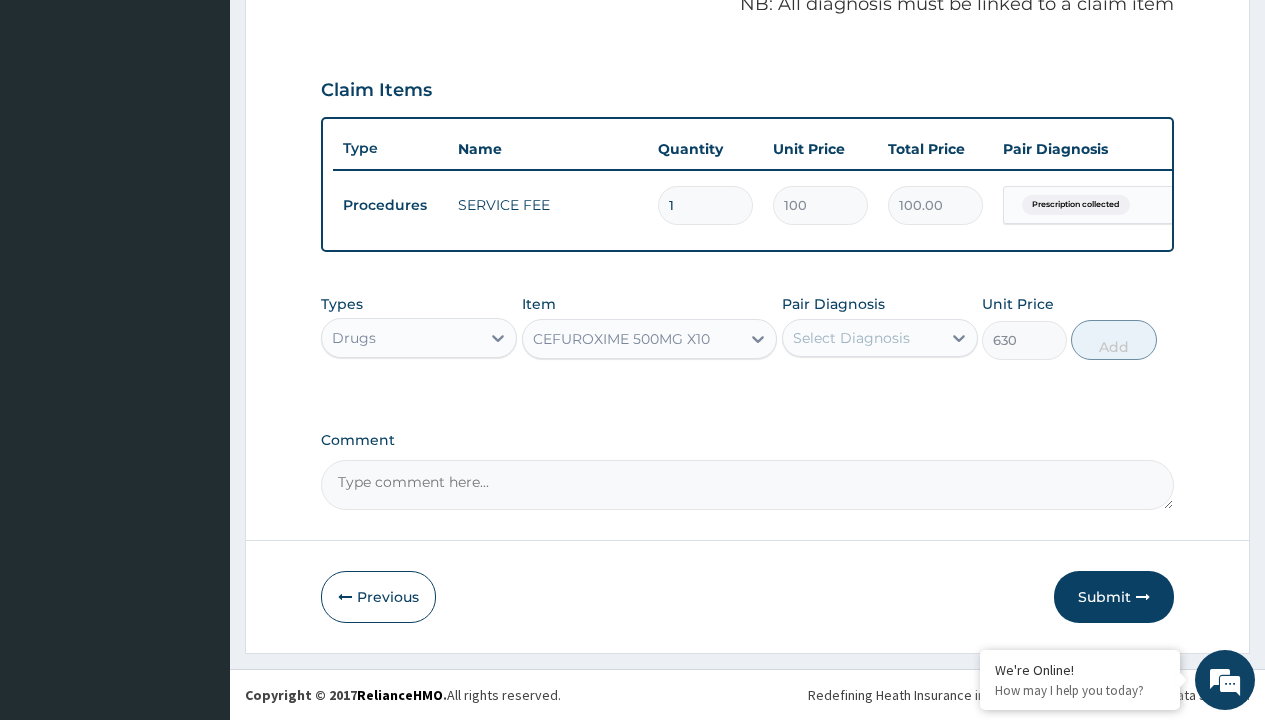 click on "Prescription collected" at bounding box center (409, -74) 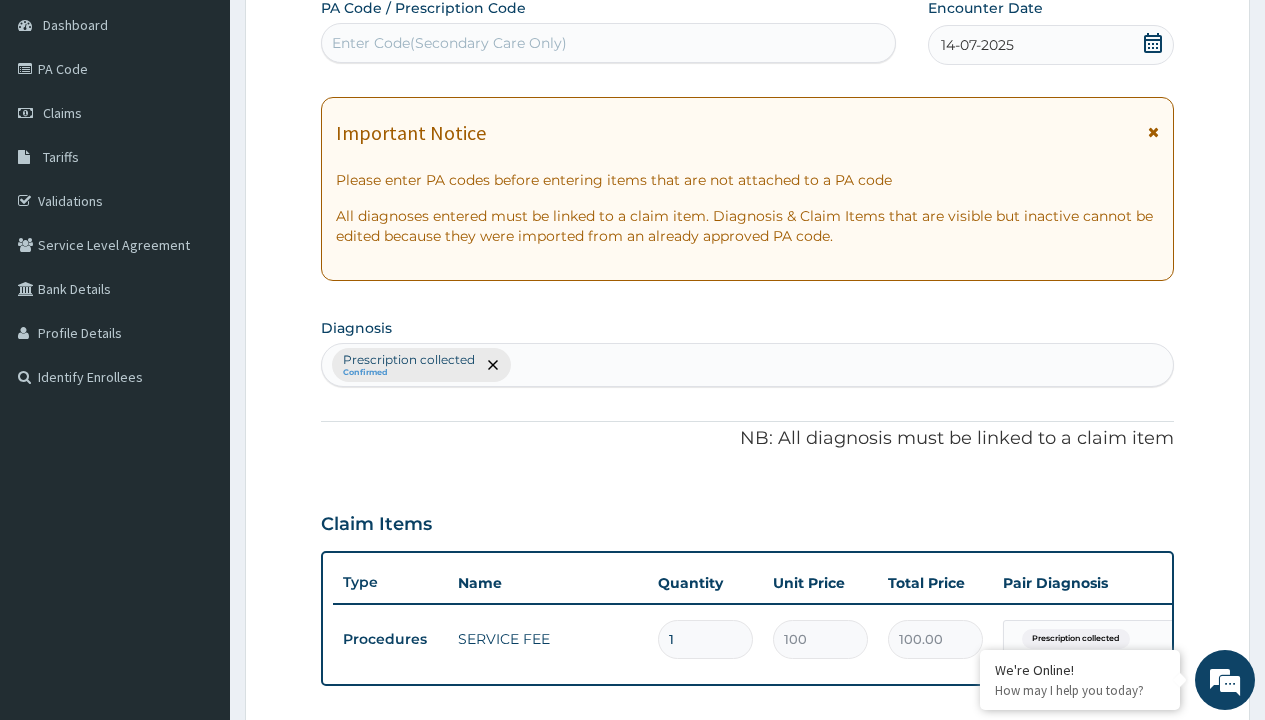 type on "prescription collected" 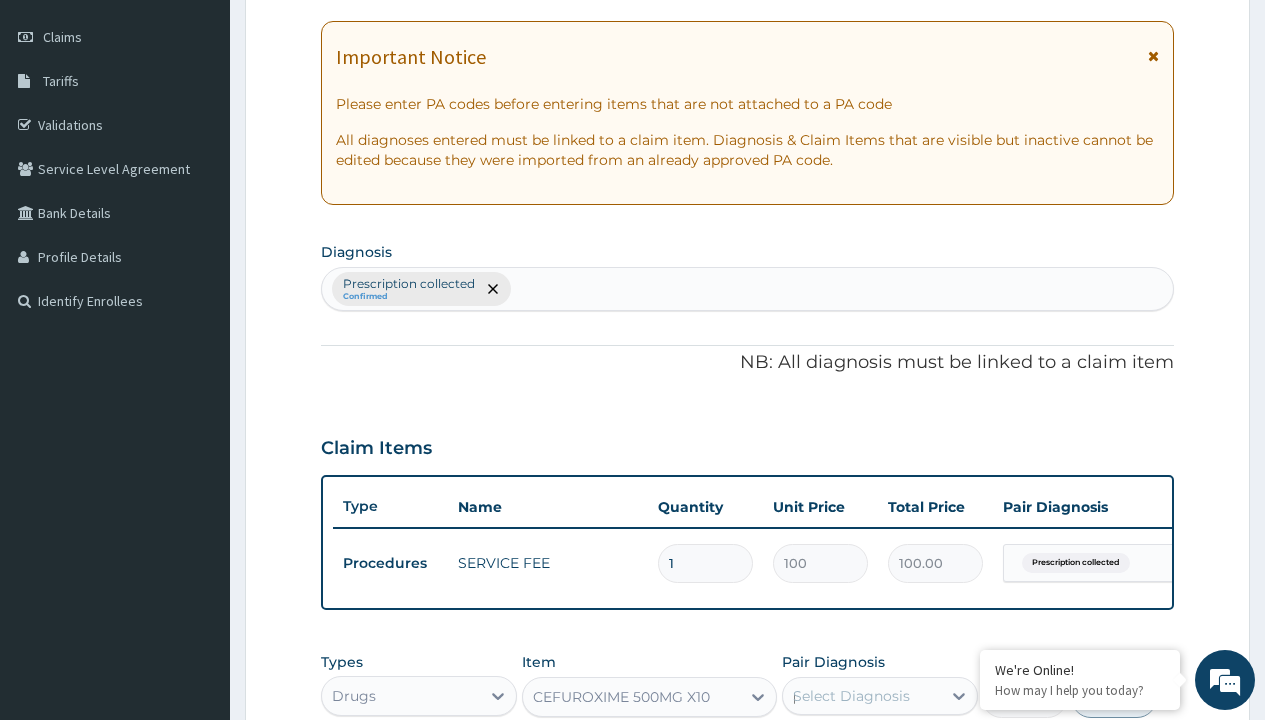 scroll, scrollTop: 0, scrollLeft: 0, axis: both 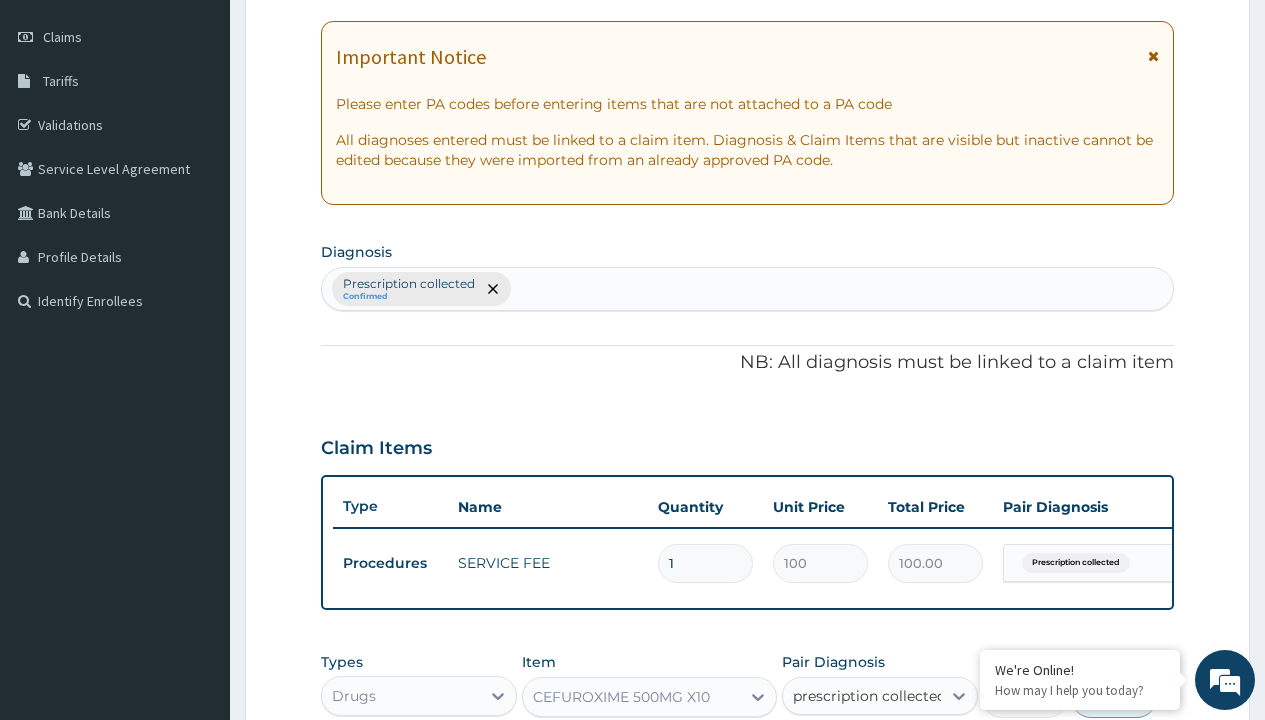 click on "Prescription collected" at bounding box center [890, 755] 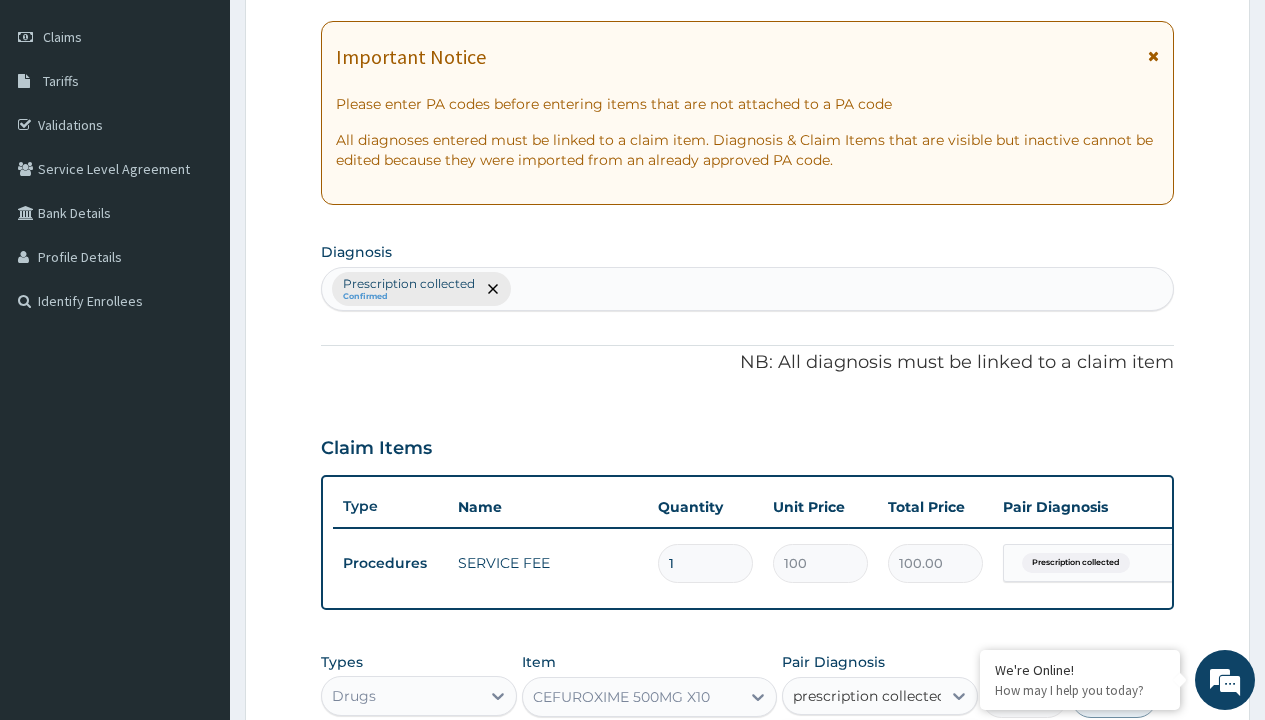 type 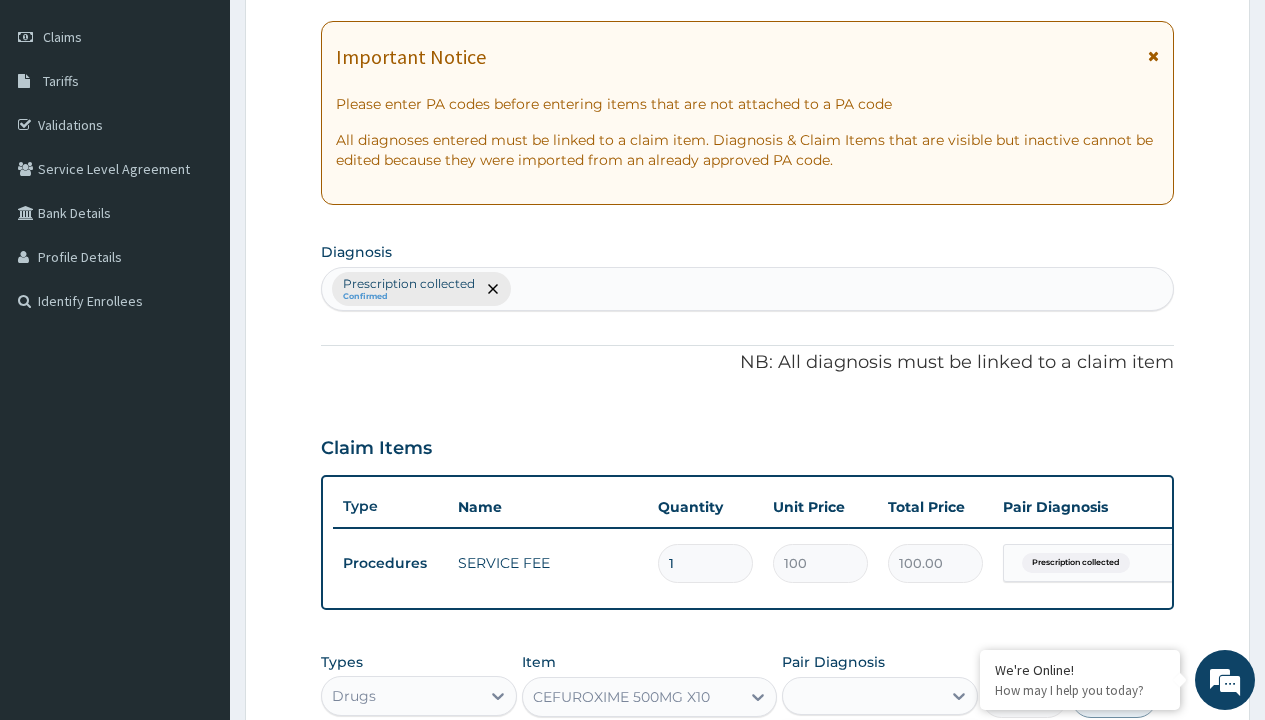 scroll, scrollTop: 642, scrollLeft: 0, axis: vertical 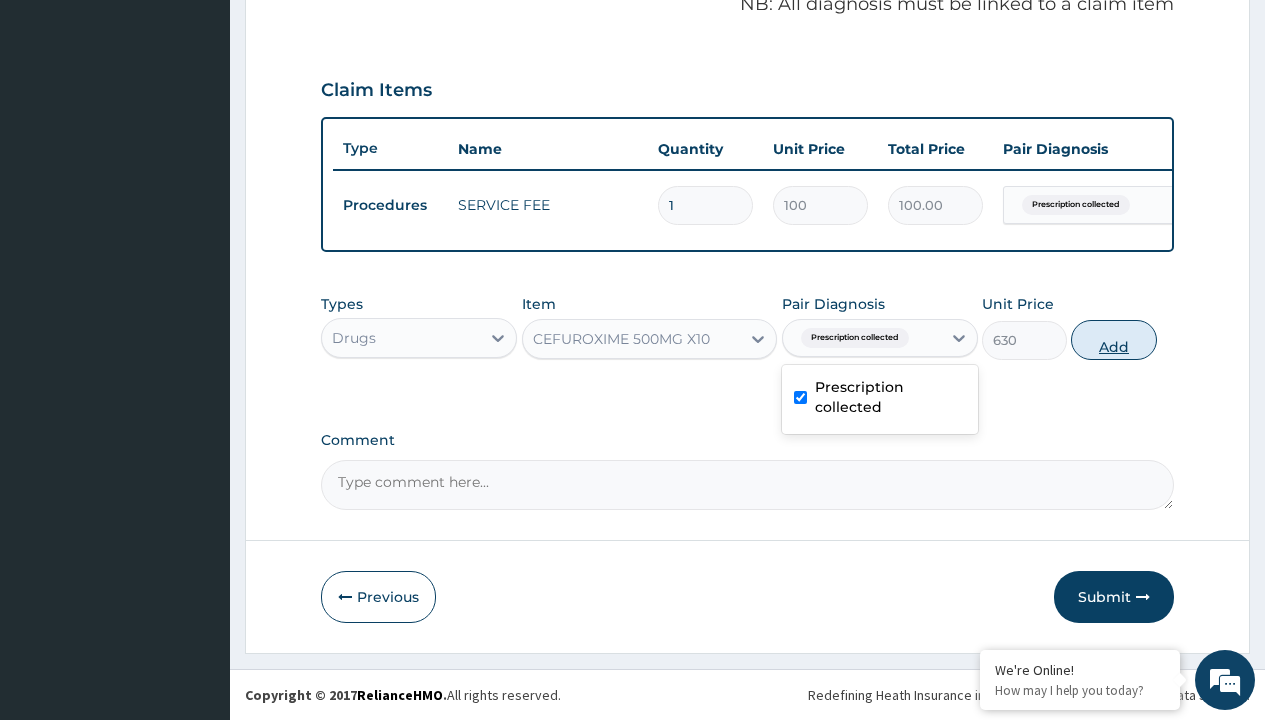 click on "Add" at bounding box center (1113, 340) 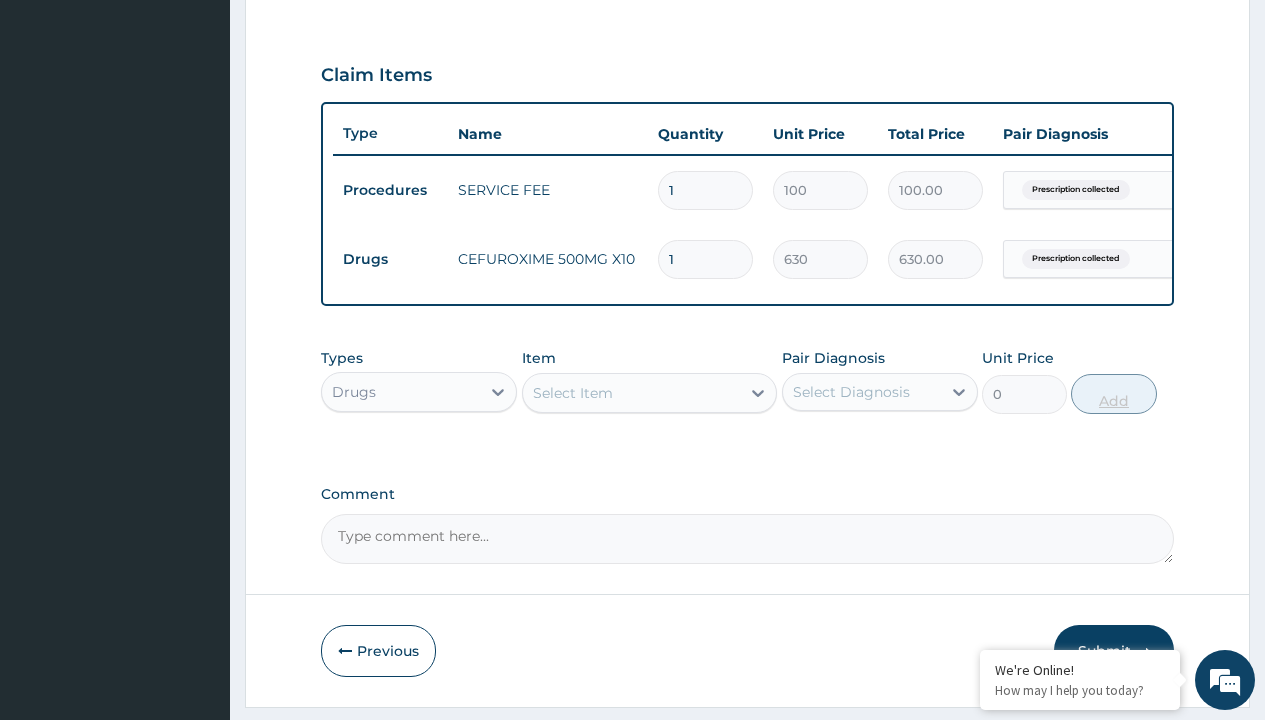 type on "10" 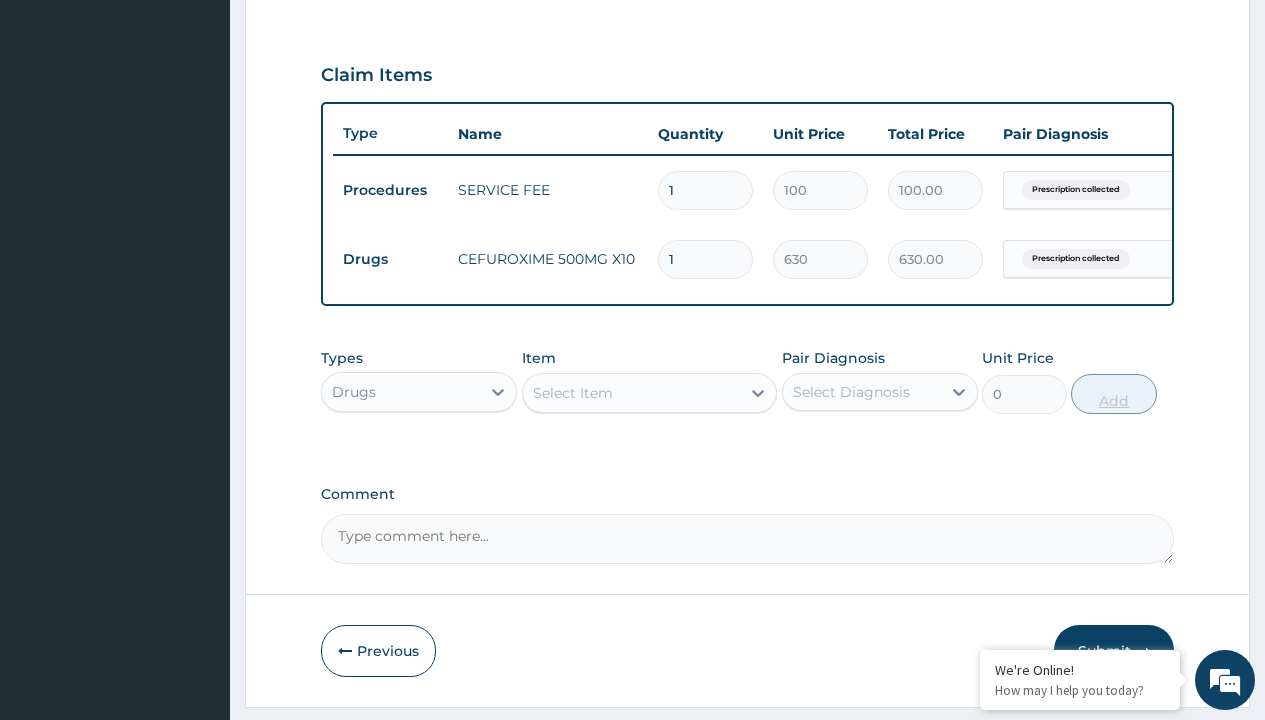 type on "6300.00" 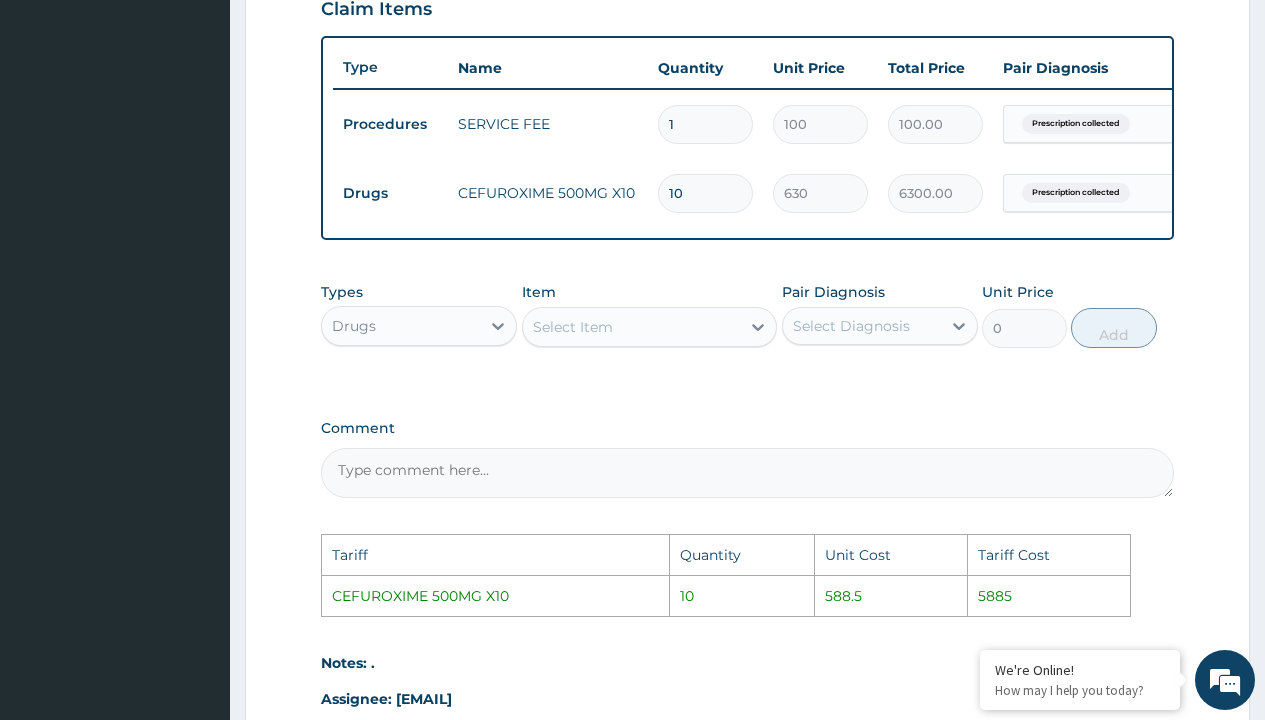 scroll, scrollTop: 688, scrollLeft: 0, axis: vertical 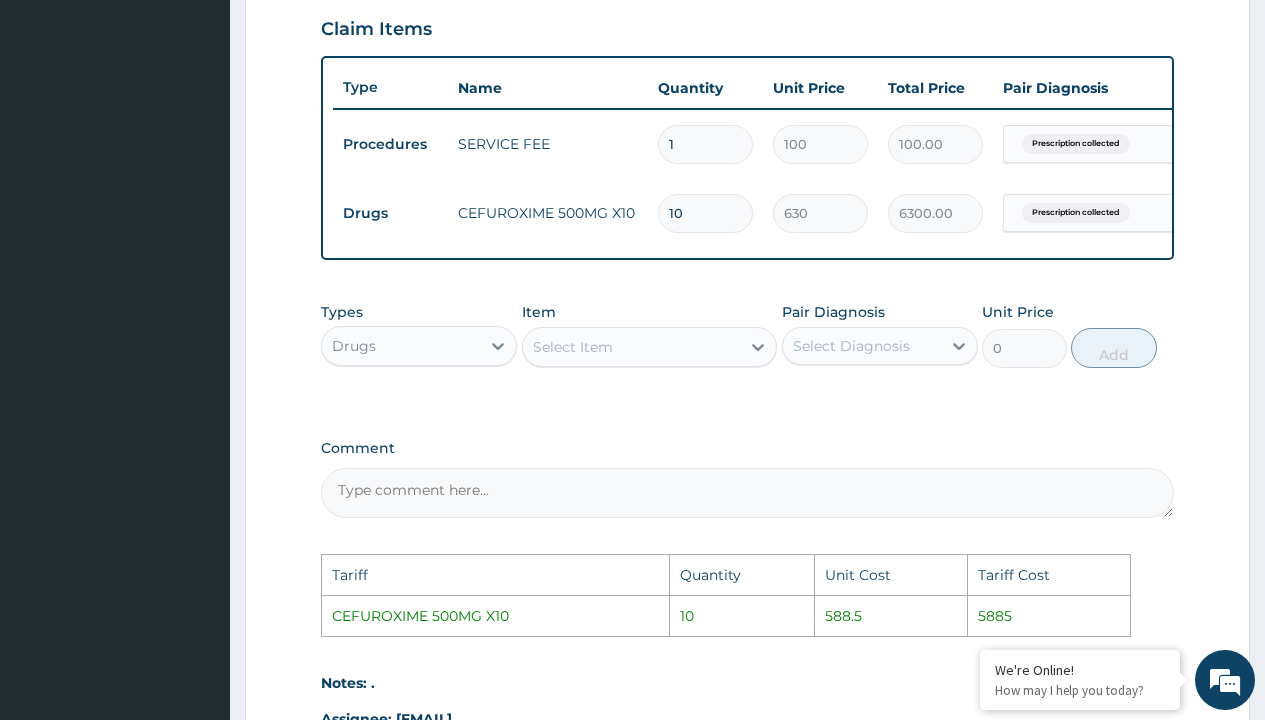 type on "1" 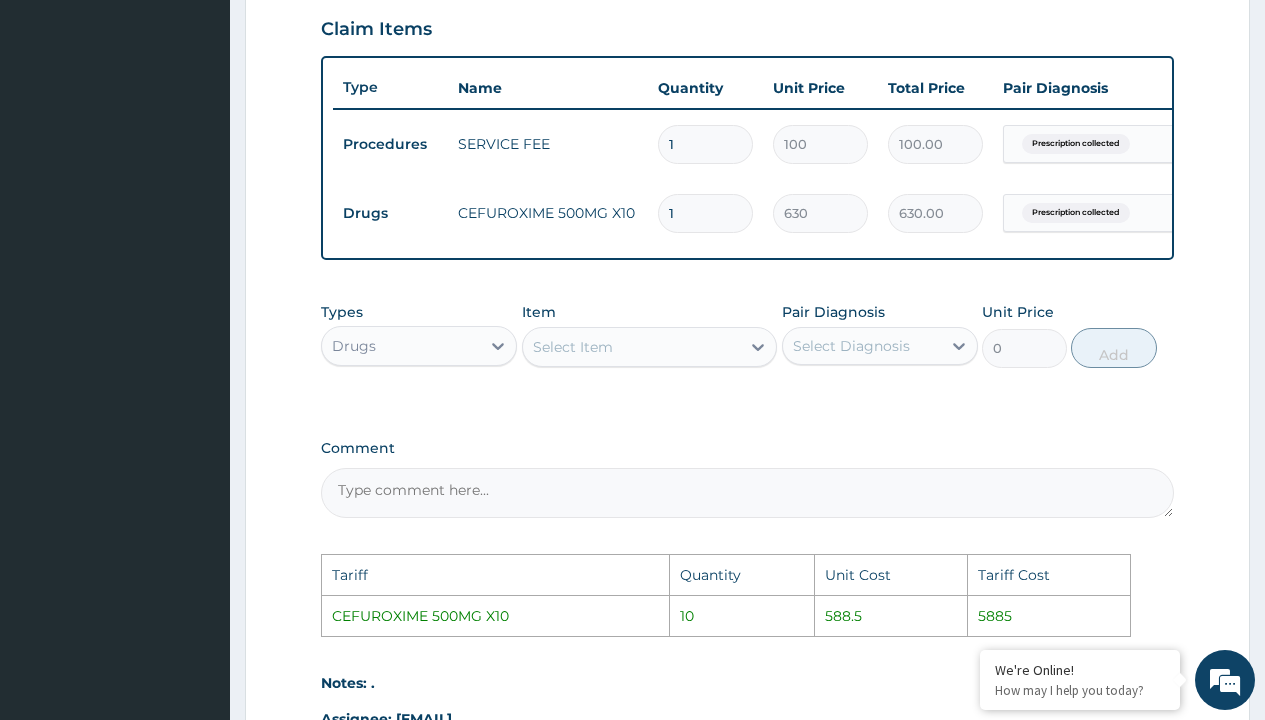 type 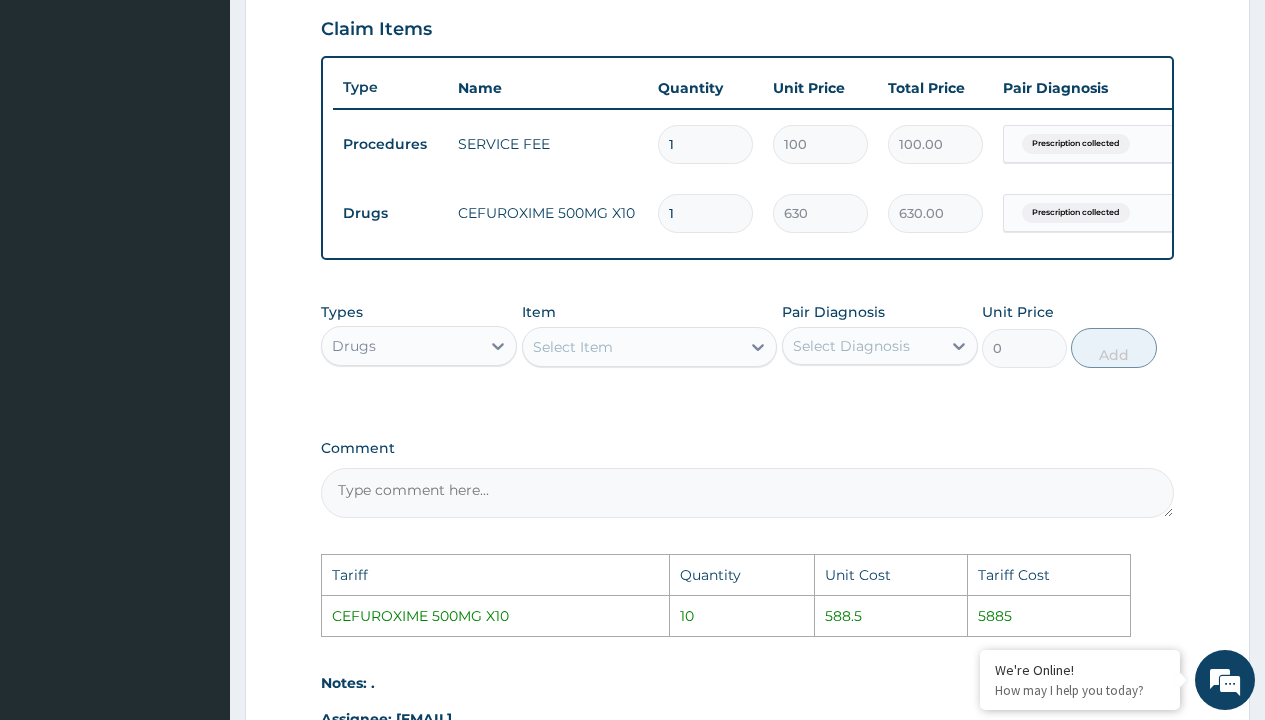type on "0.00" 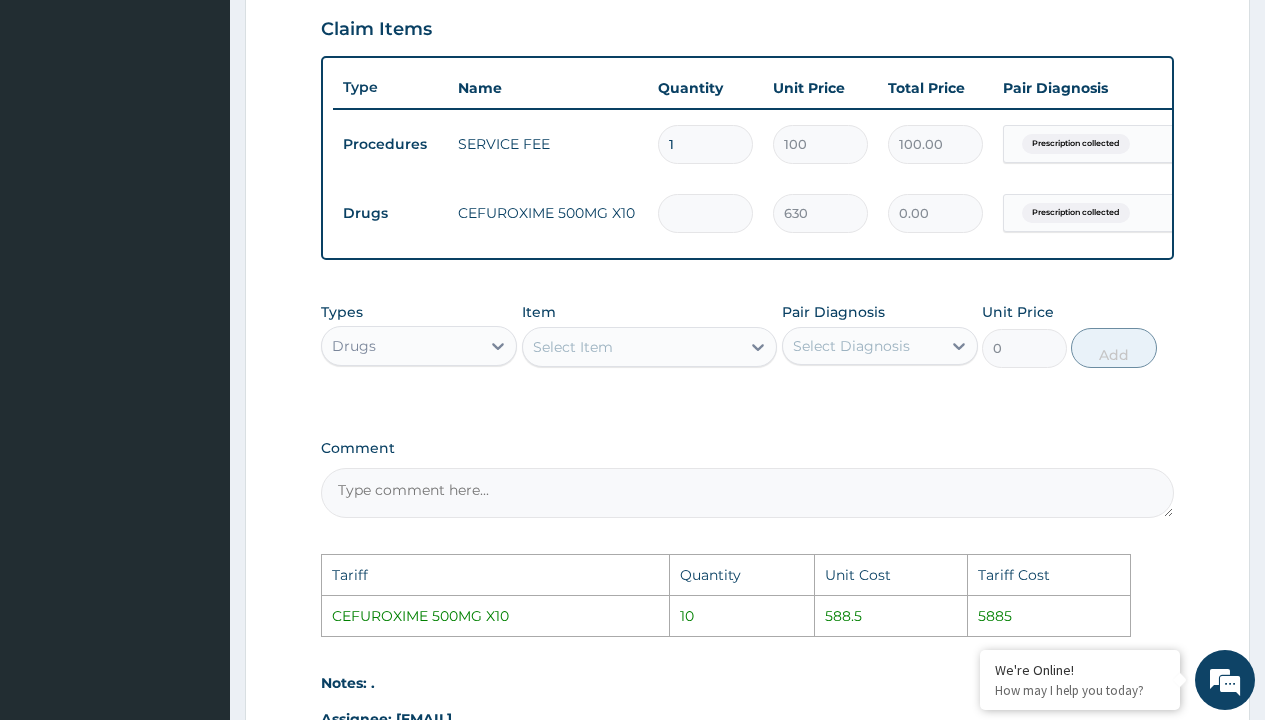 type on "9" 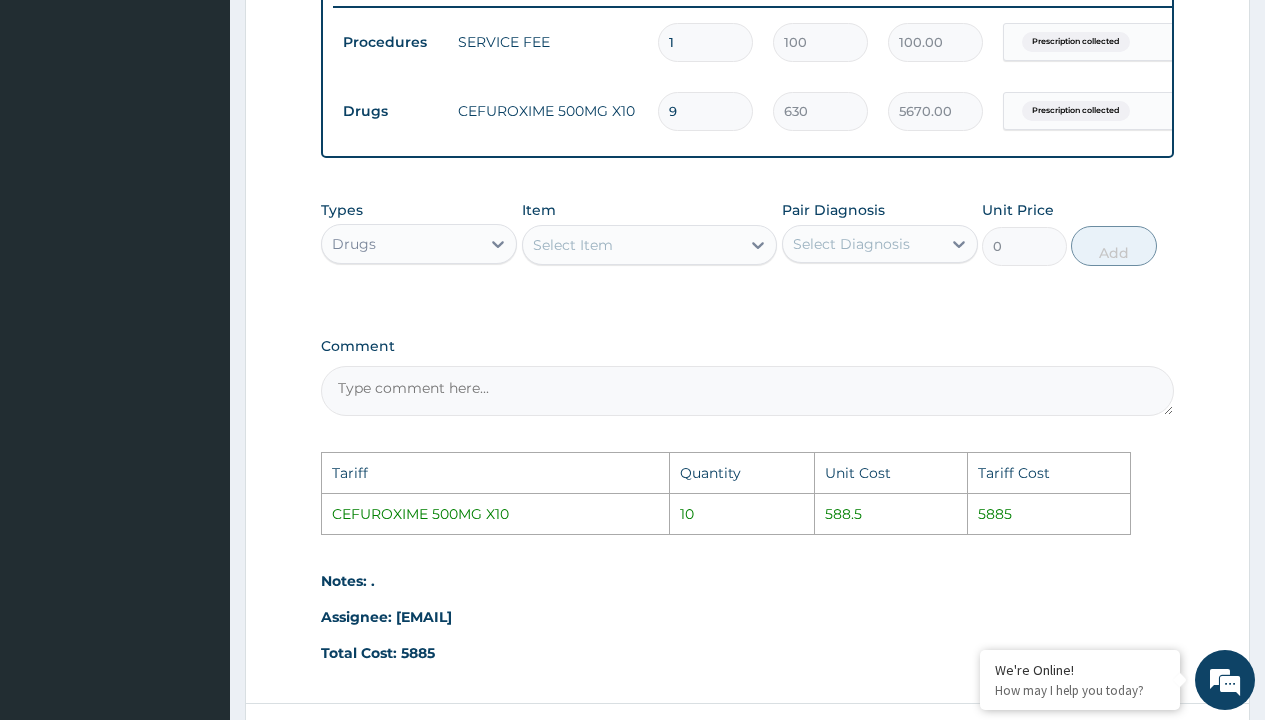 scroll, scrollTop: 968, scrollLeft: 0, axis: vertical 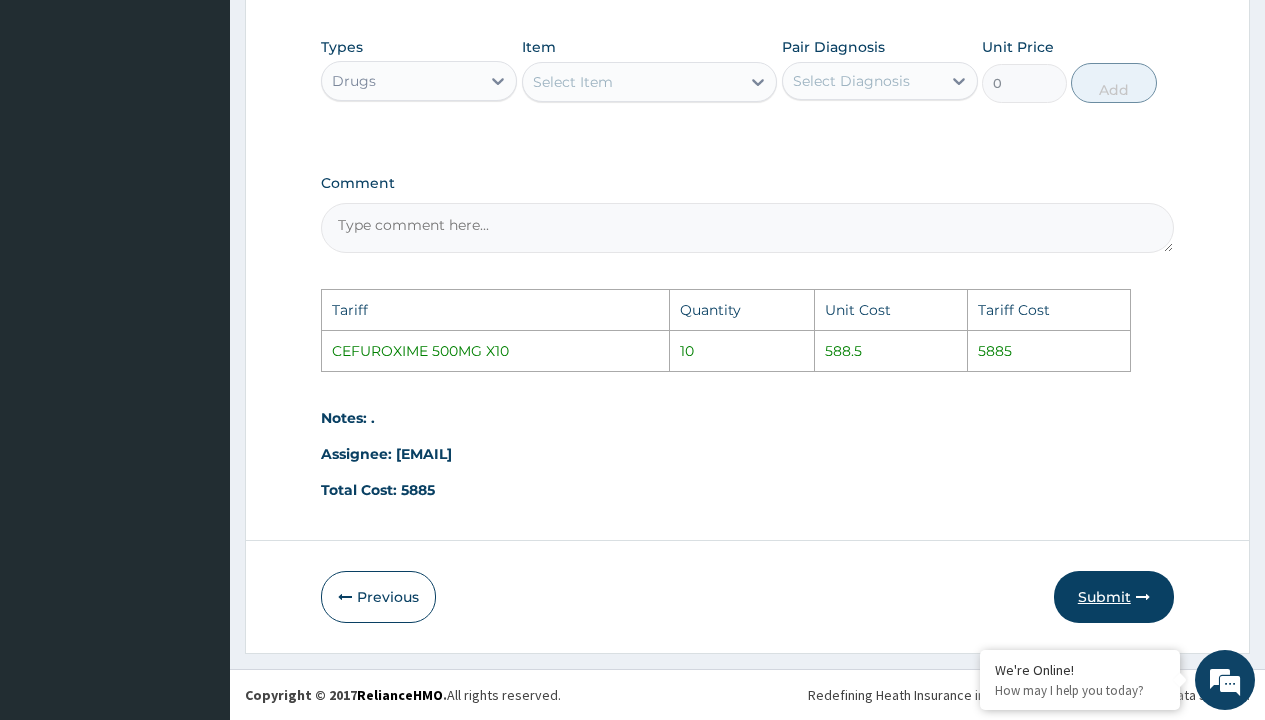 type on "9" 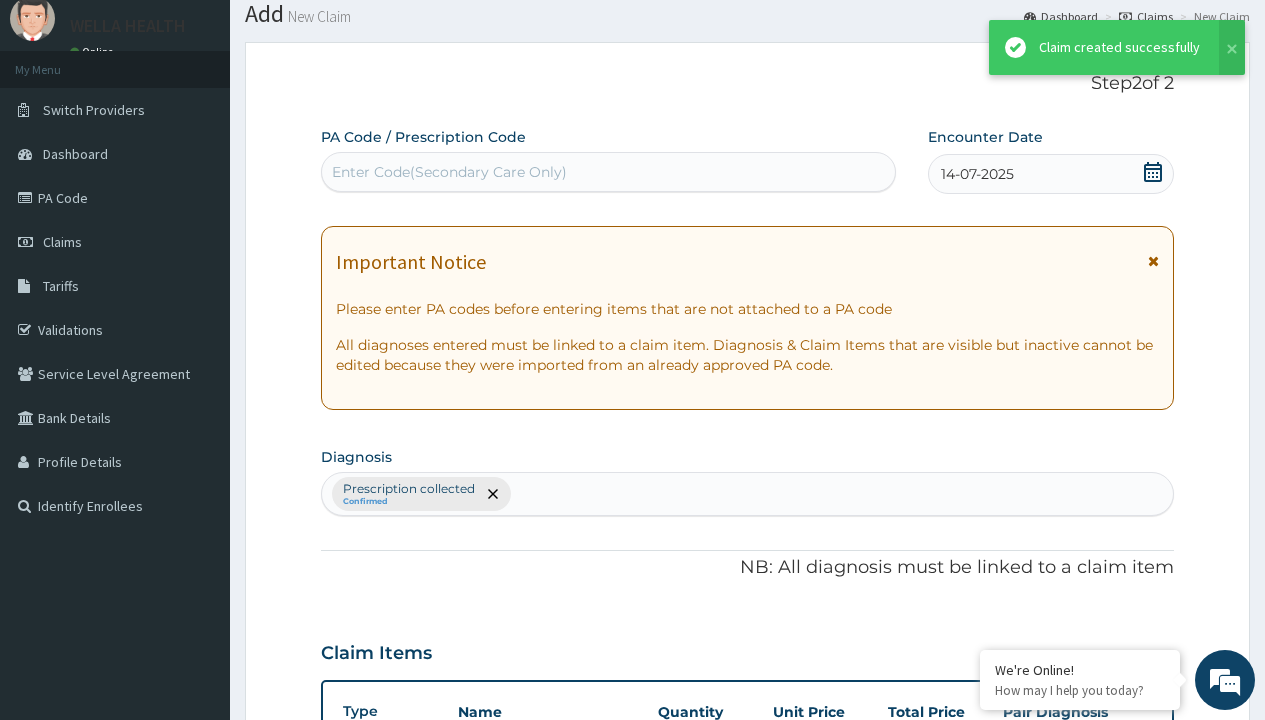 scroll, scrollTop: 711, scrollLeft: 0, axis: vertical 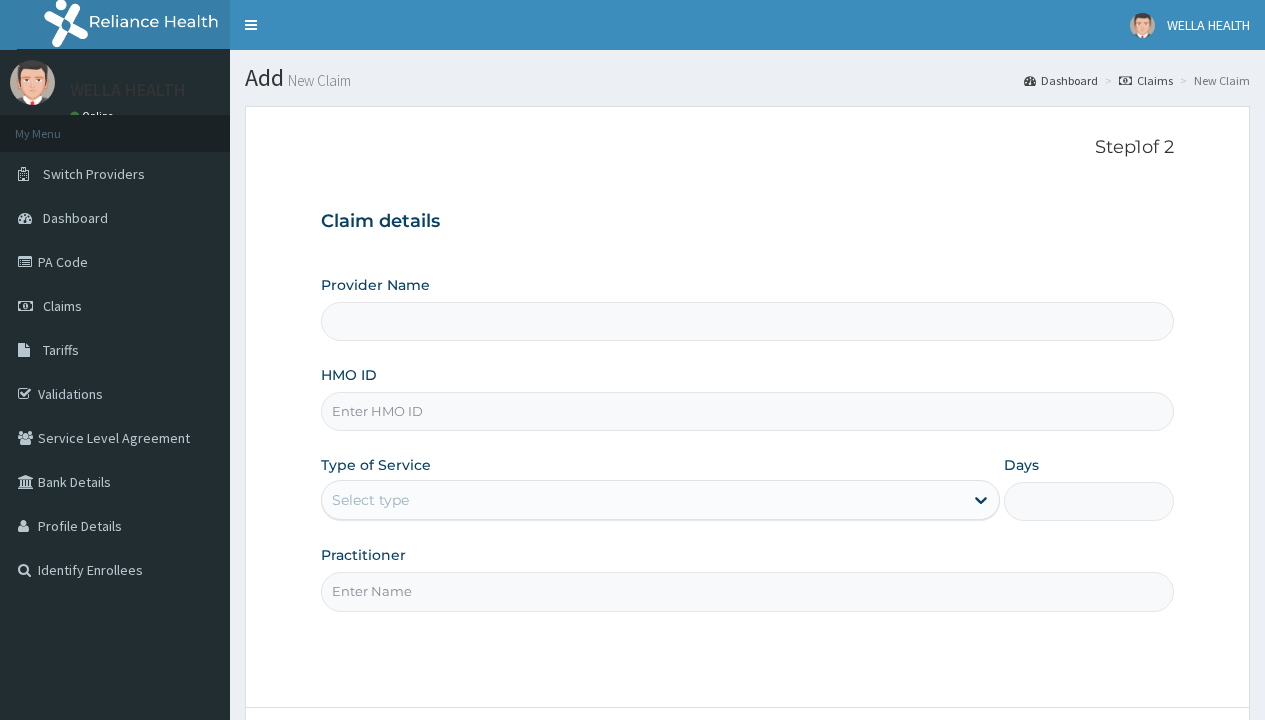 type on "PFM/10144/B" 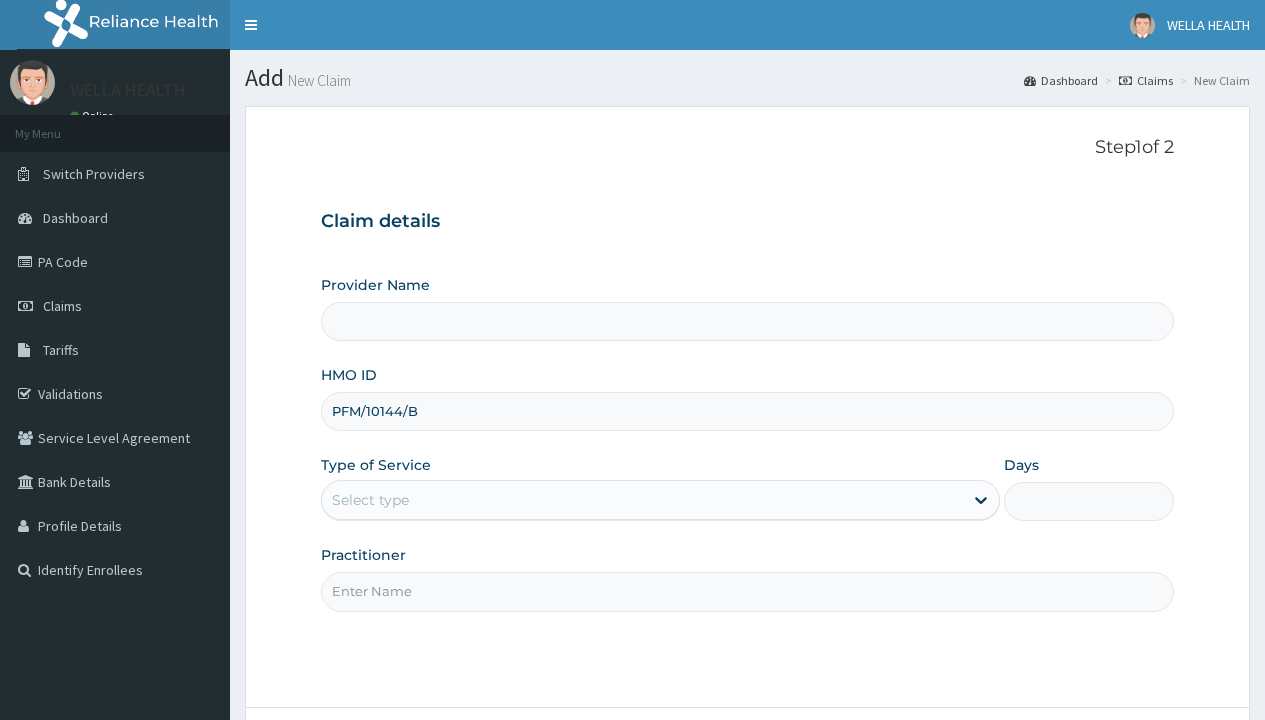 type on "Pharmacy Pick Up ( WellaHealth)" 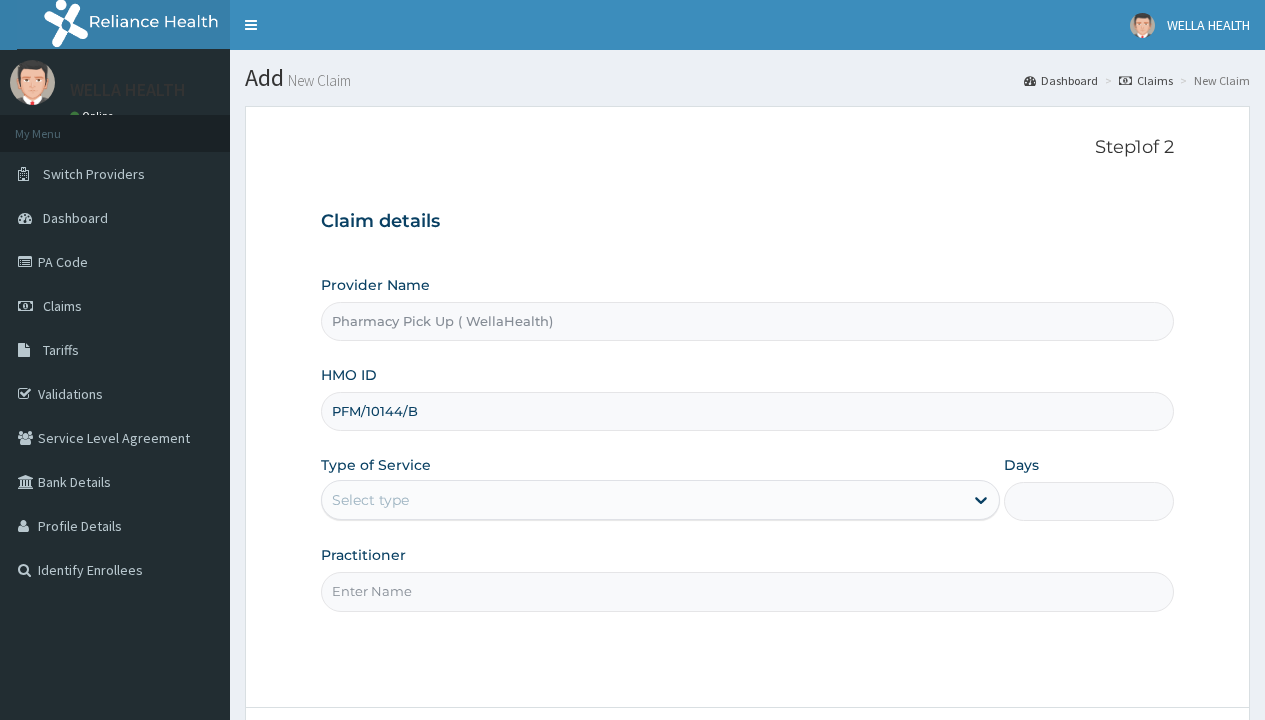 type on "PFM/10144/B" 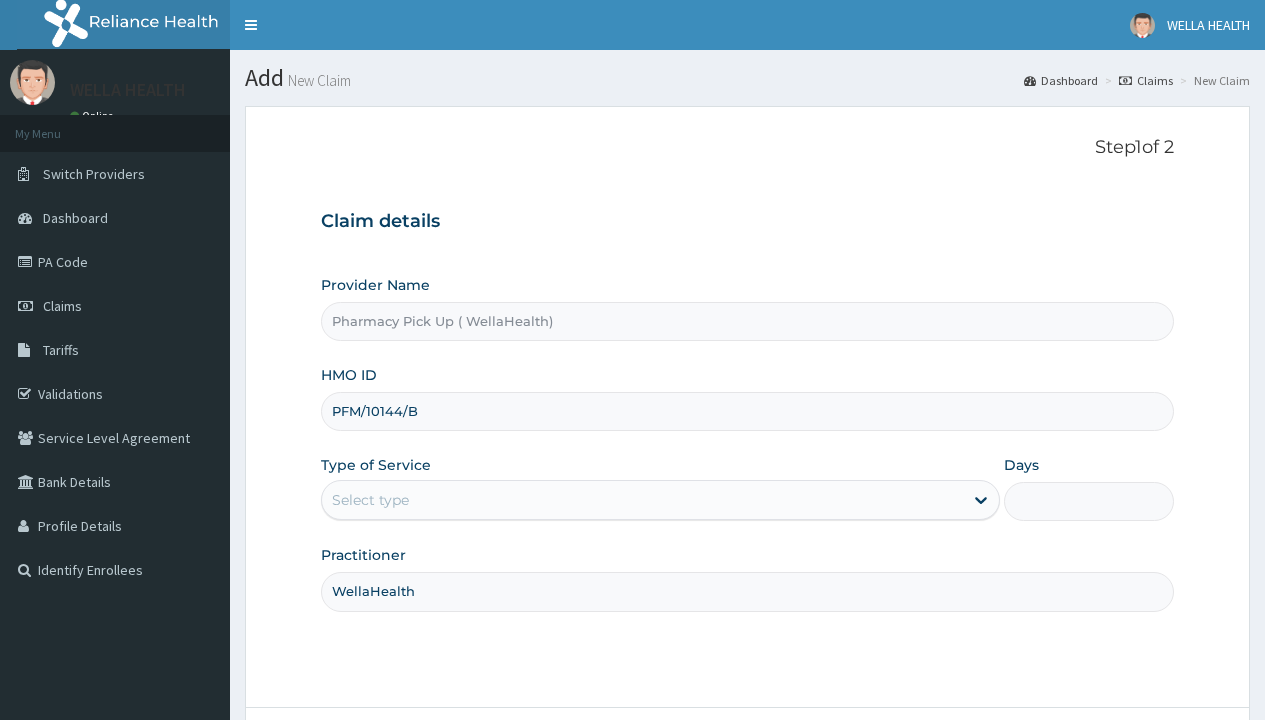 scroll, scrollTop: 0, scrollLeft: 0, axis: both 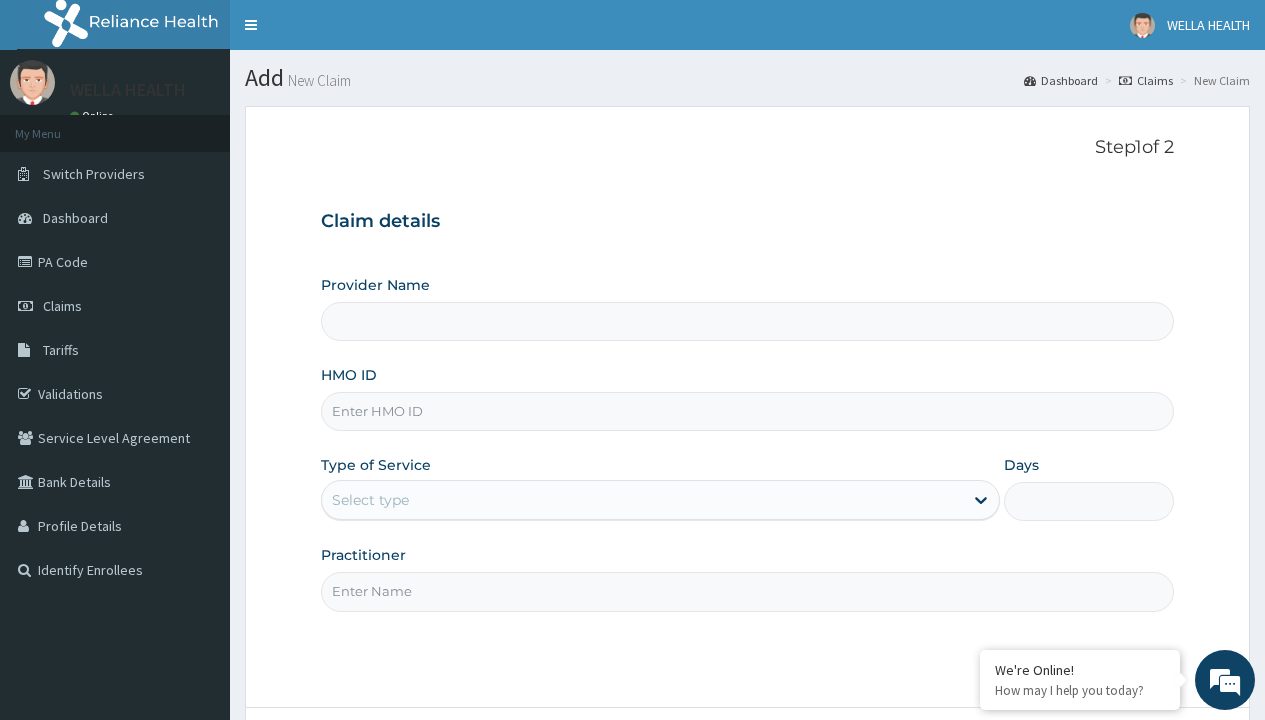 type on "Pharmacy Pick Up ( WellaHealth)" 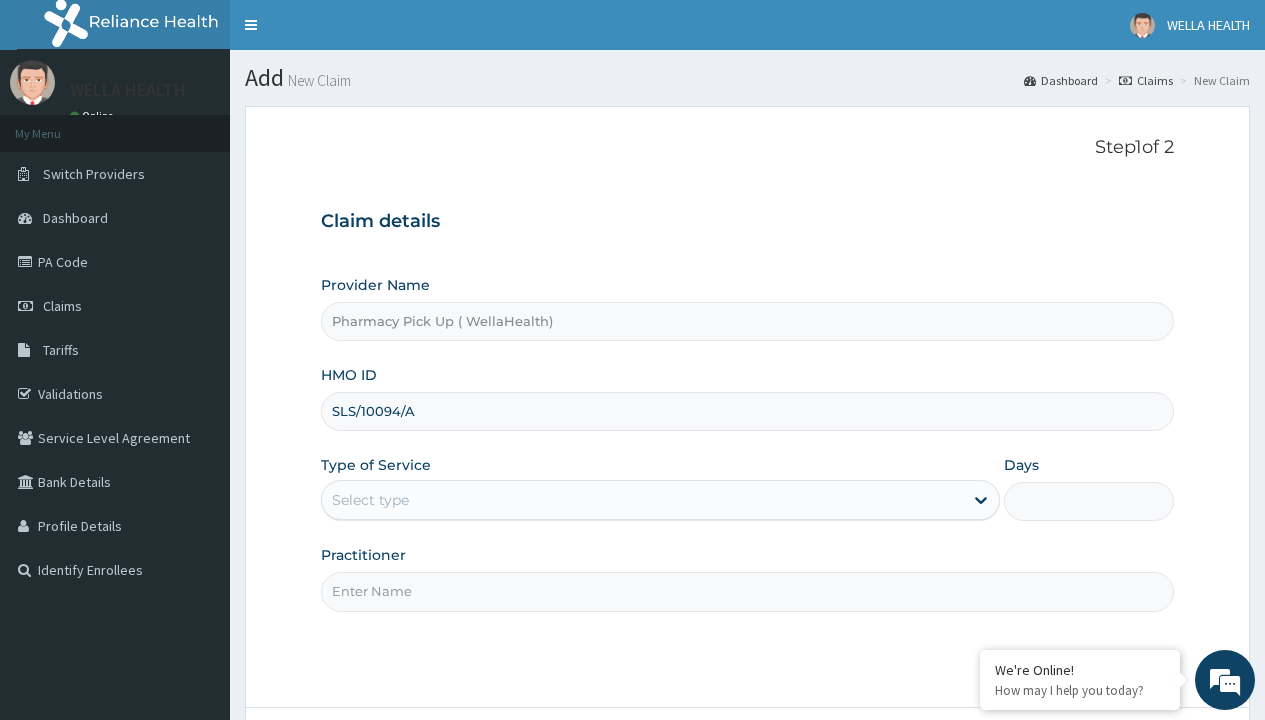 type on "SLS/10094/A" 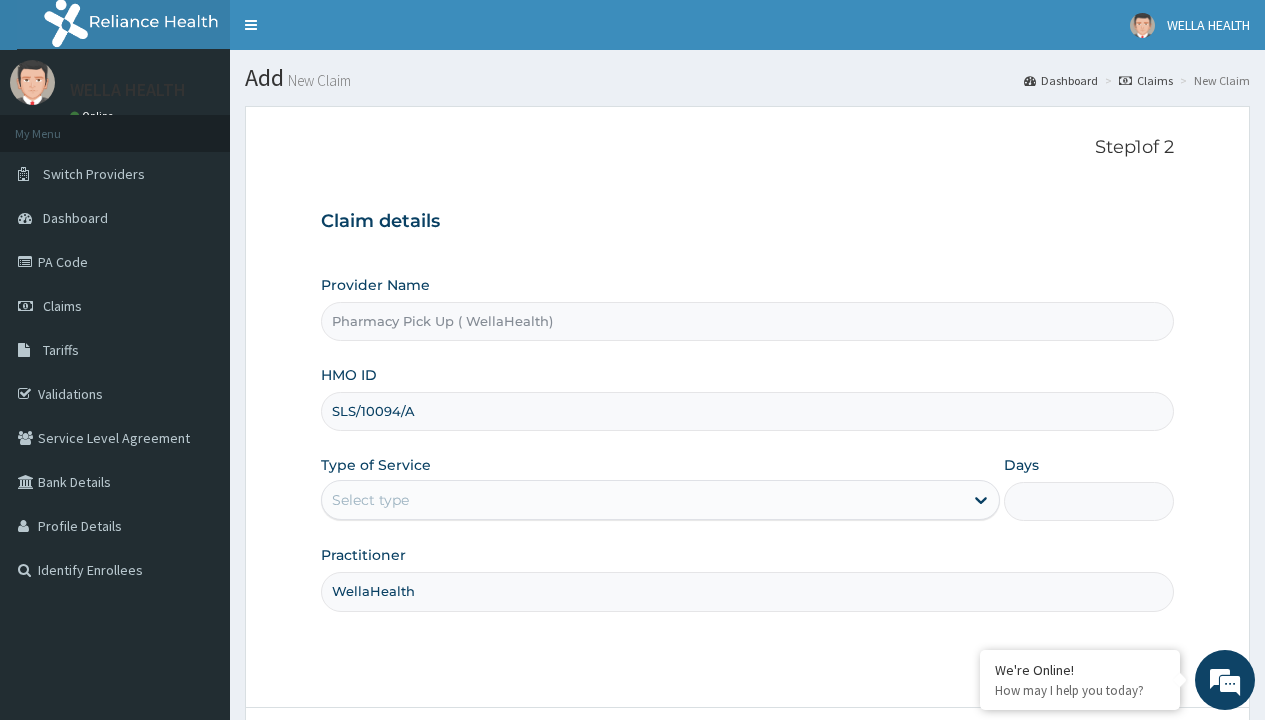 scroll, scrollTop: 0, scrollLeft: 0, axis: both 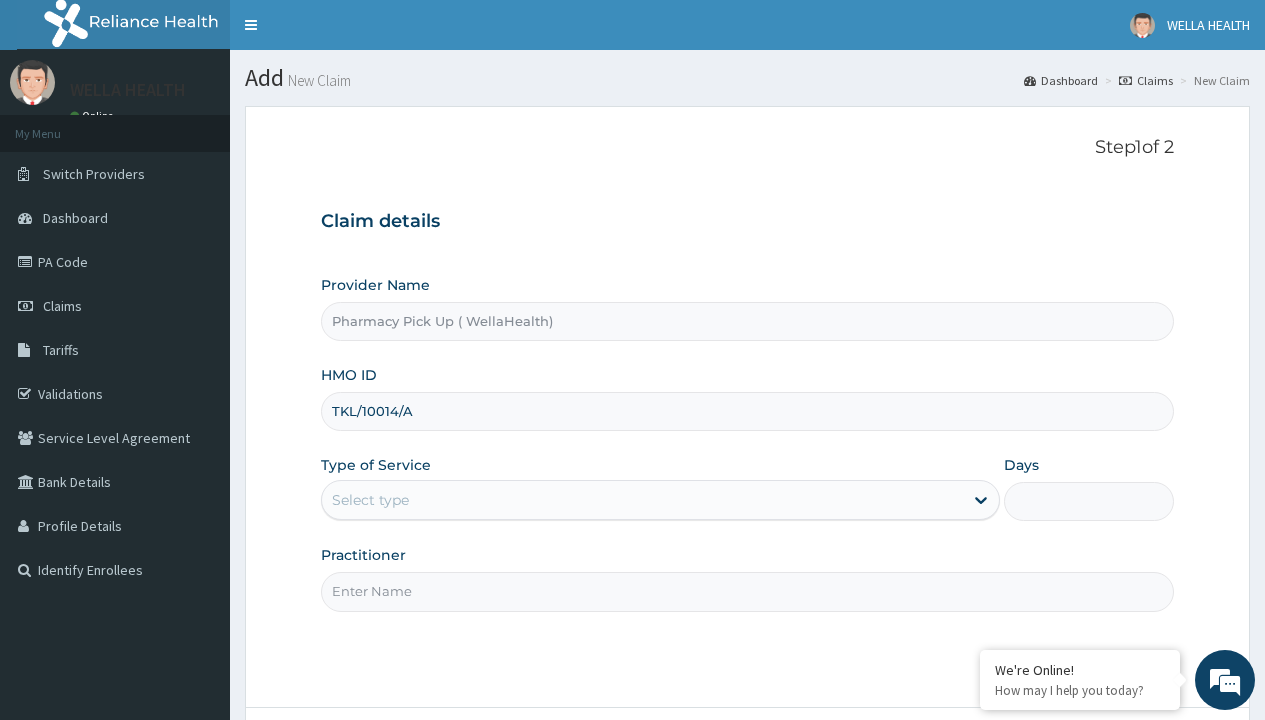 type on "TKL/10014/A" 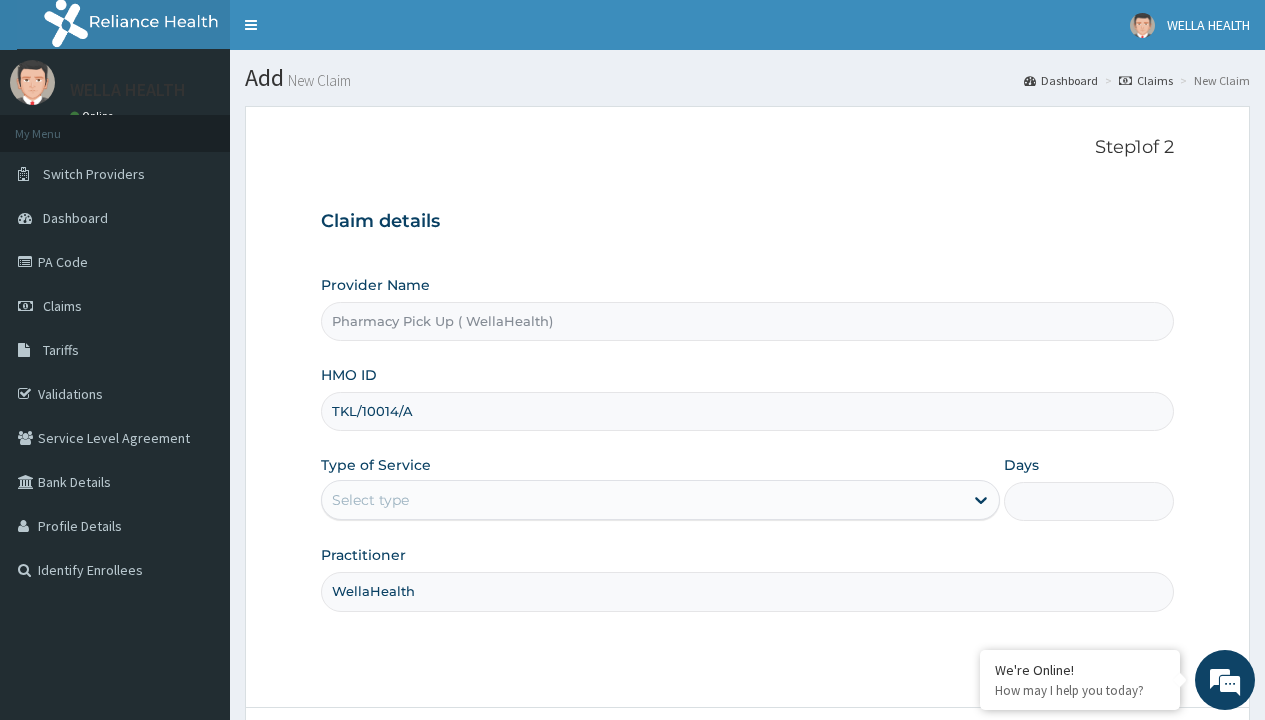 scroll, scrollTop: 0, scrollLeft: 0, axis: both 